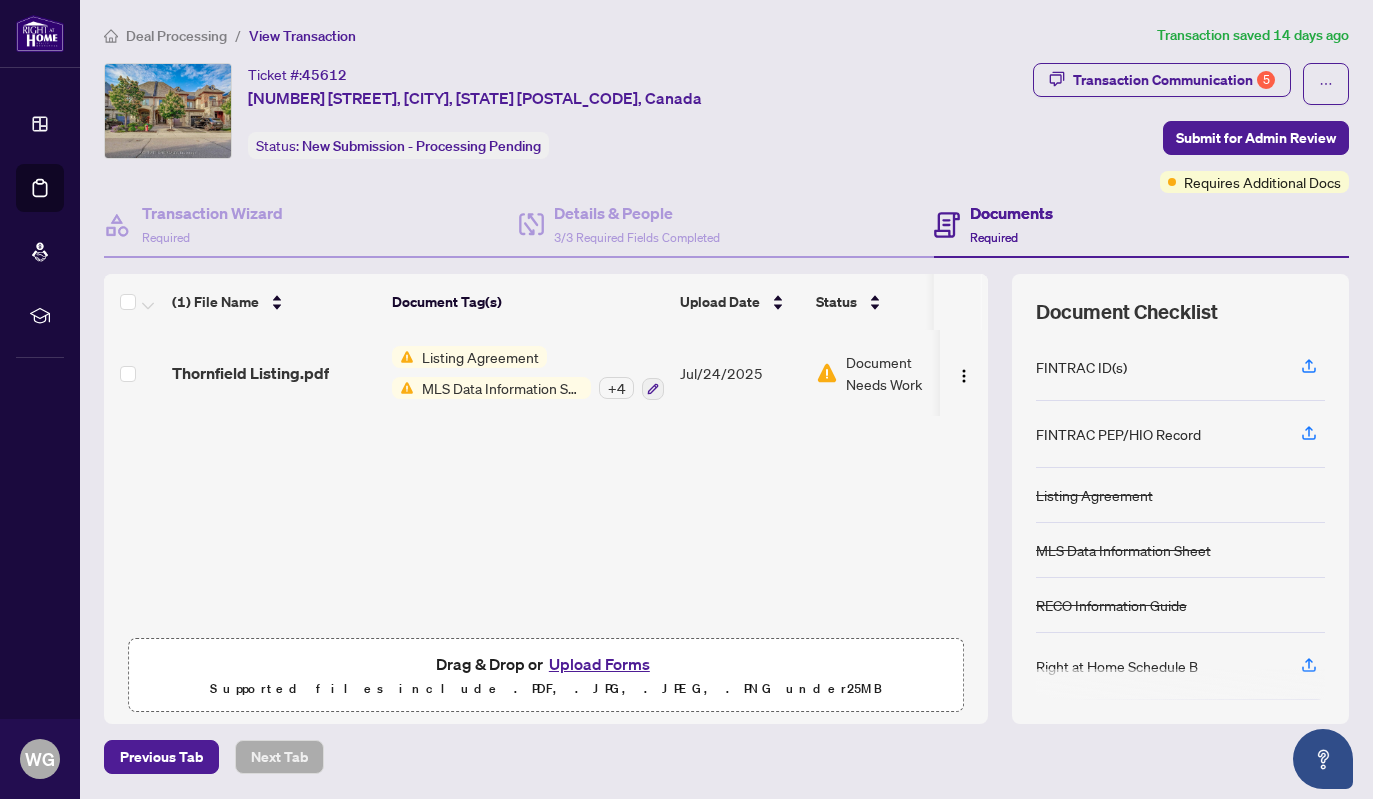scroll, scrollTop: 0, scrollLeft: 0, axis: both 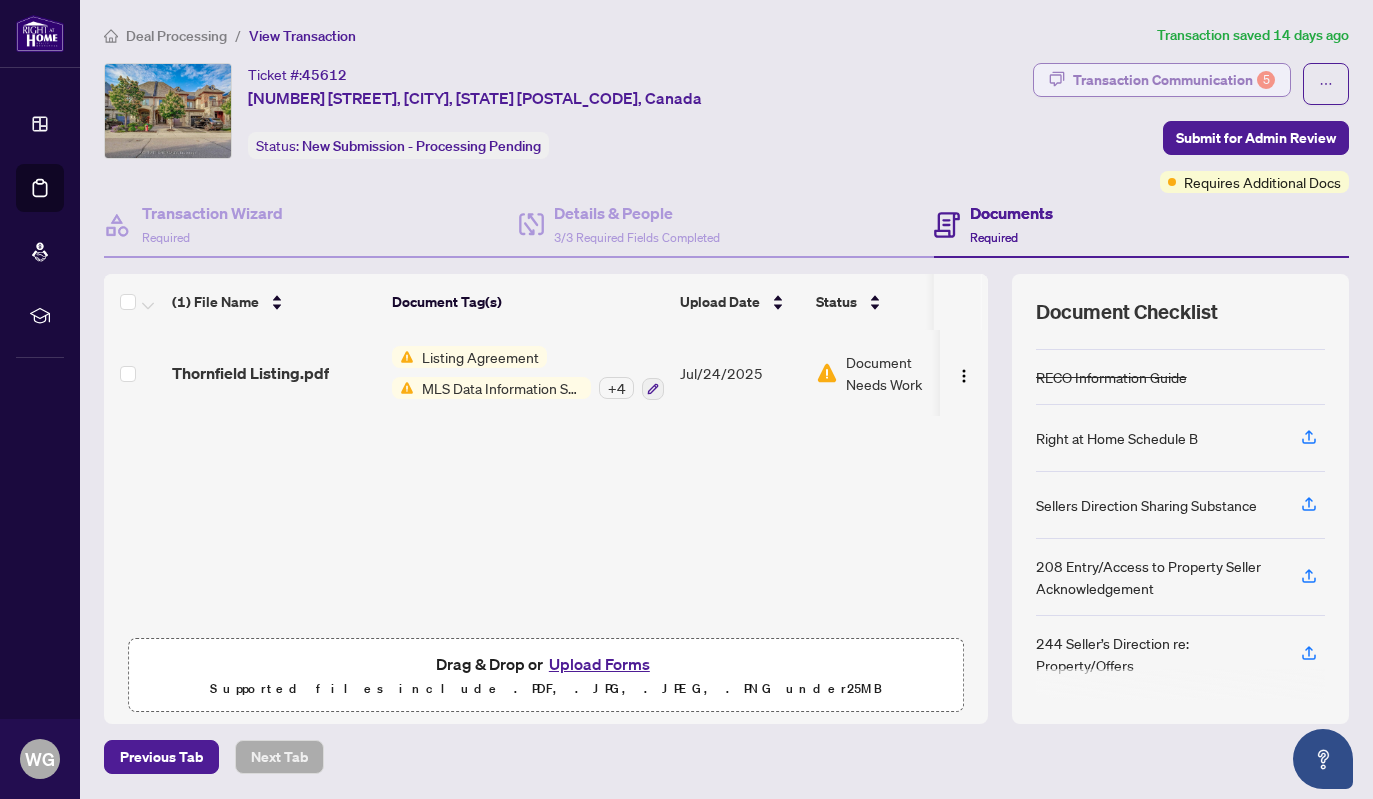 click on "Transaction Communication 5" at bounding box center [1174, 80] 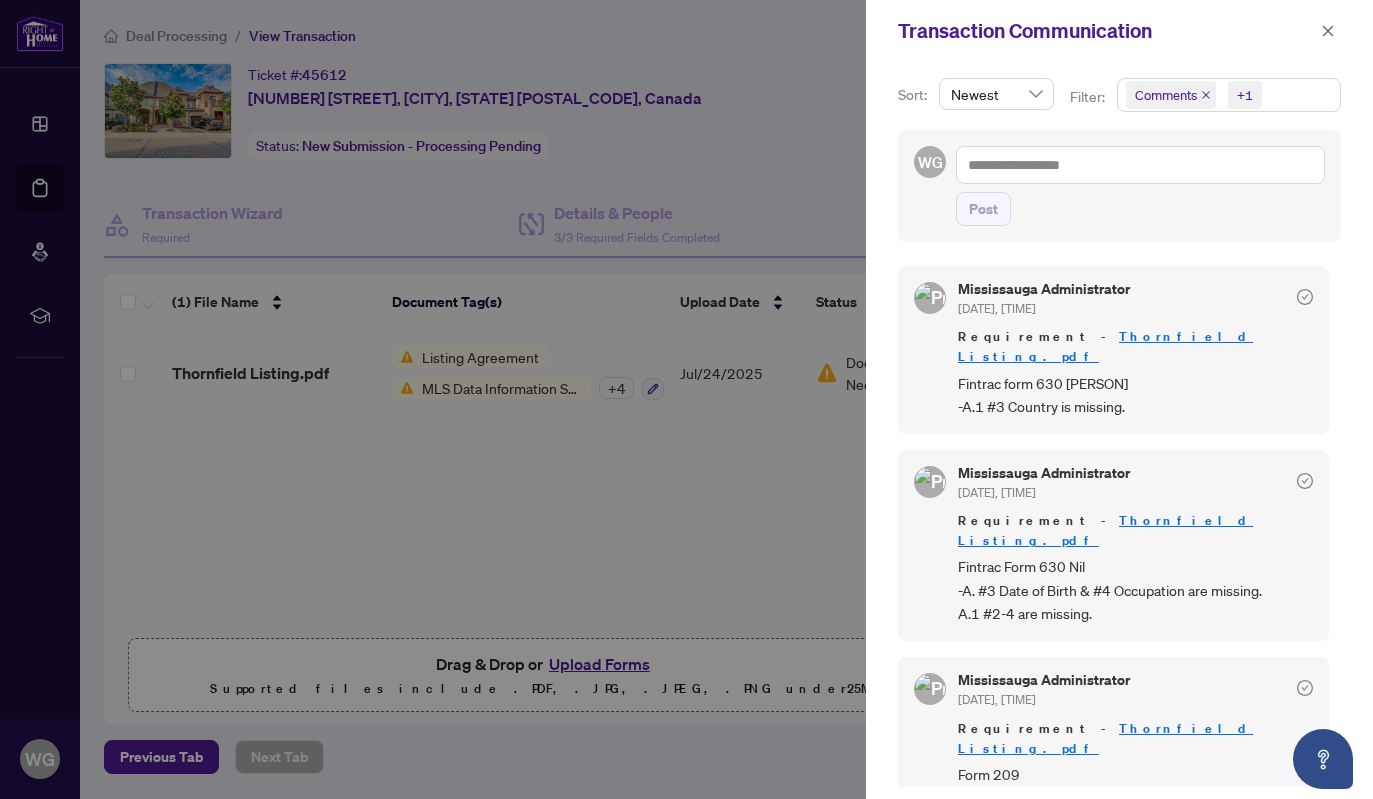 scroll, scrollTop: 440, scrollLeft: 0, axis: vertical 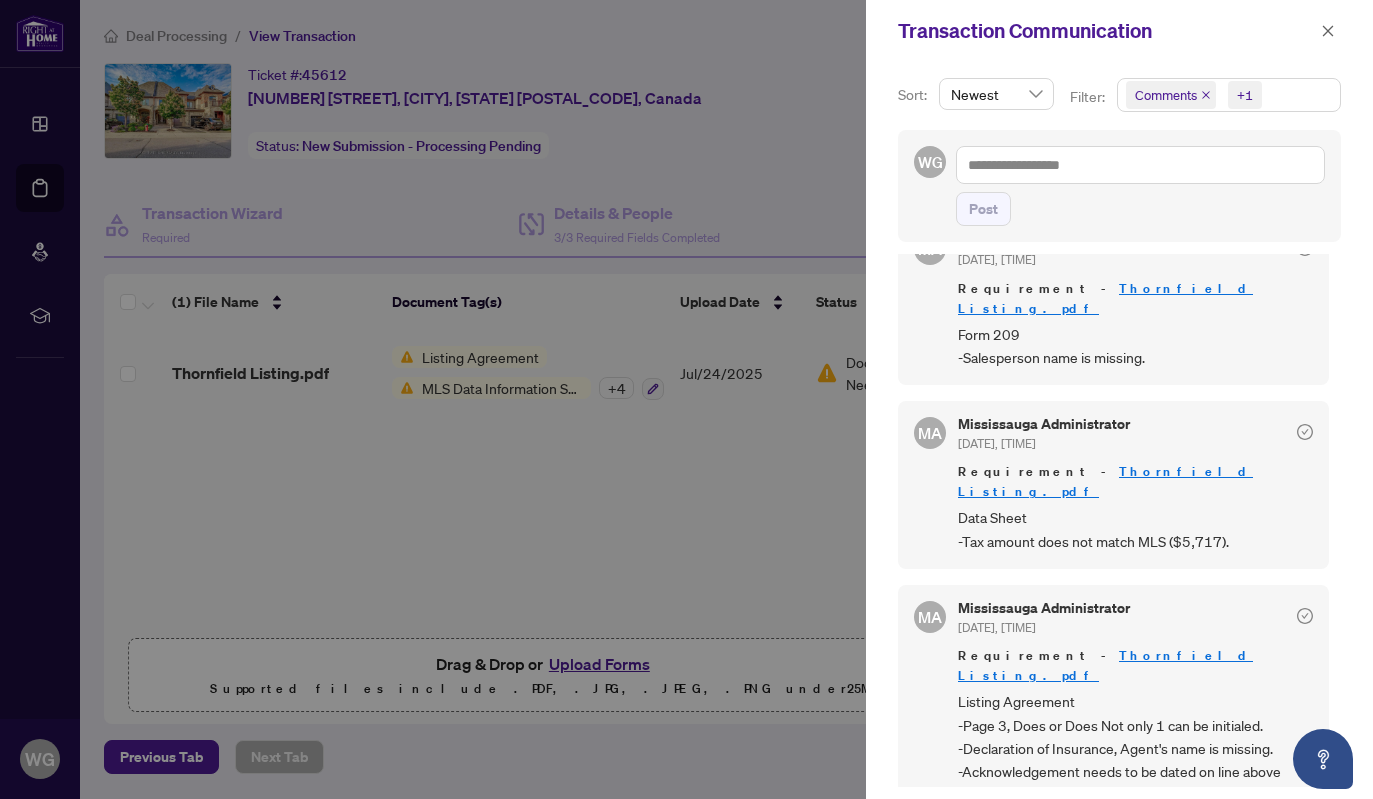 drag, startPoint x: 924, startPoint y: 718, endPoint x: 1161, endPoint y: 759, distance: 240.52026 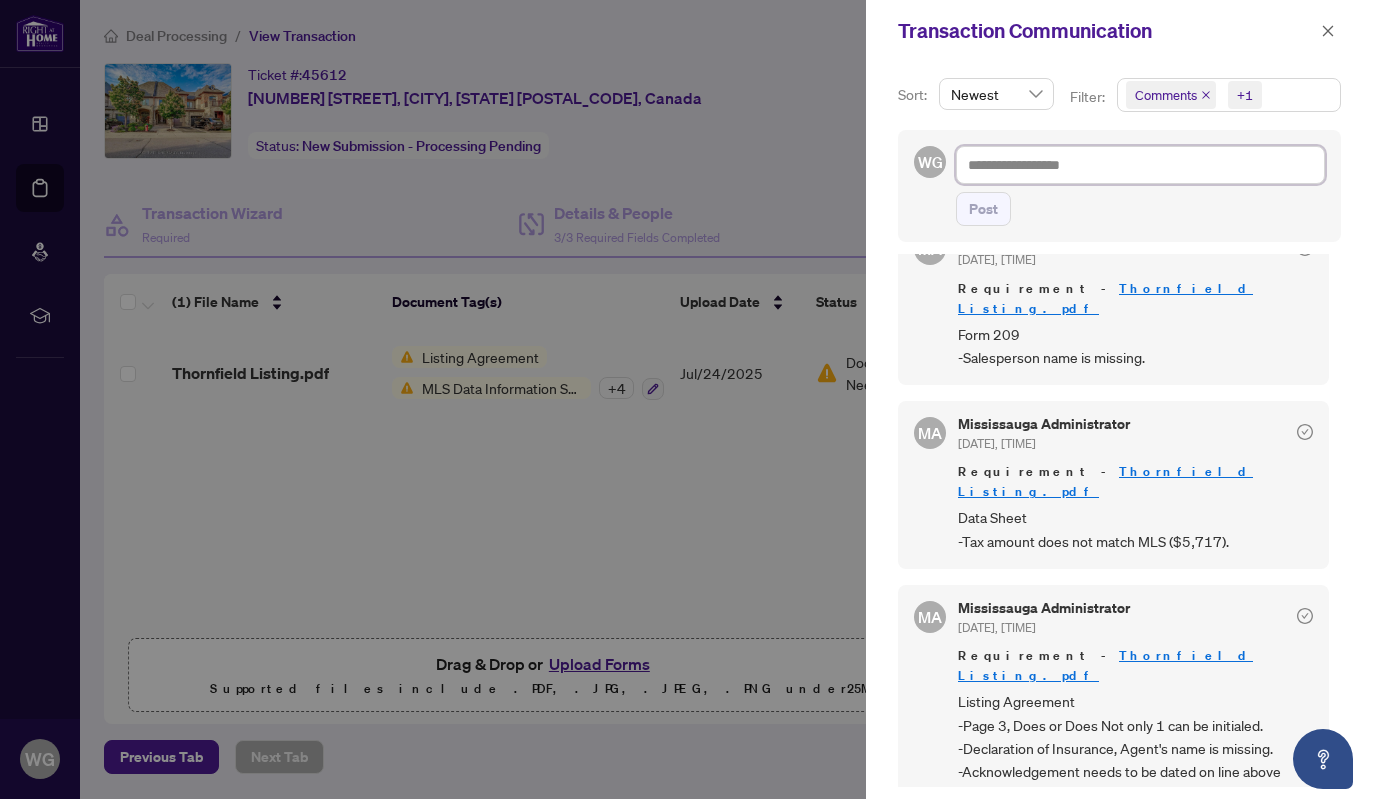 paste on "**********" 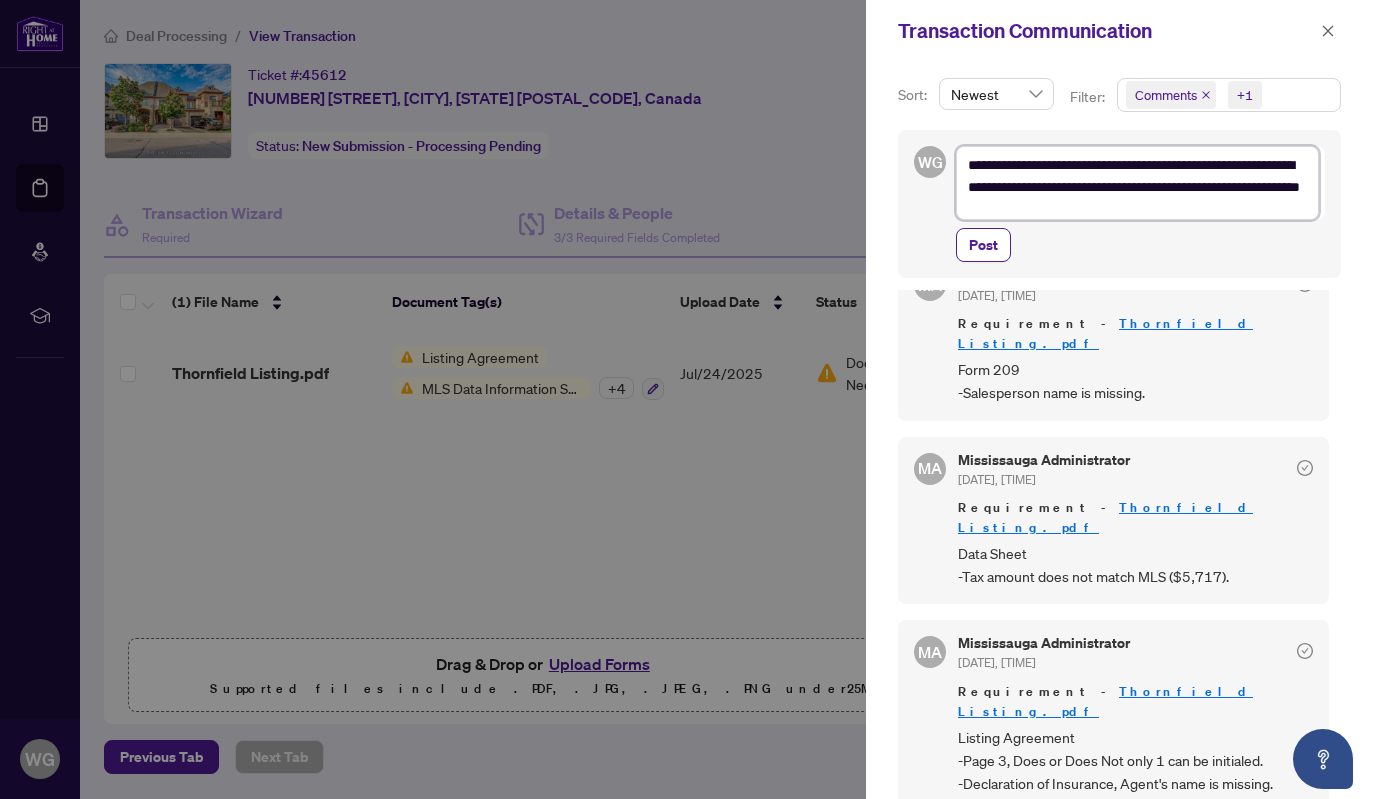 scroll, scrollTop: 0, scrollLeft: 0, axis: both 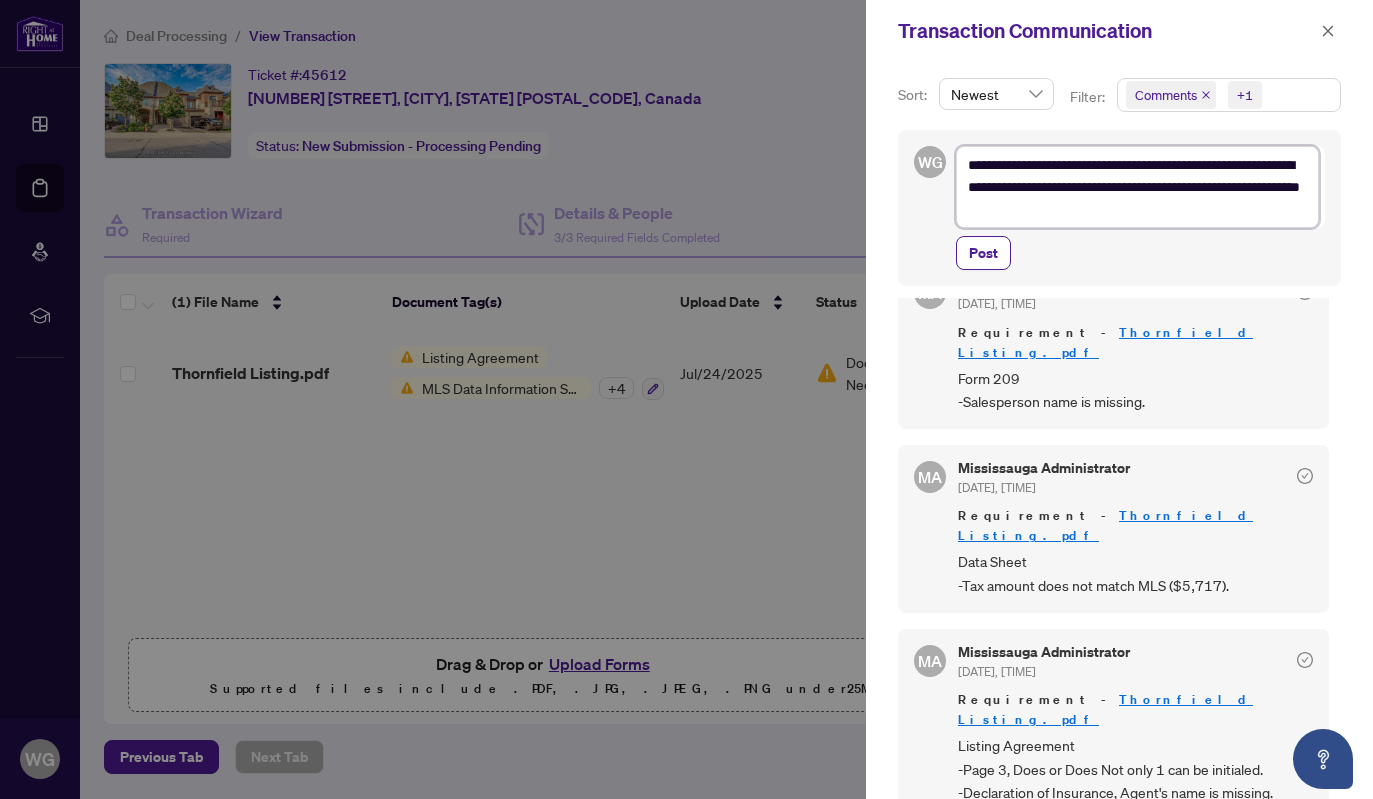 type on "**********" 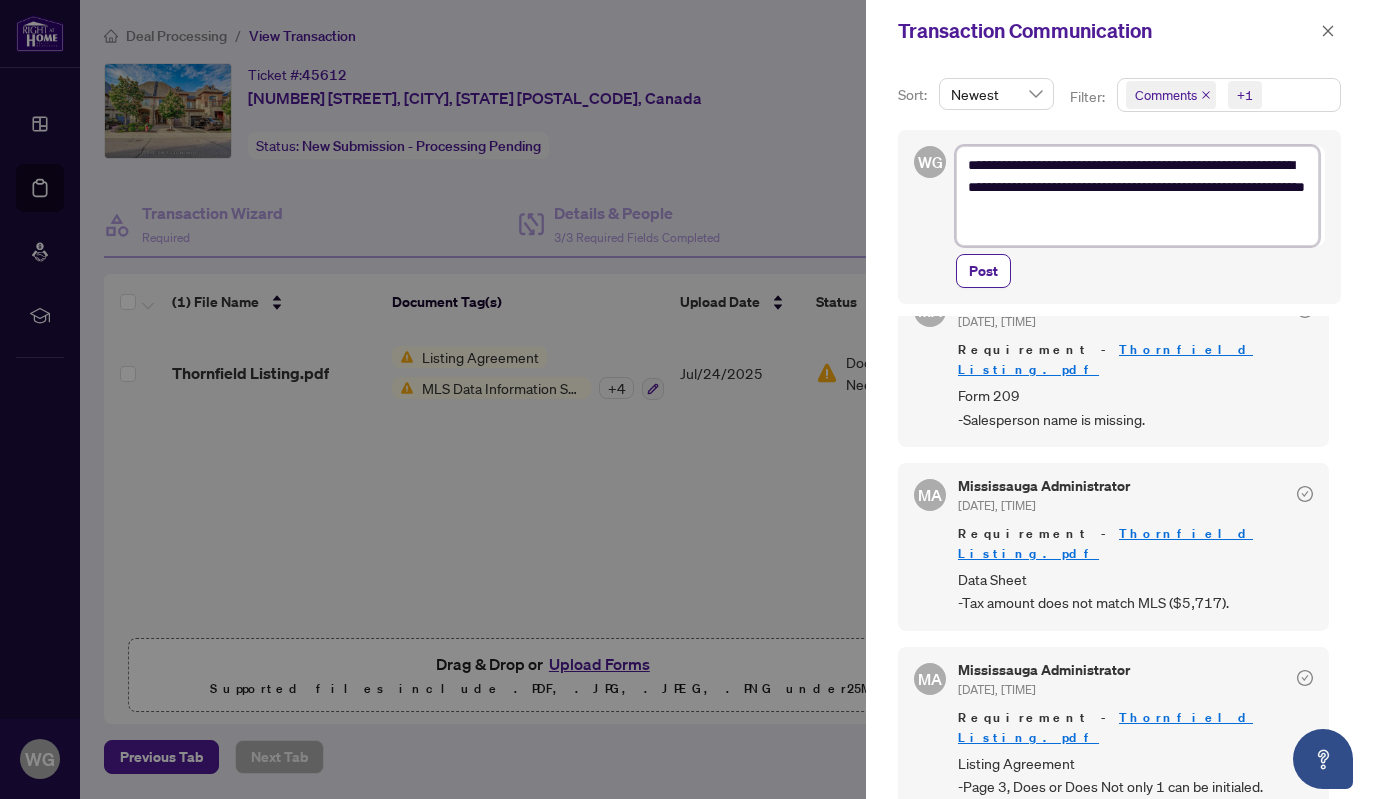 scroll, scrollTop: 0, scrollLeft: 0, axis: both 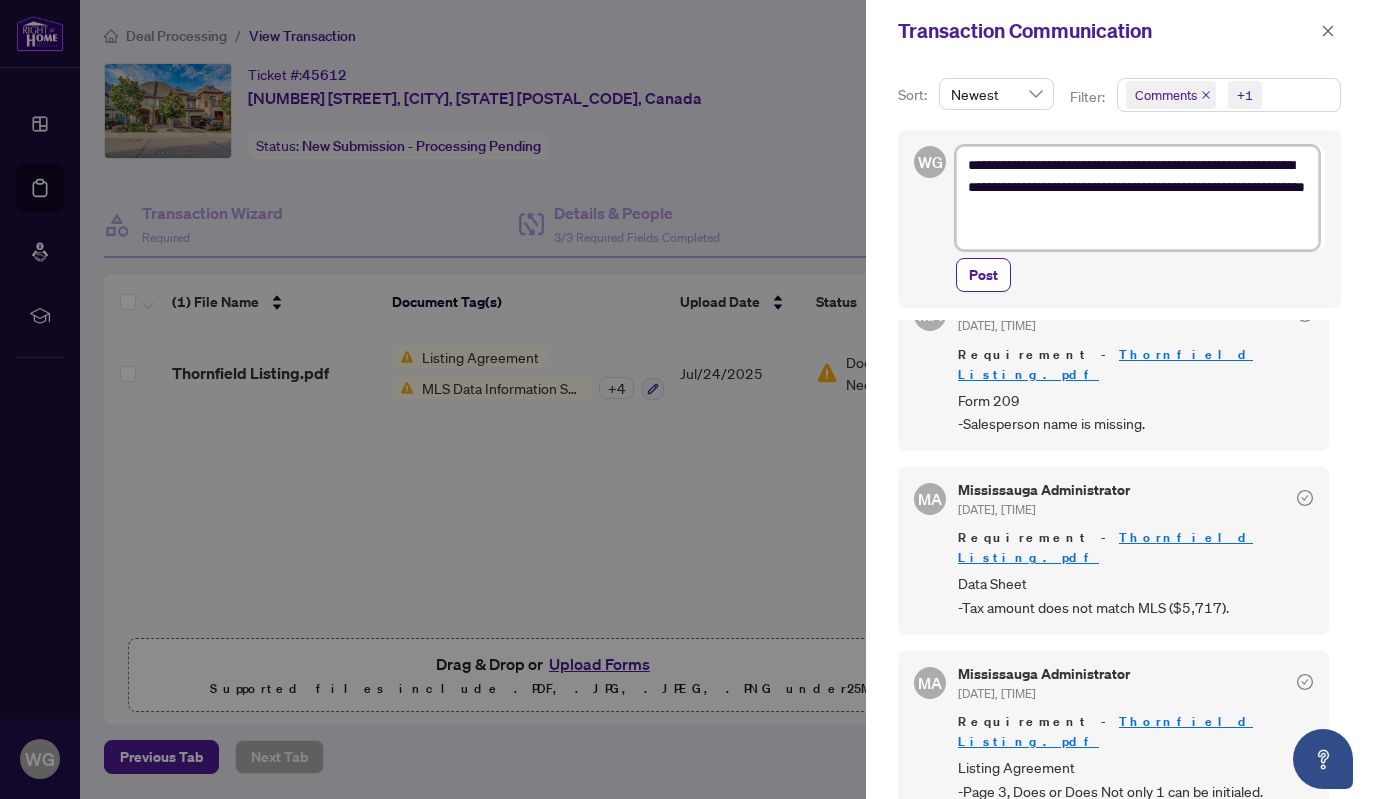 type on "**********" 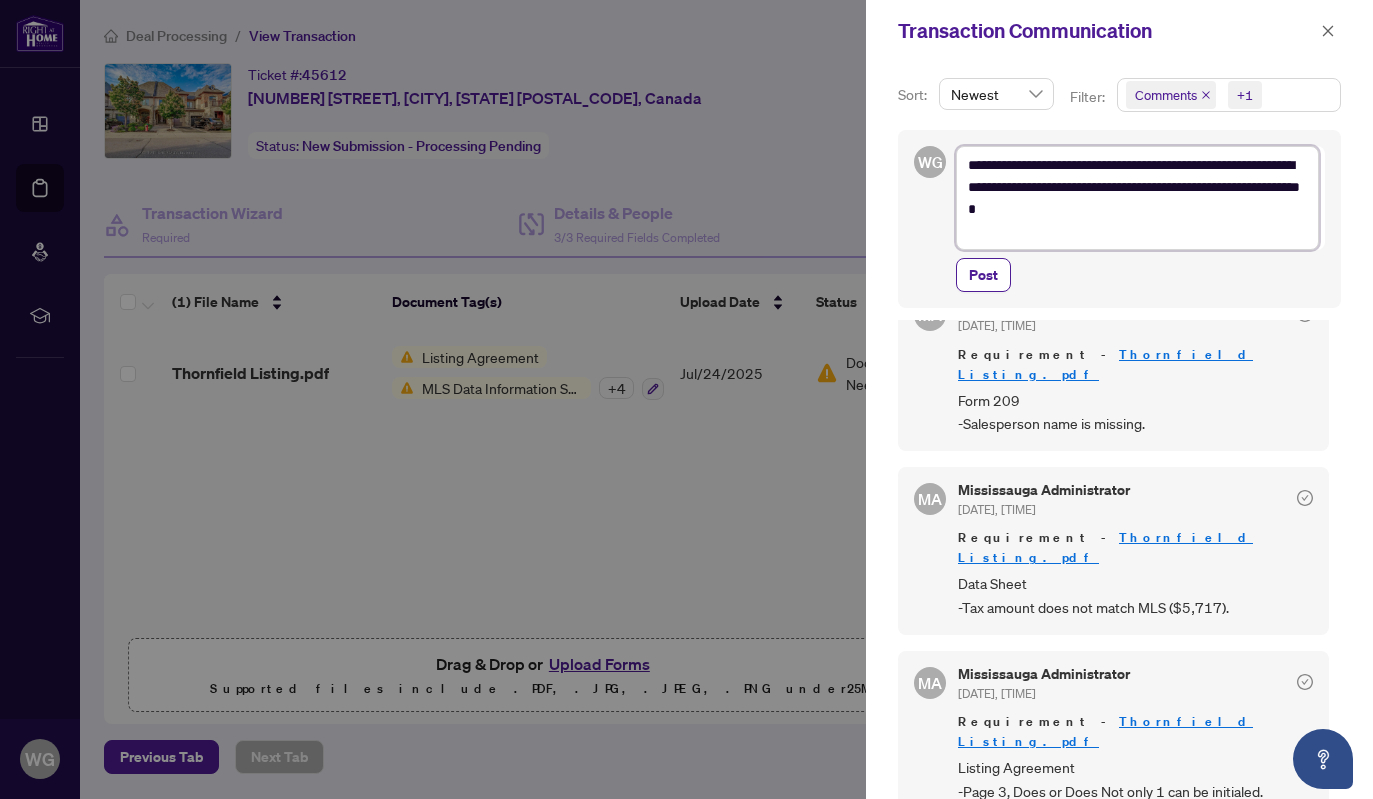 type on "**********" 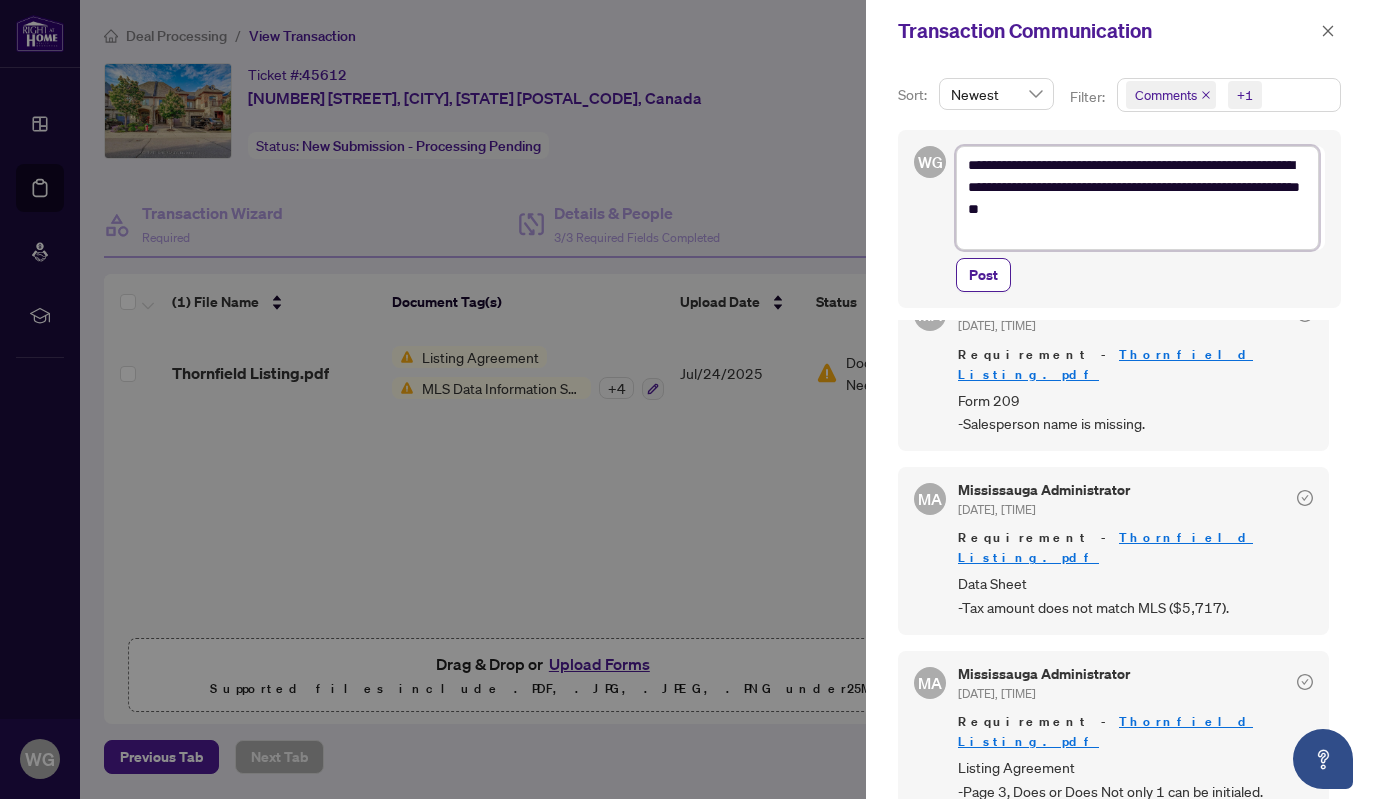 type on "**********" 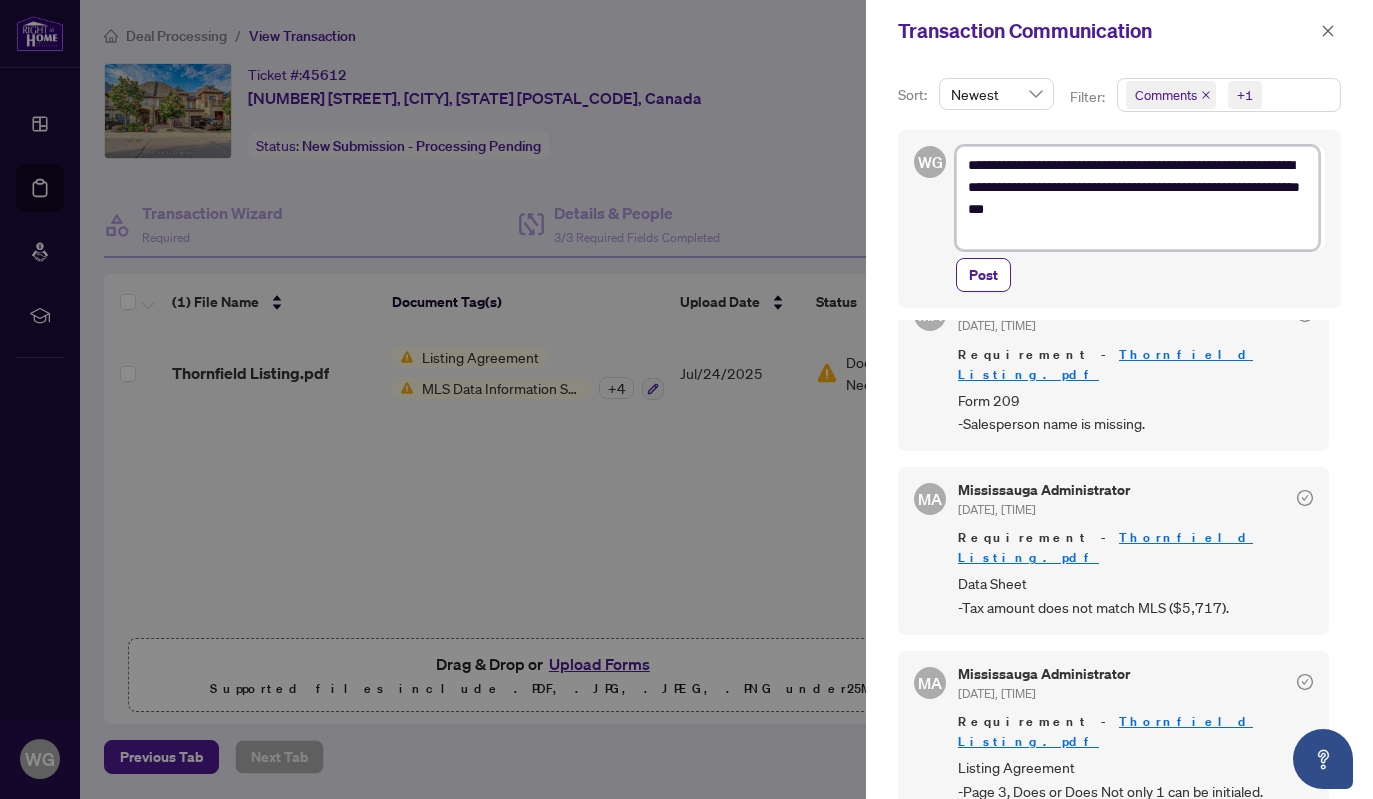 type on "**********" 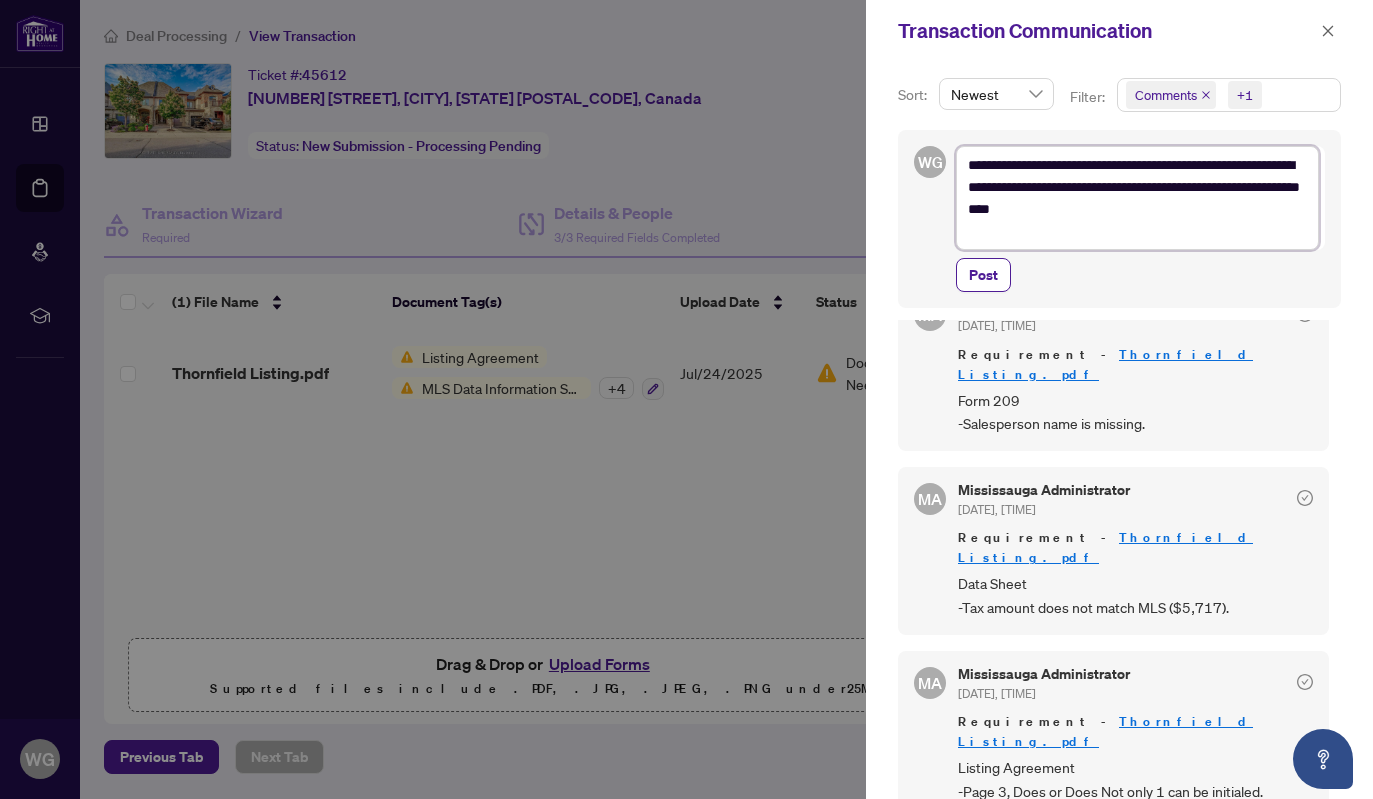 type on "**********" 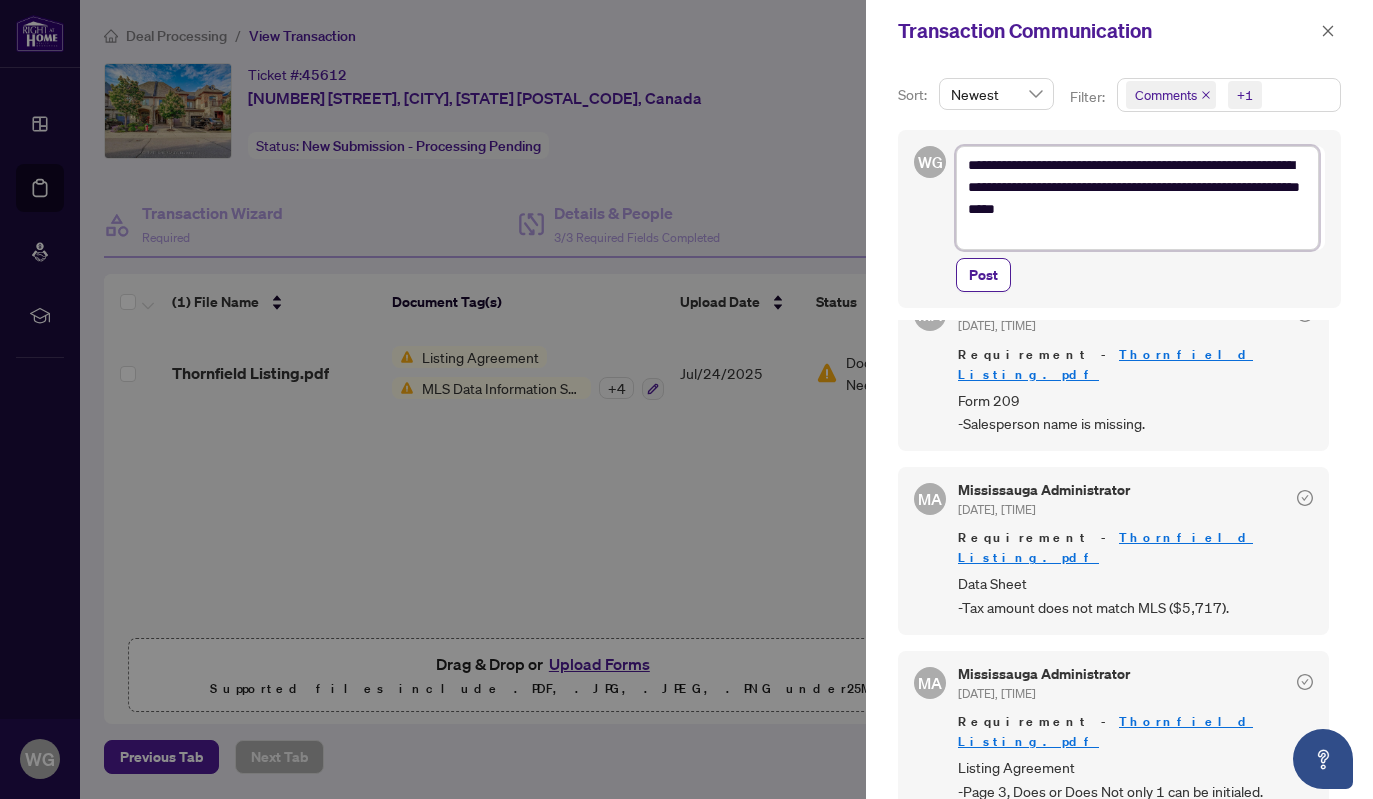 type on "**********" 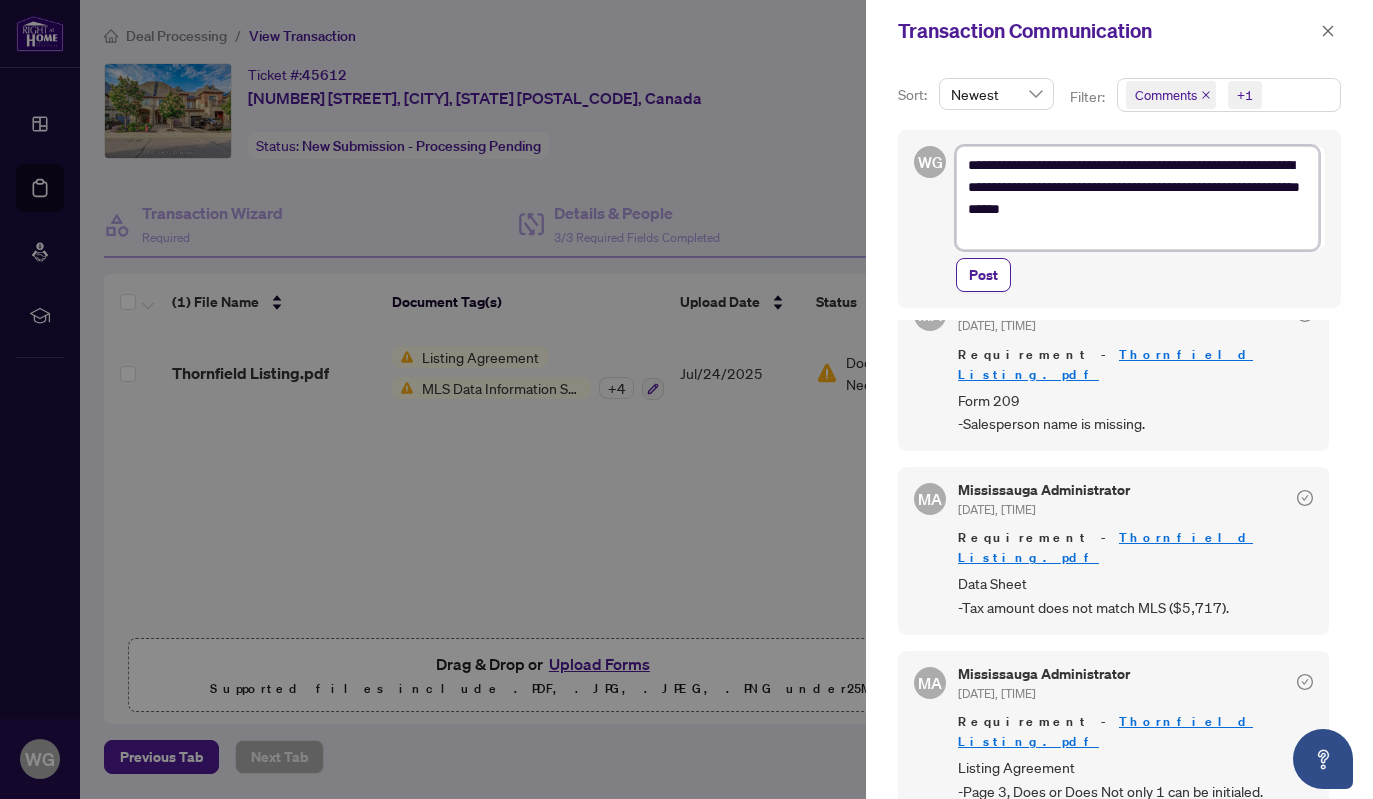 type on "**********" 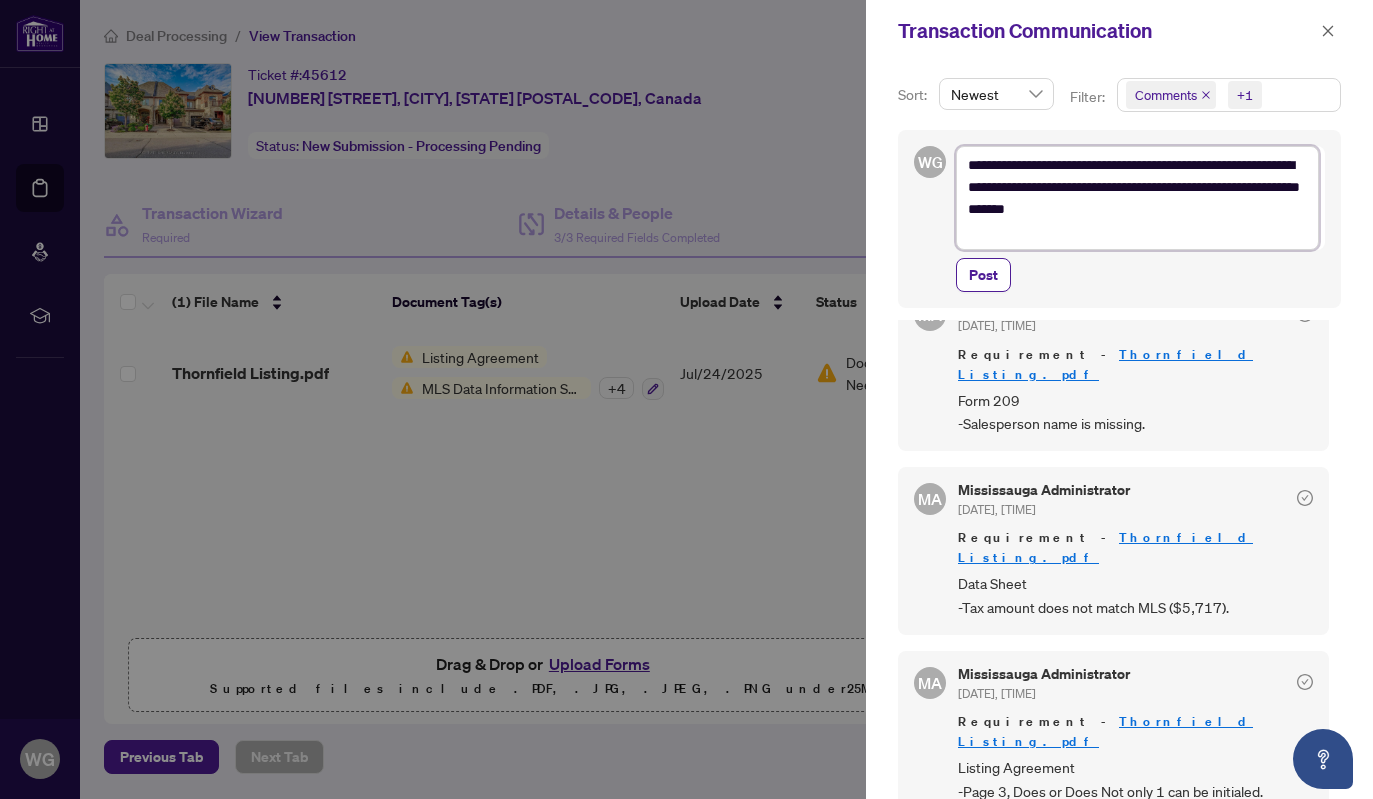 type on "**********" 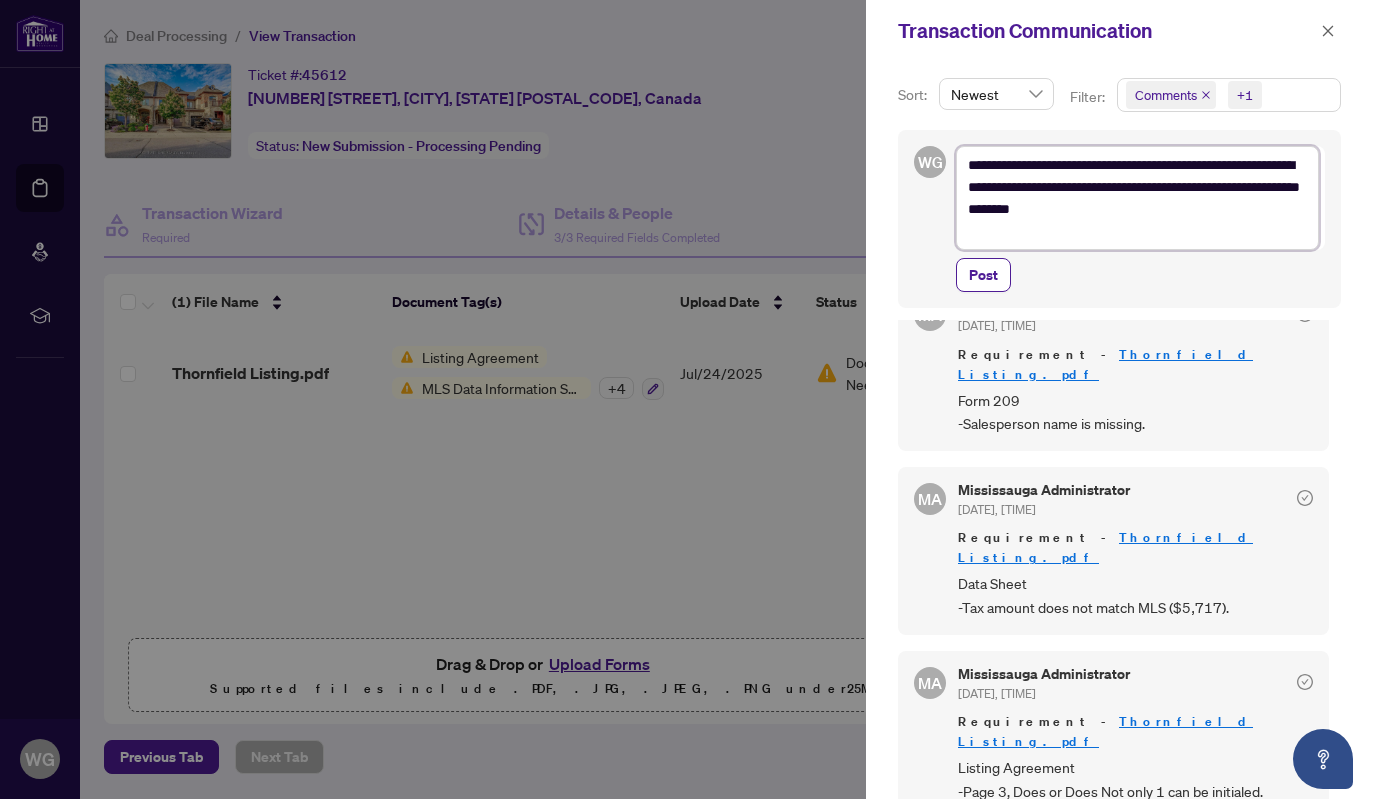 type on "**********" 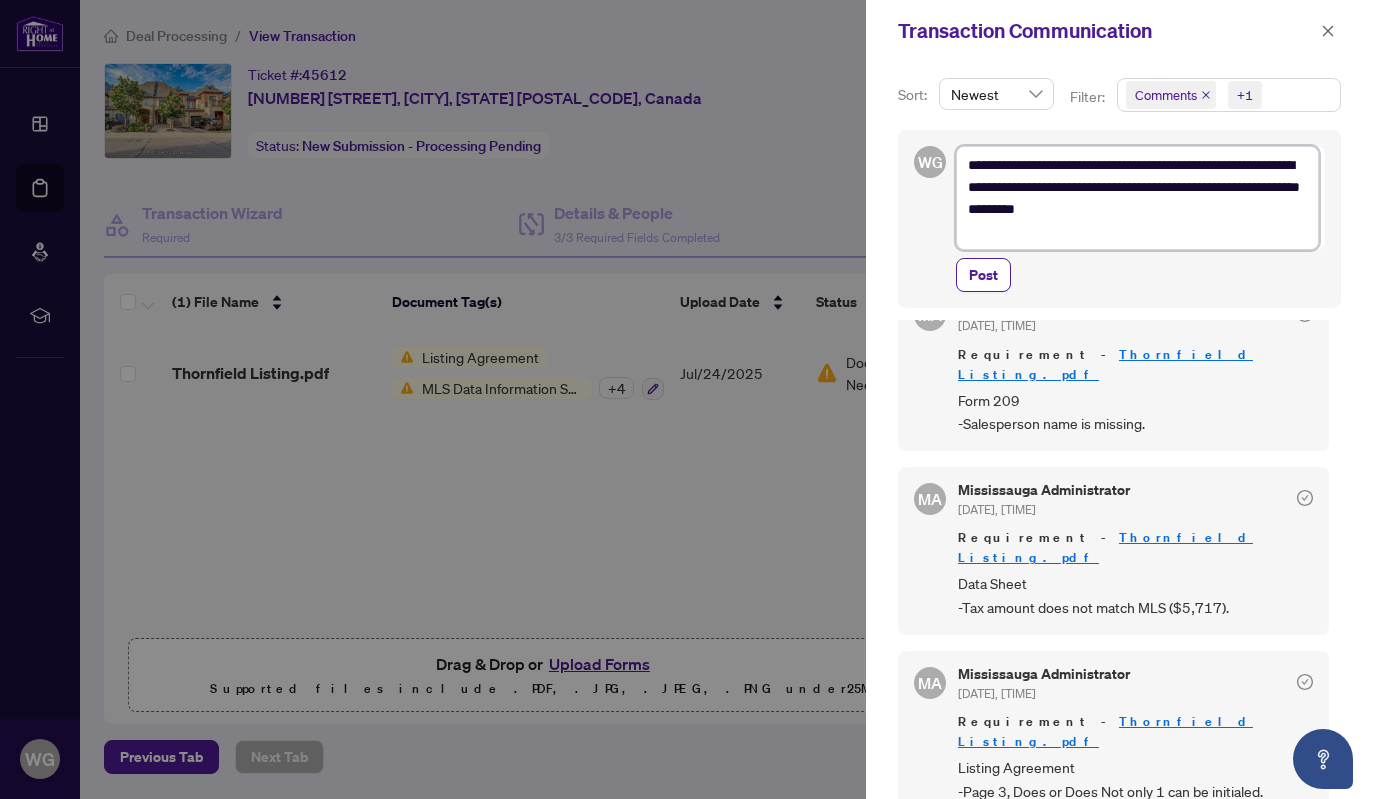 type on "**********" 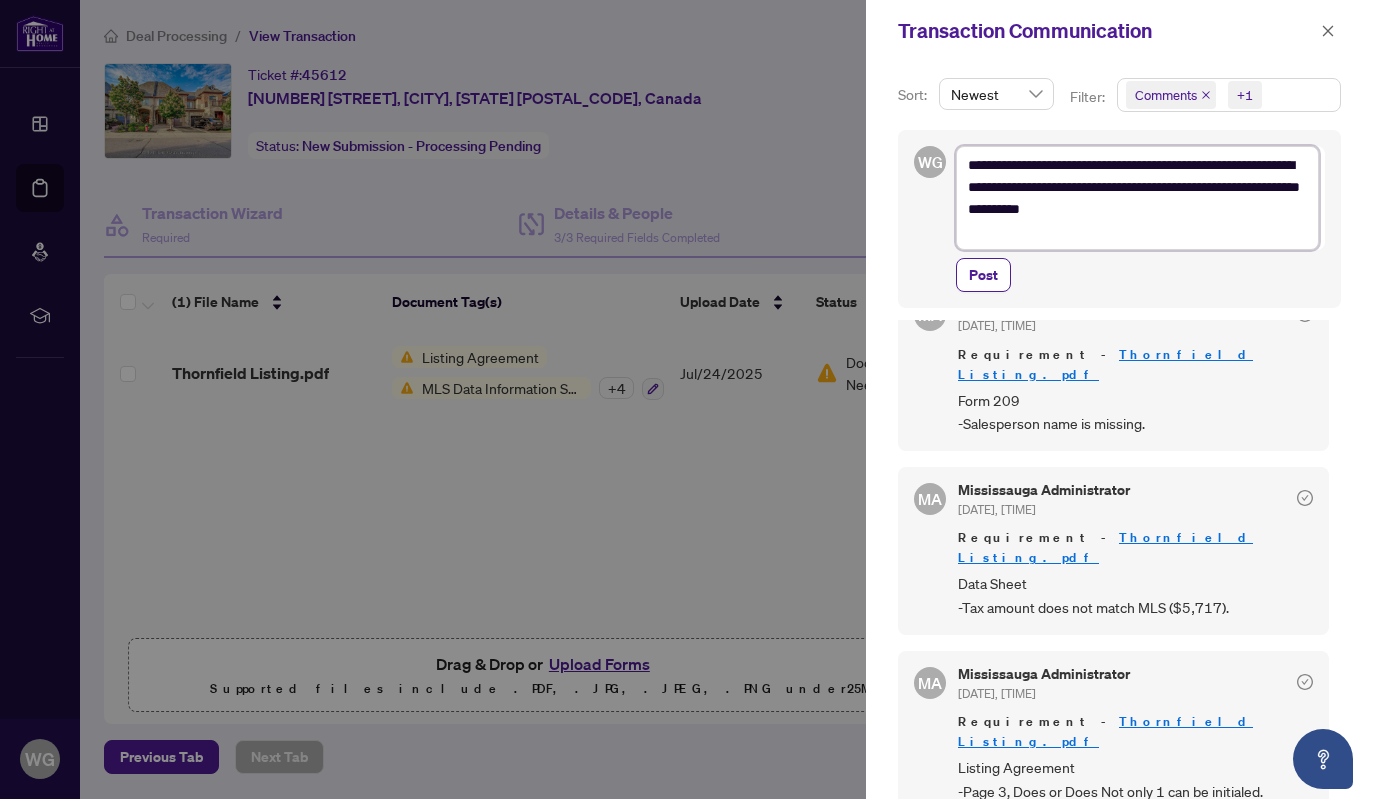 type on "**********" 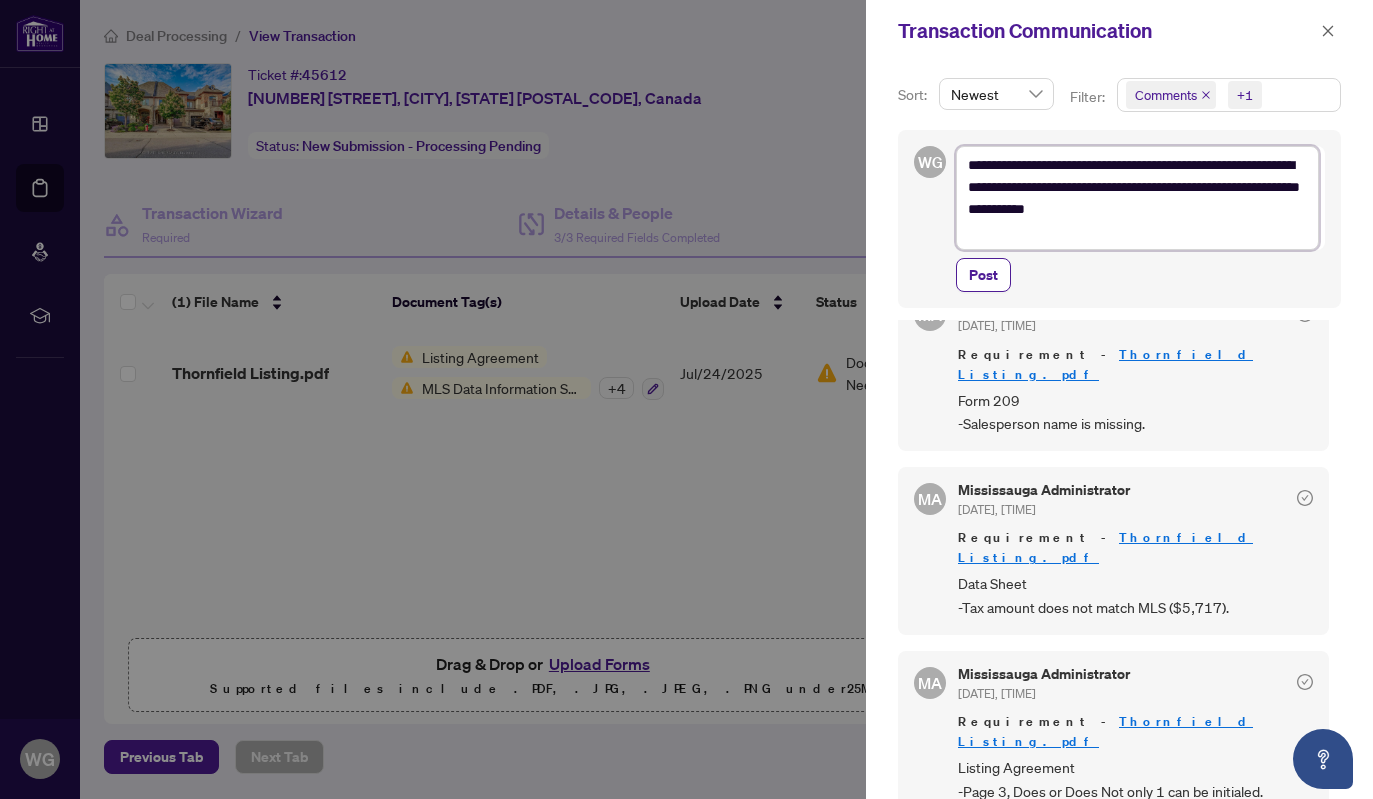 type on "**********" 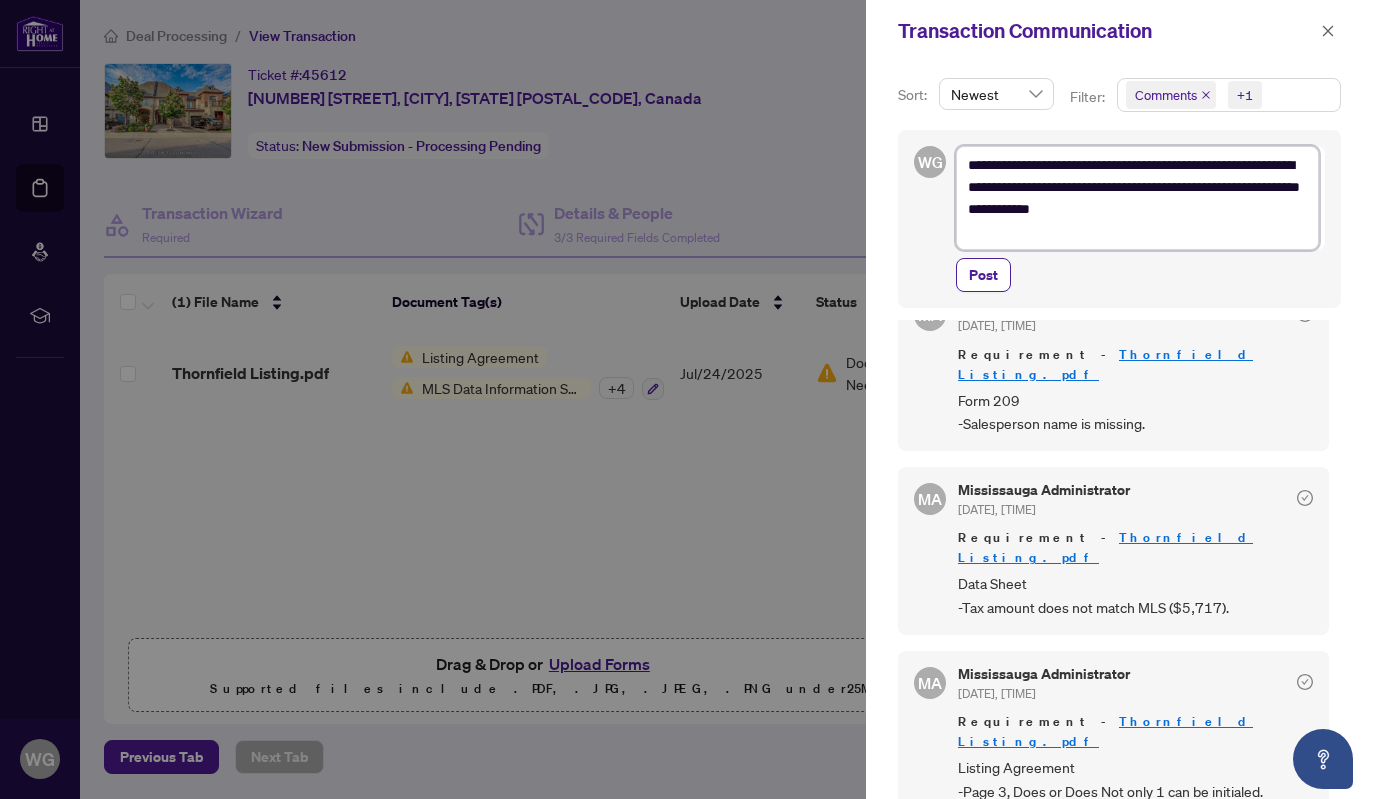 type on "**********" 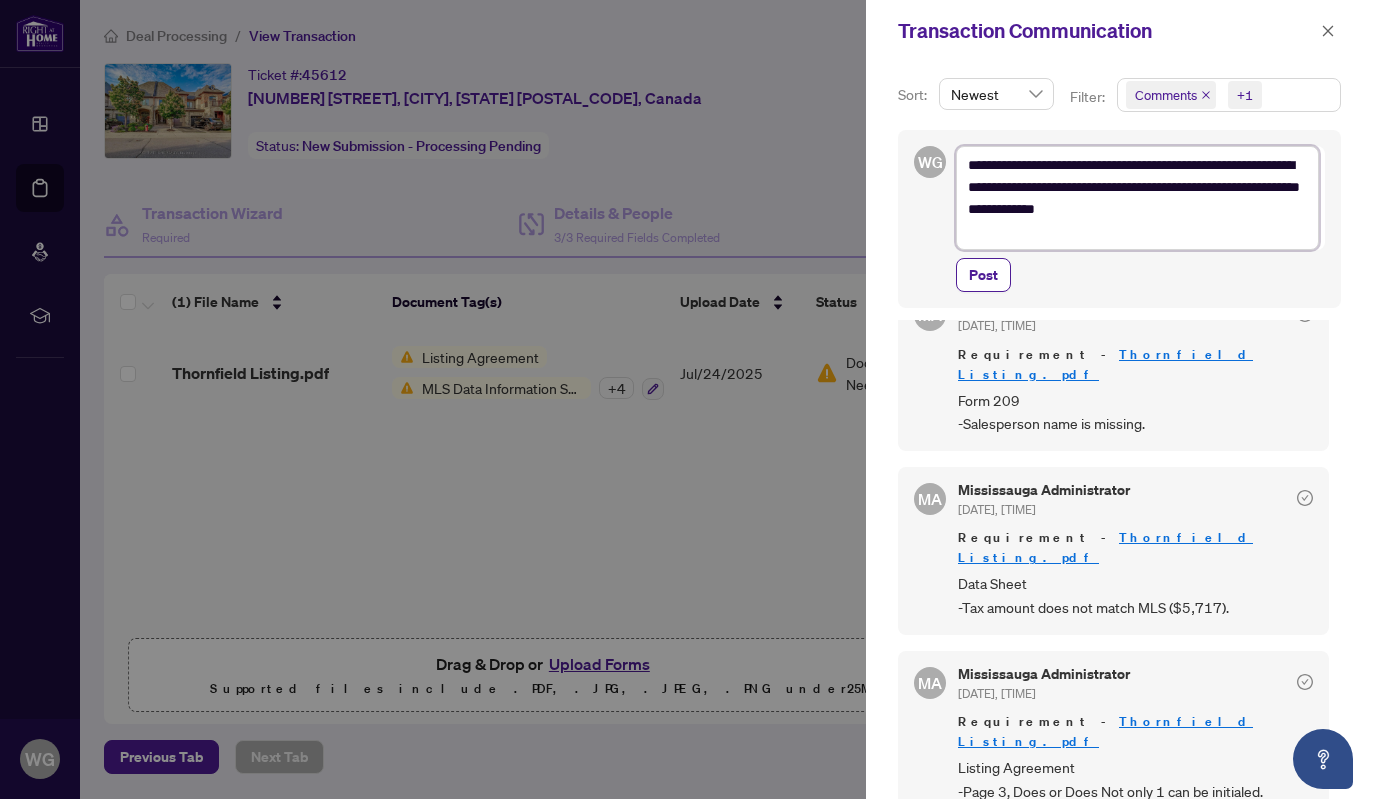 type on "**********" 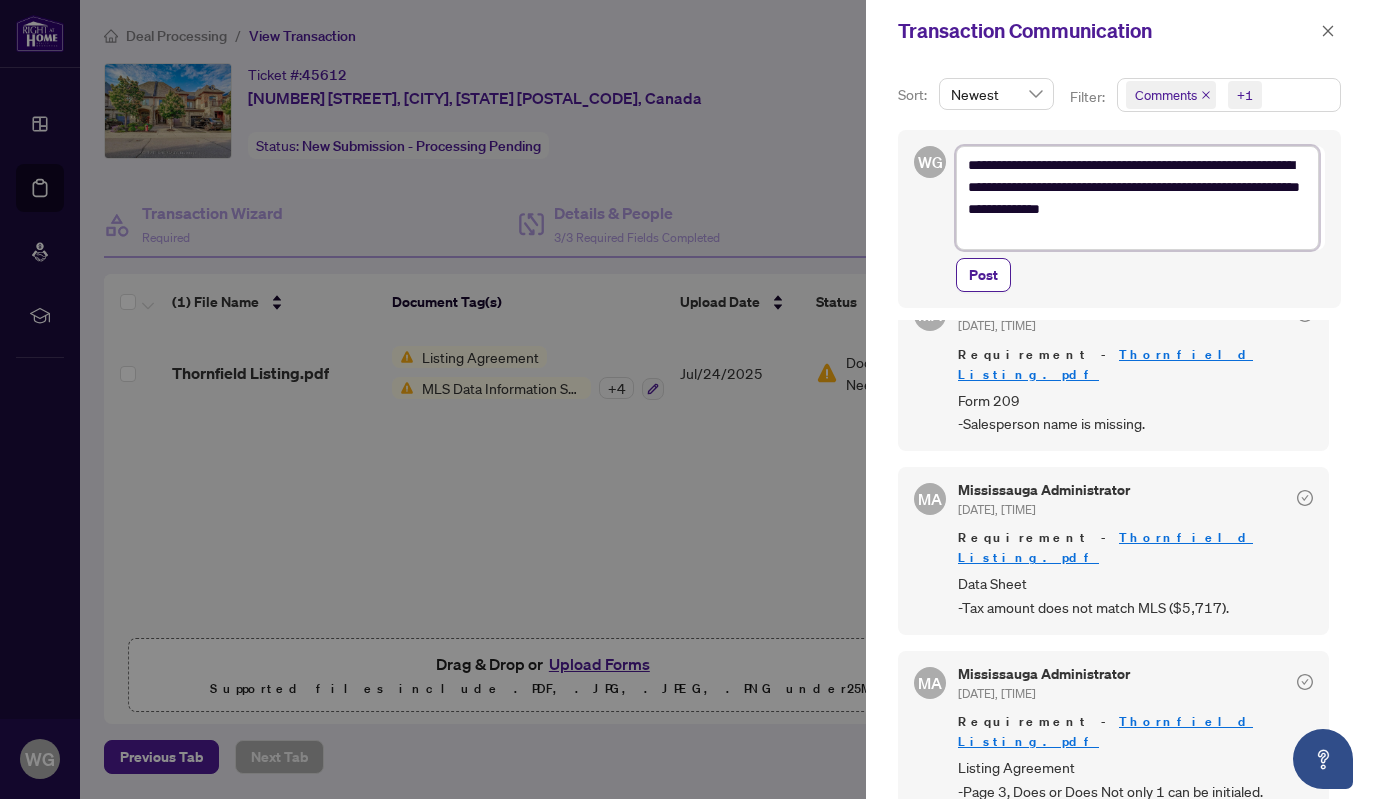 type on "**********" 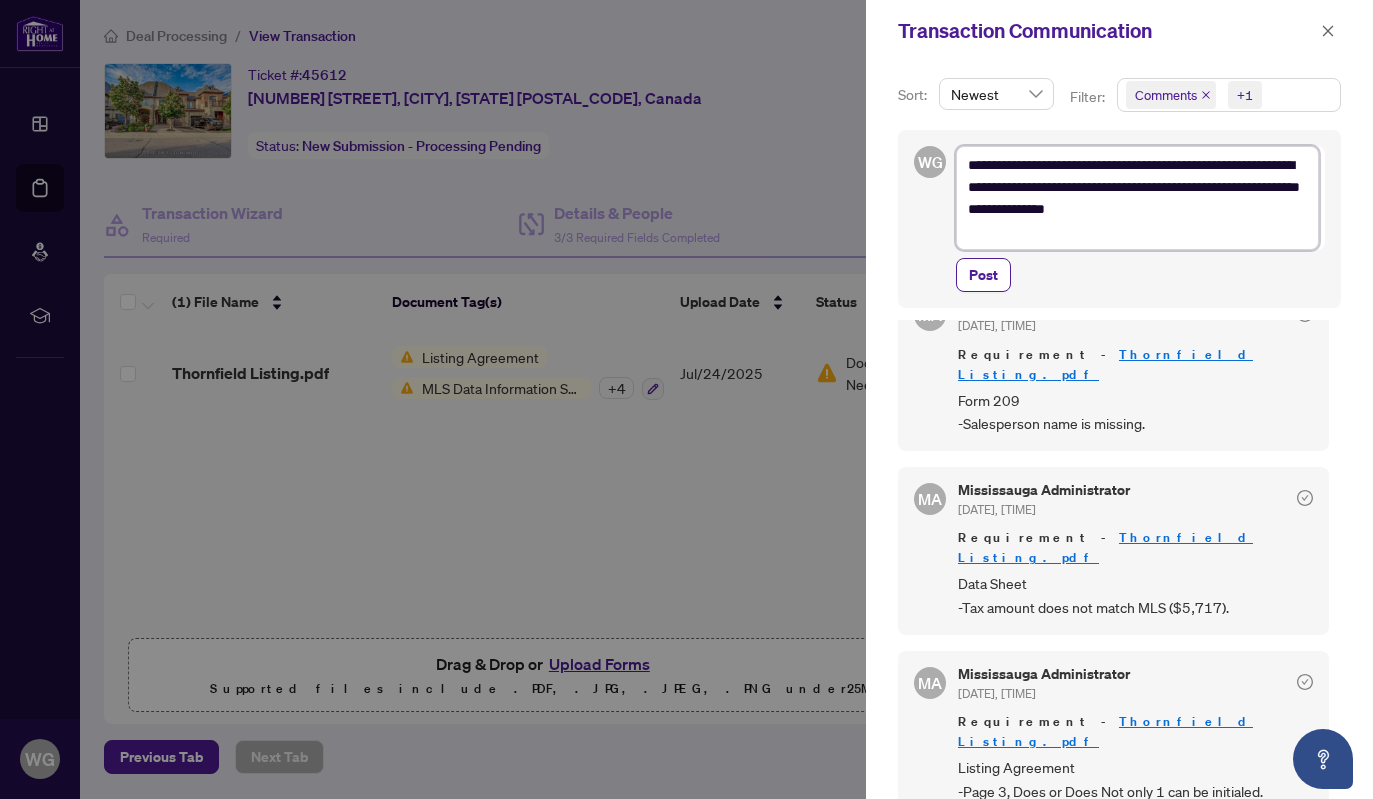 type on "**********" 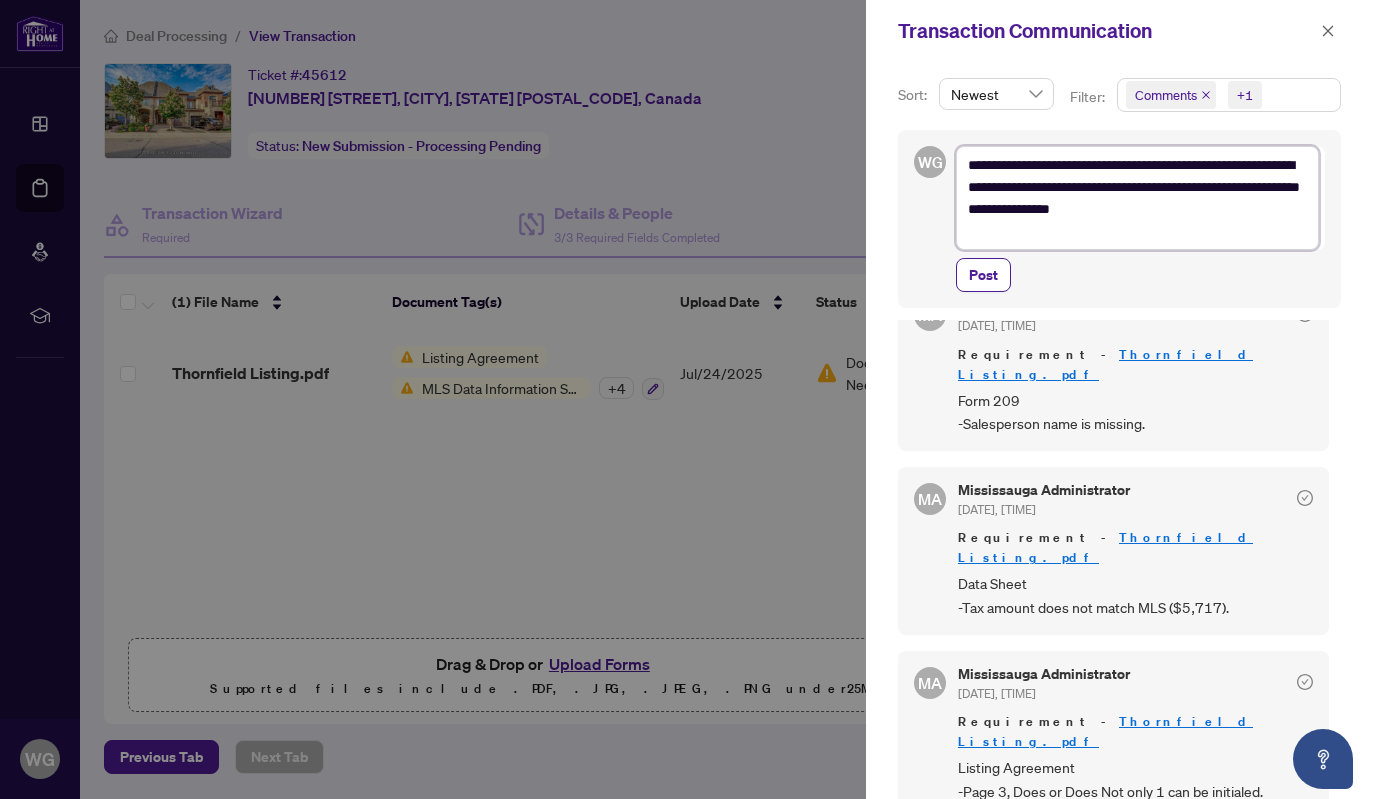 type on "**********" 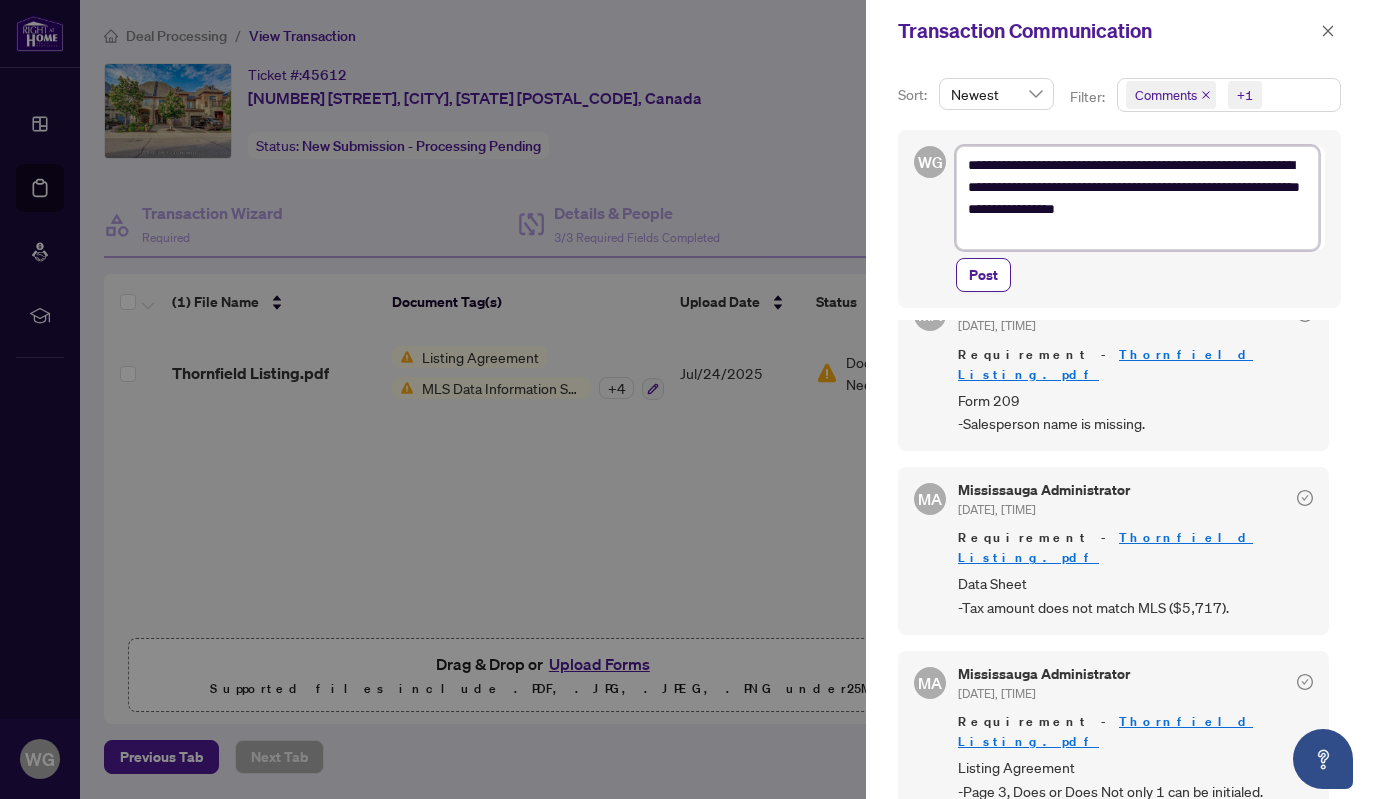 type on "**********" 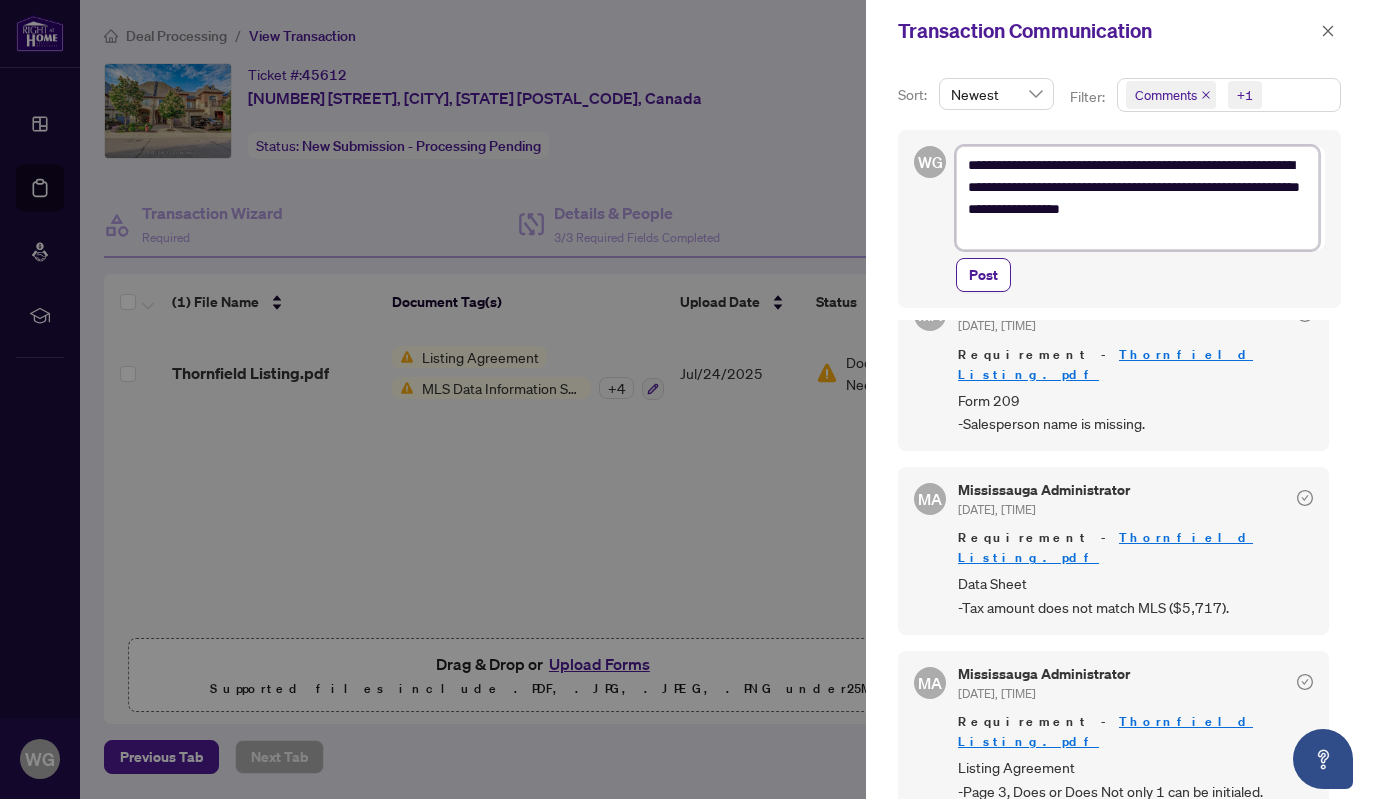 type on "**********" 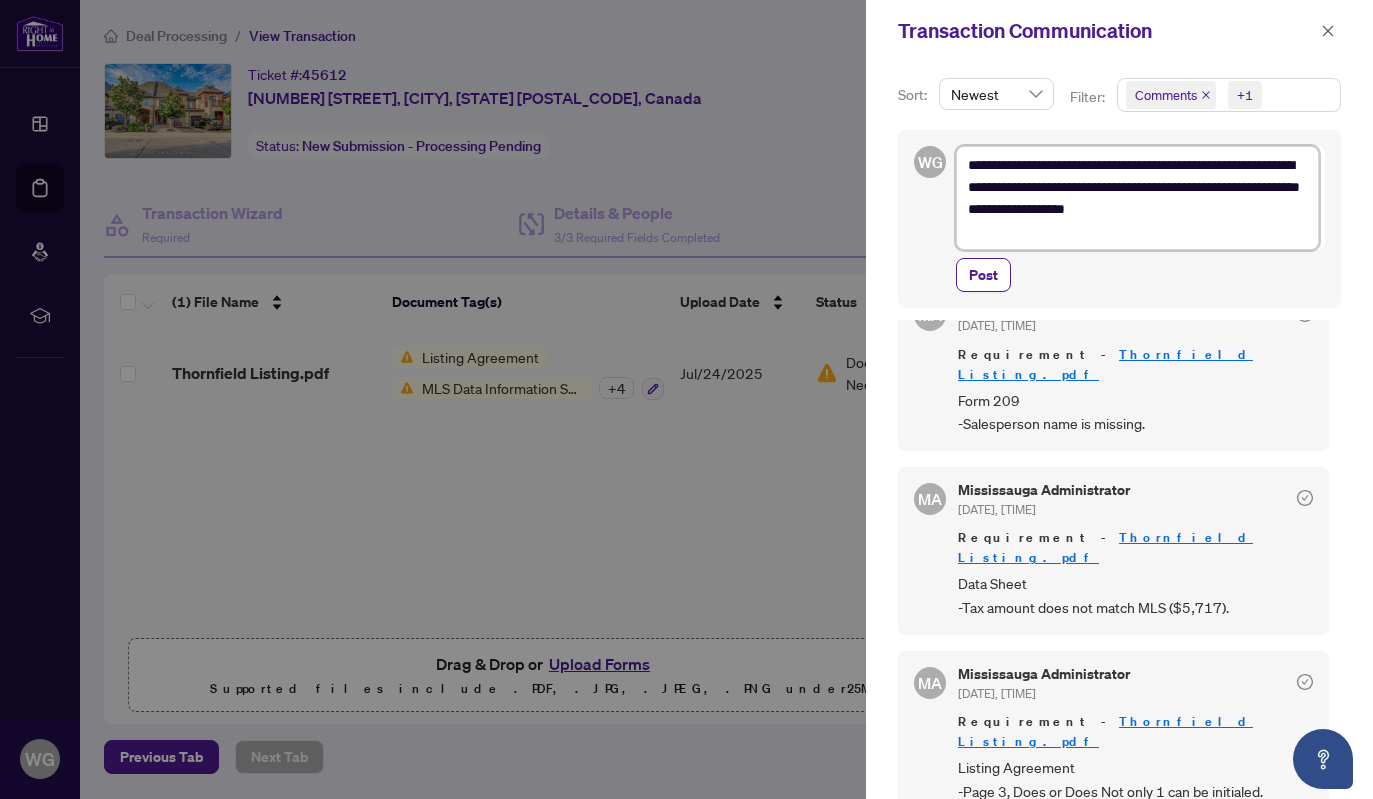 type on "**********" 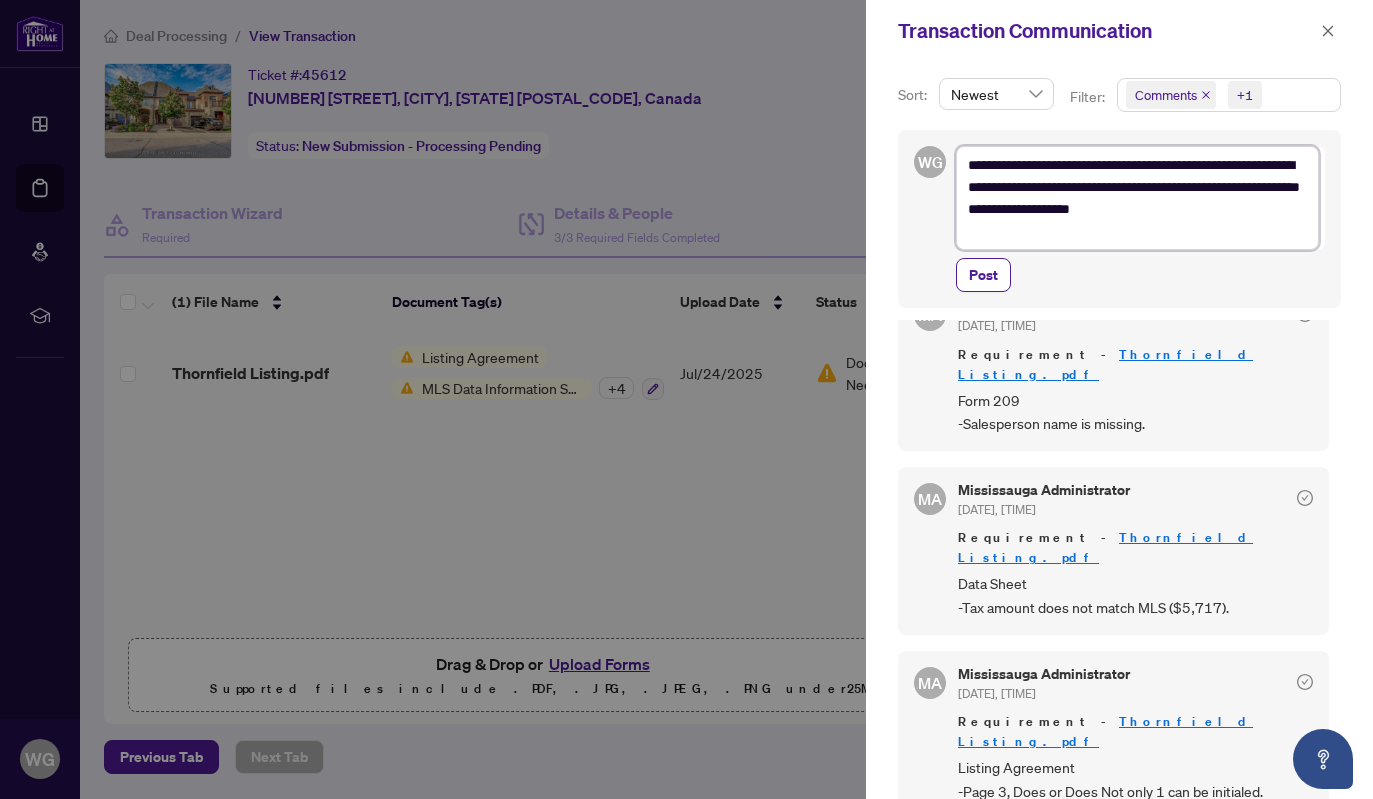 type on "**********" 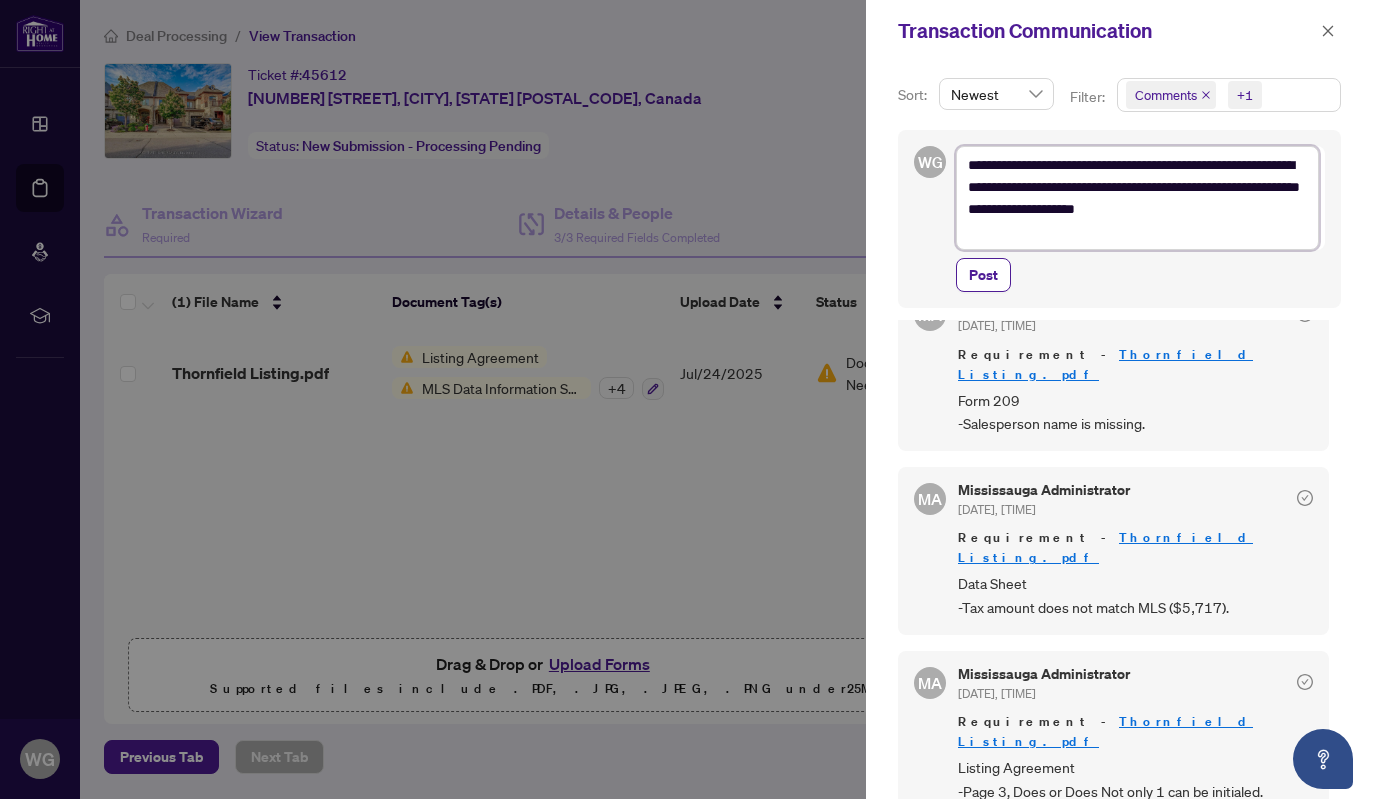 type on "**********" 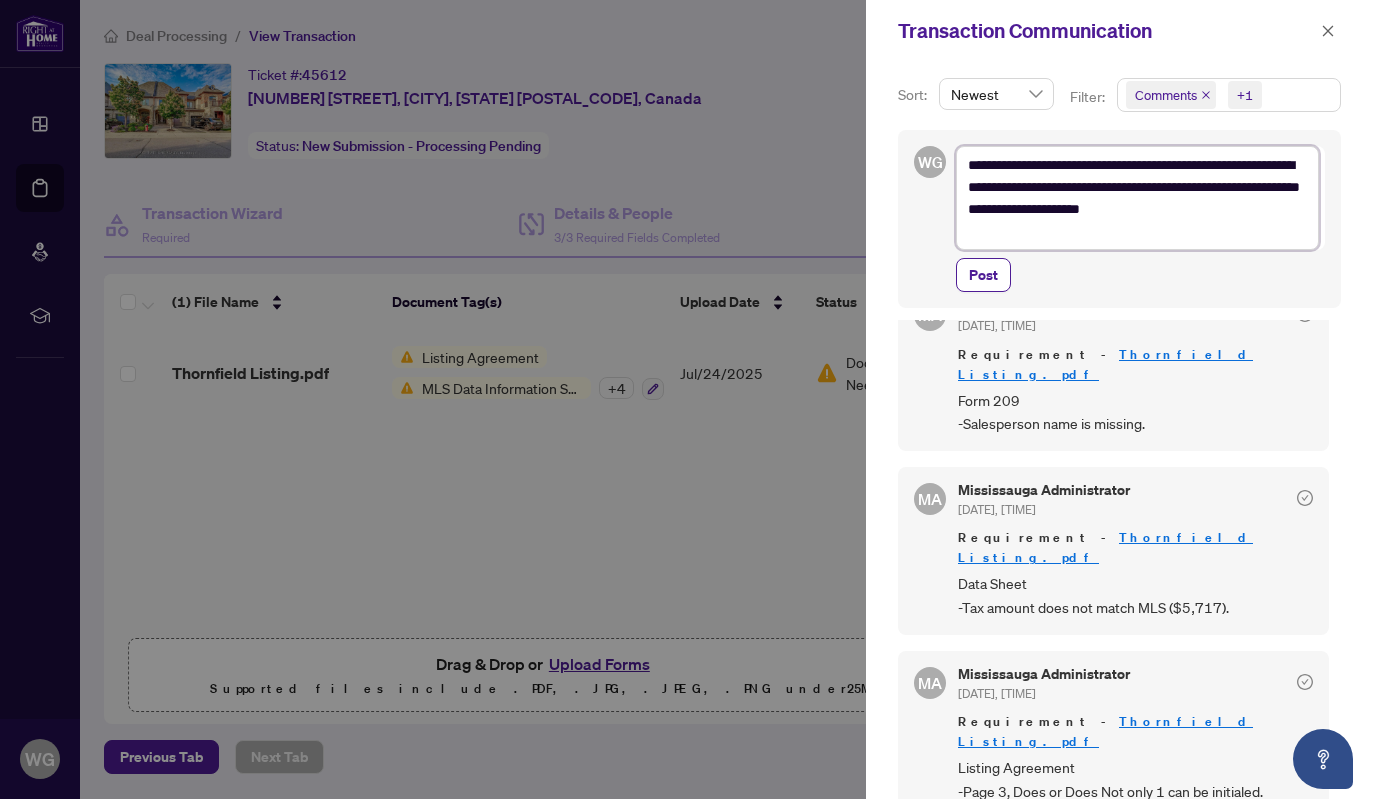 type on "**********" 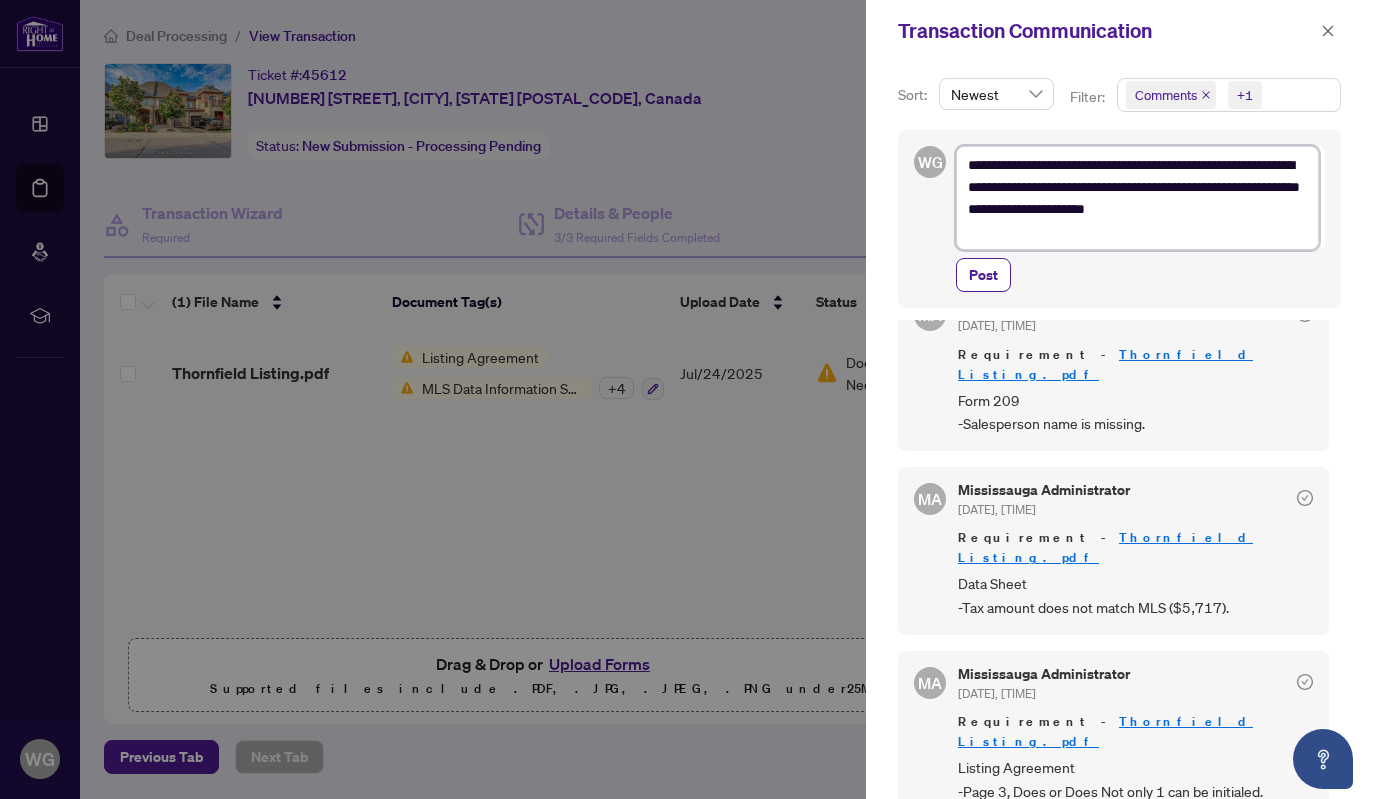 type on "**********" 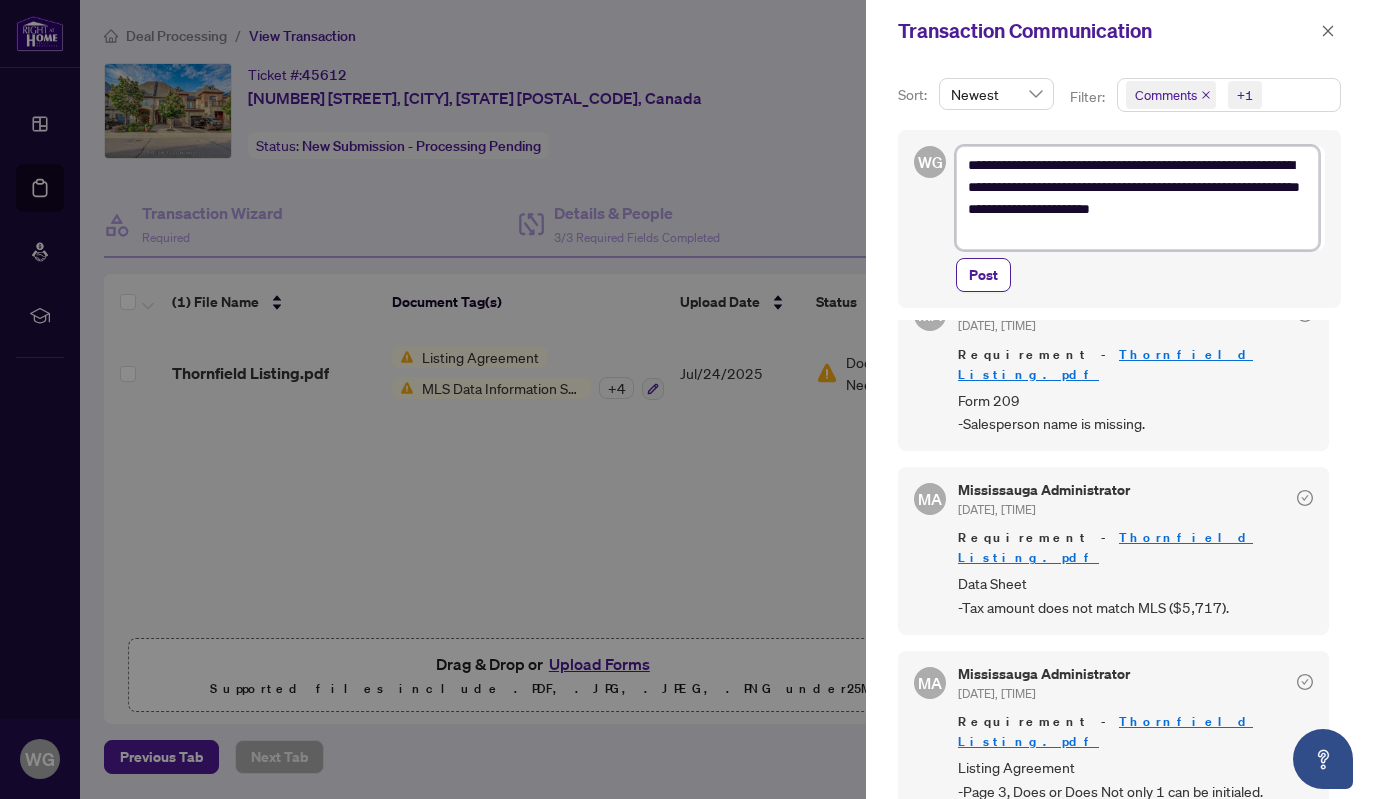 type on "**********" 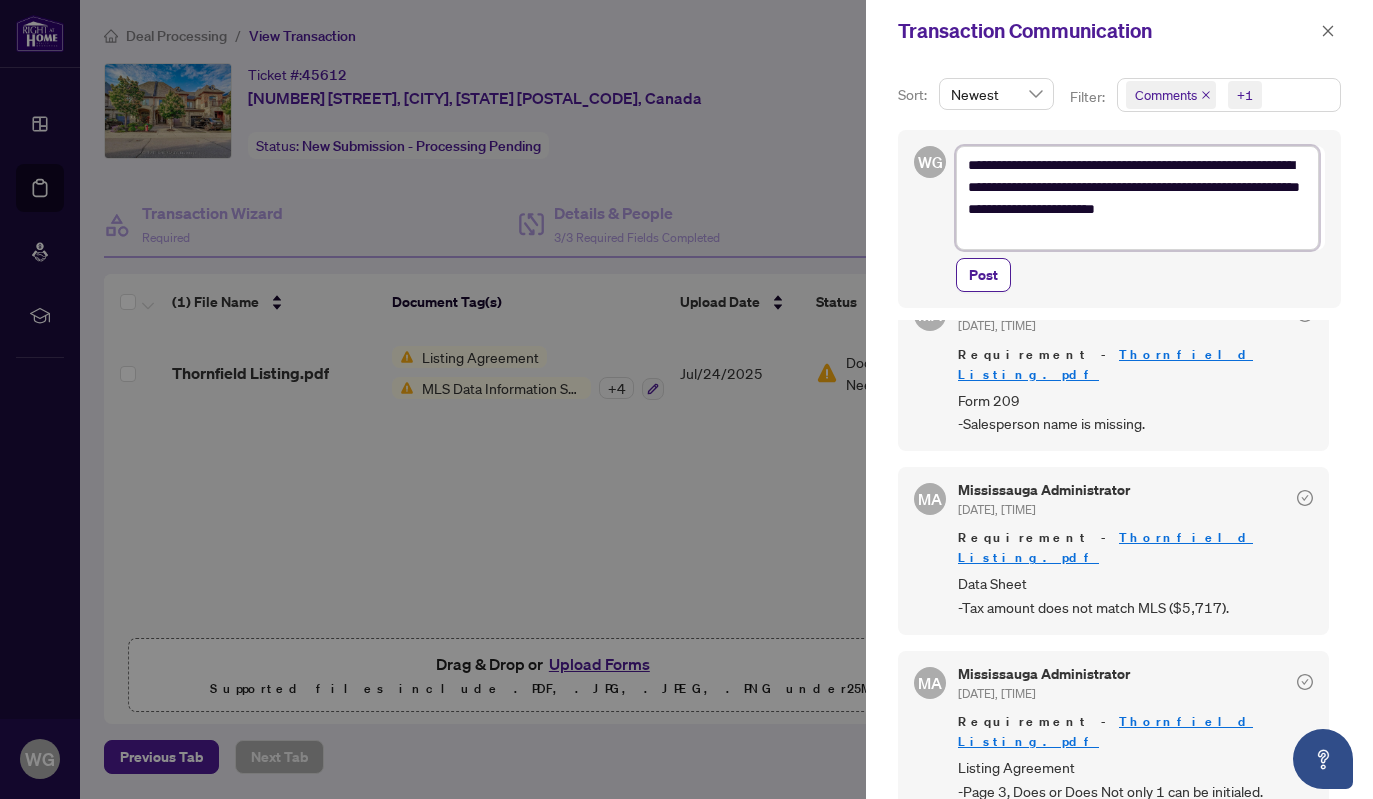 type on "**********" 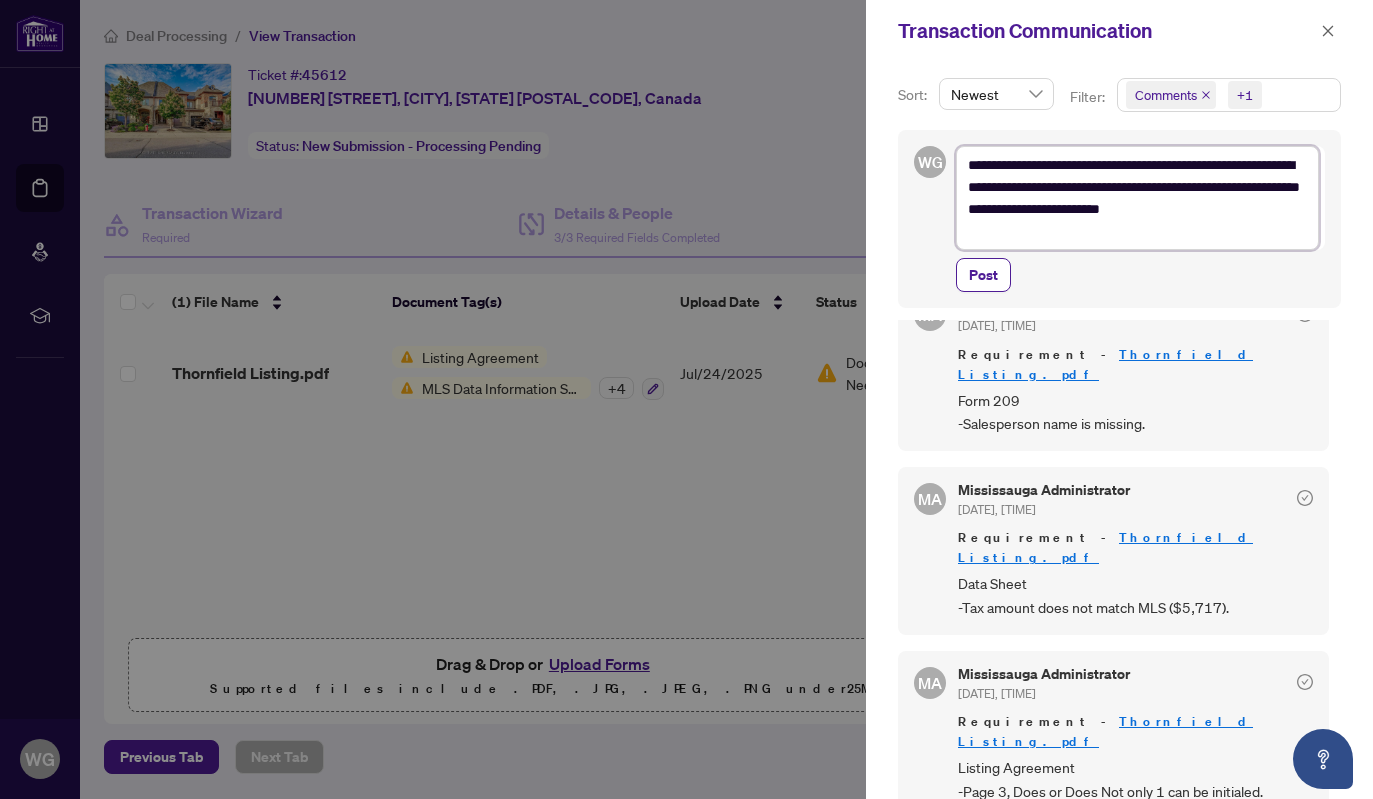 type on "**********" 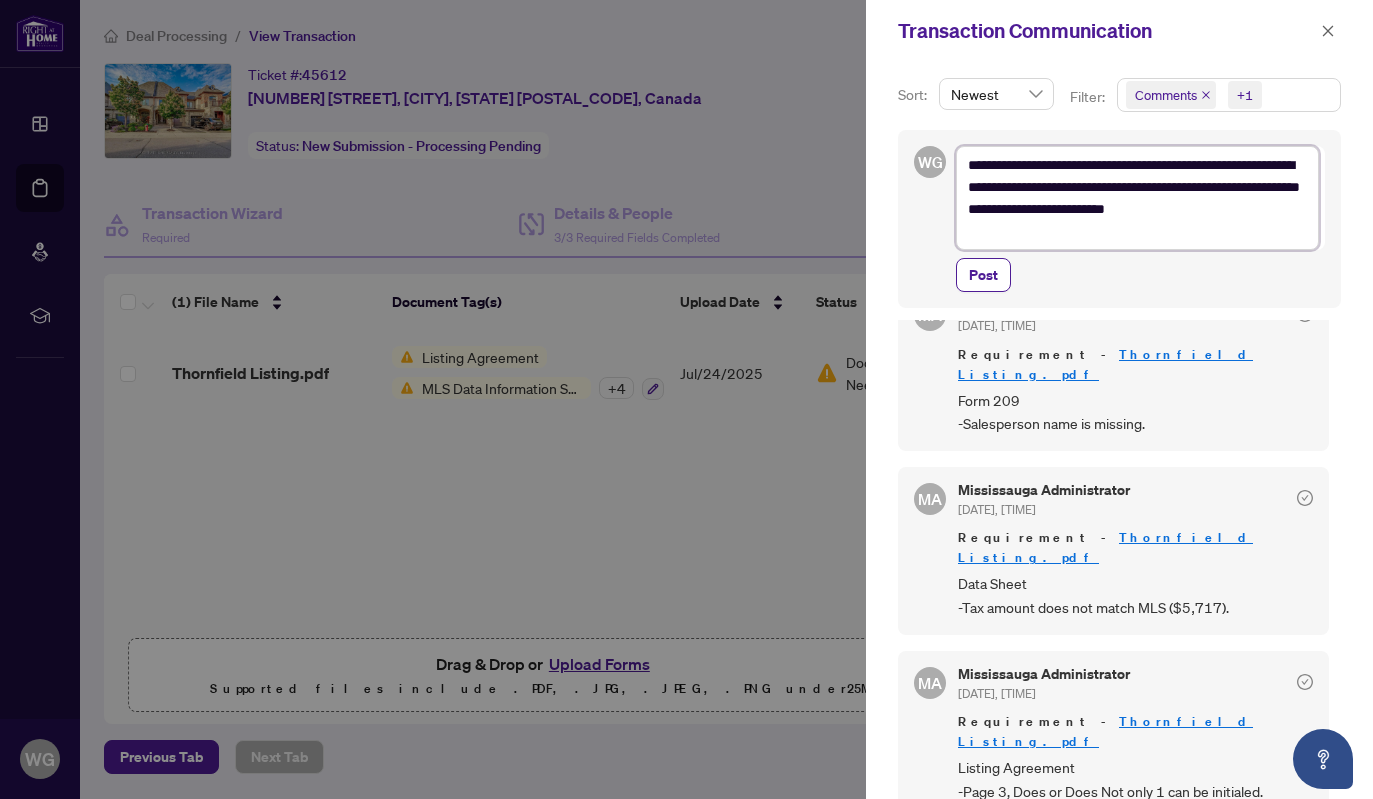 type on "**********" 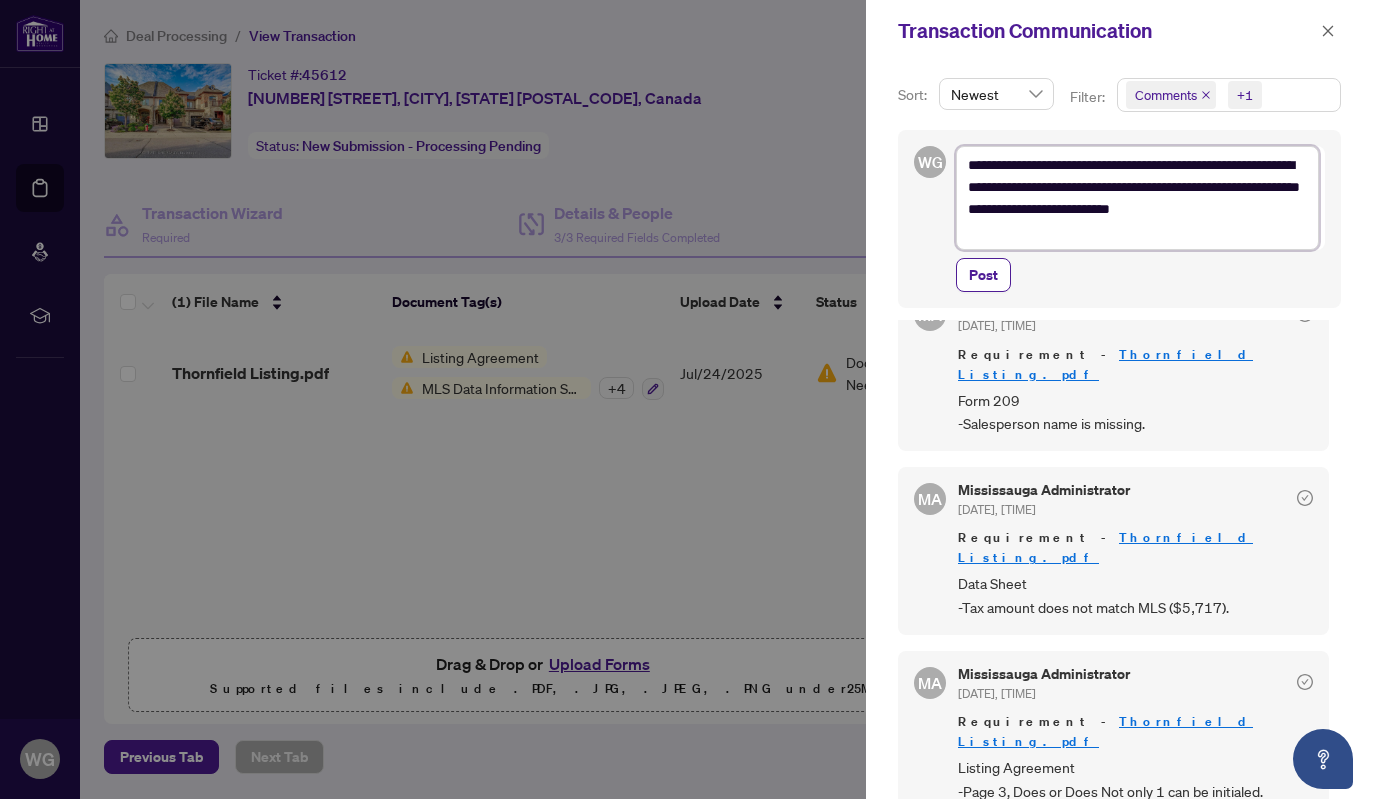 type on "**********" 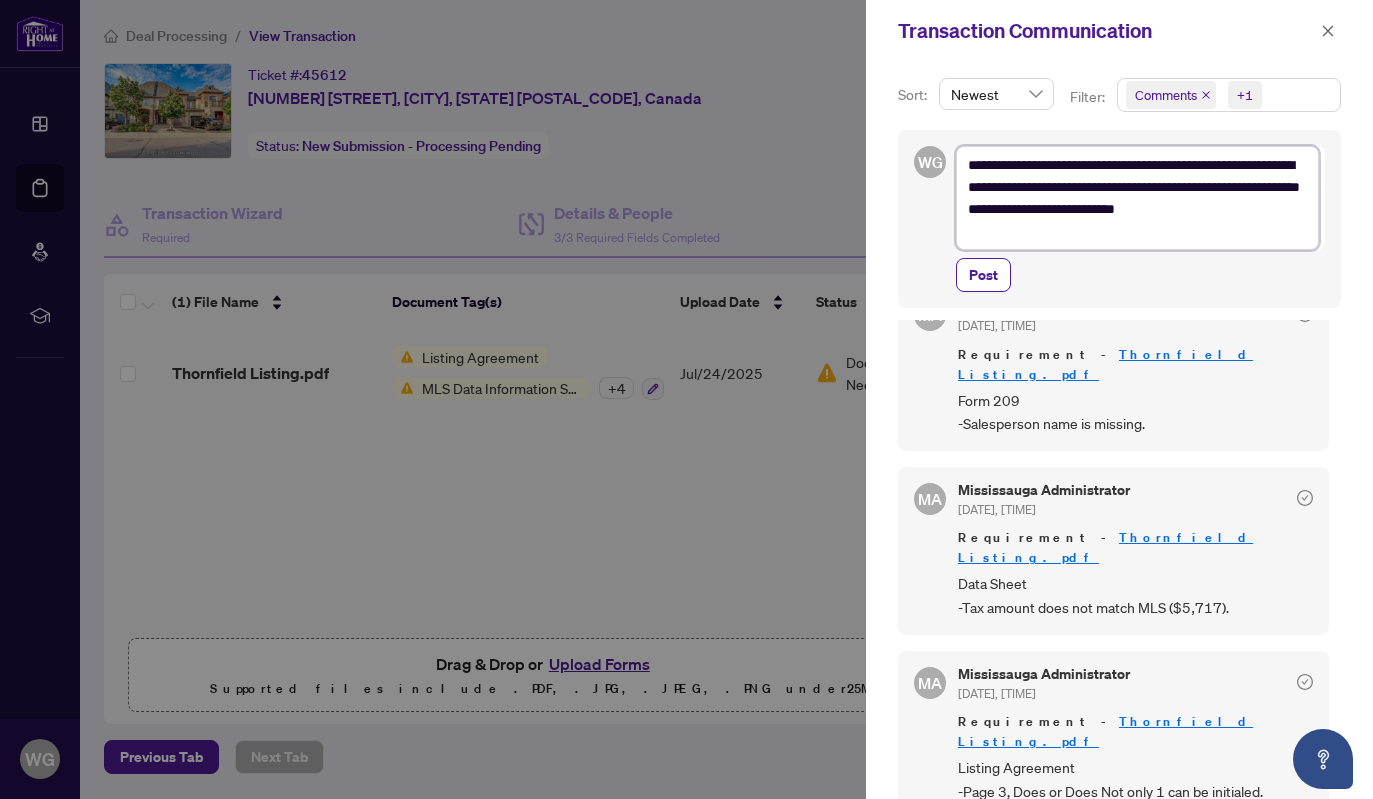 type on "**********" 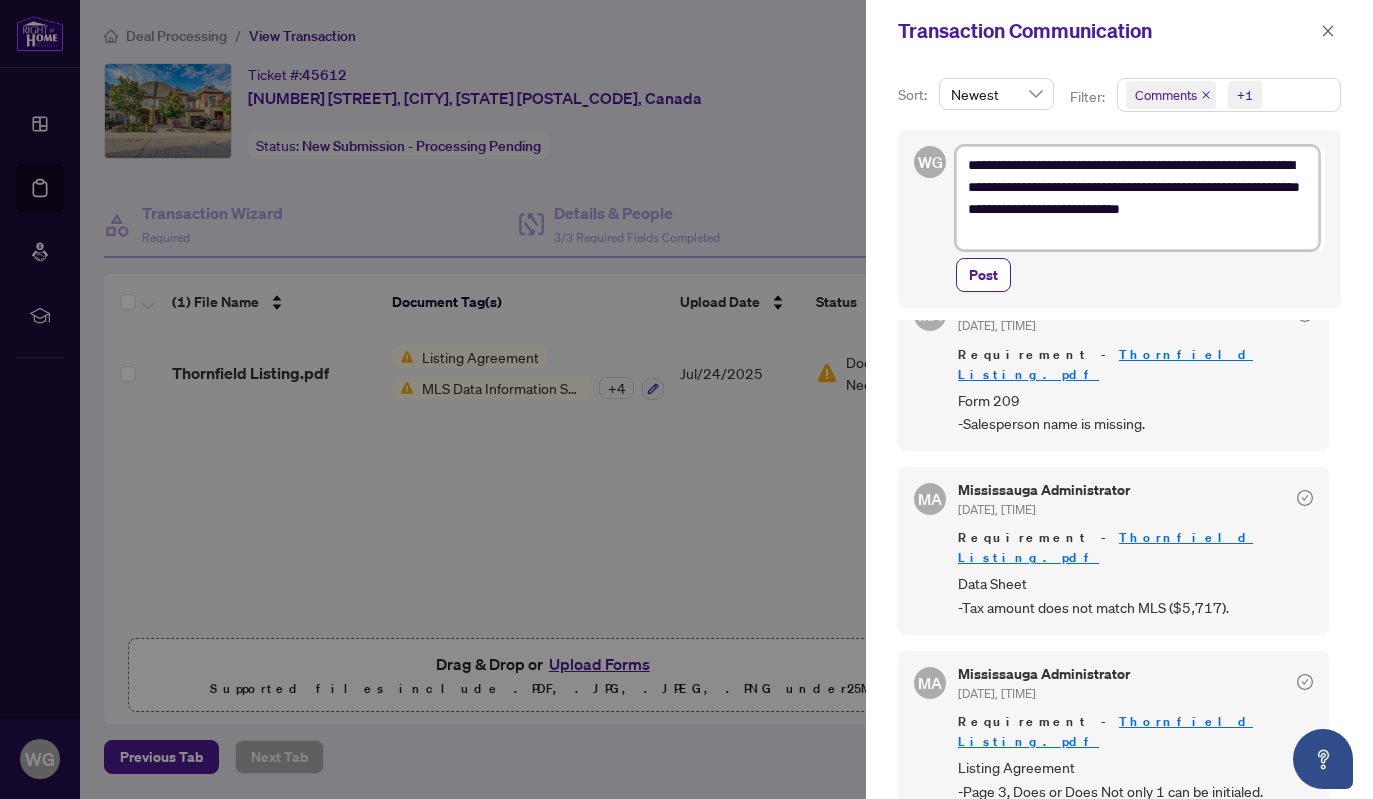 type on "**********" 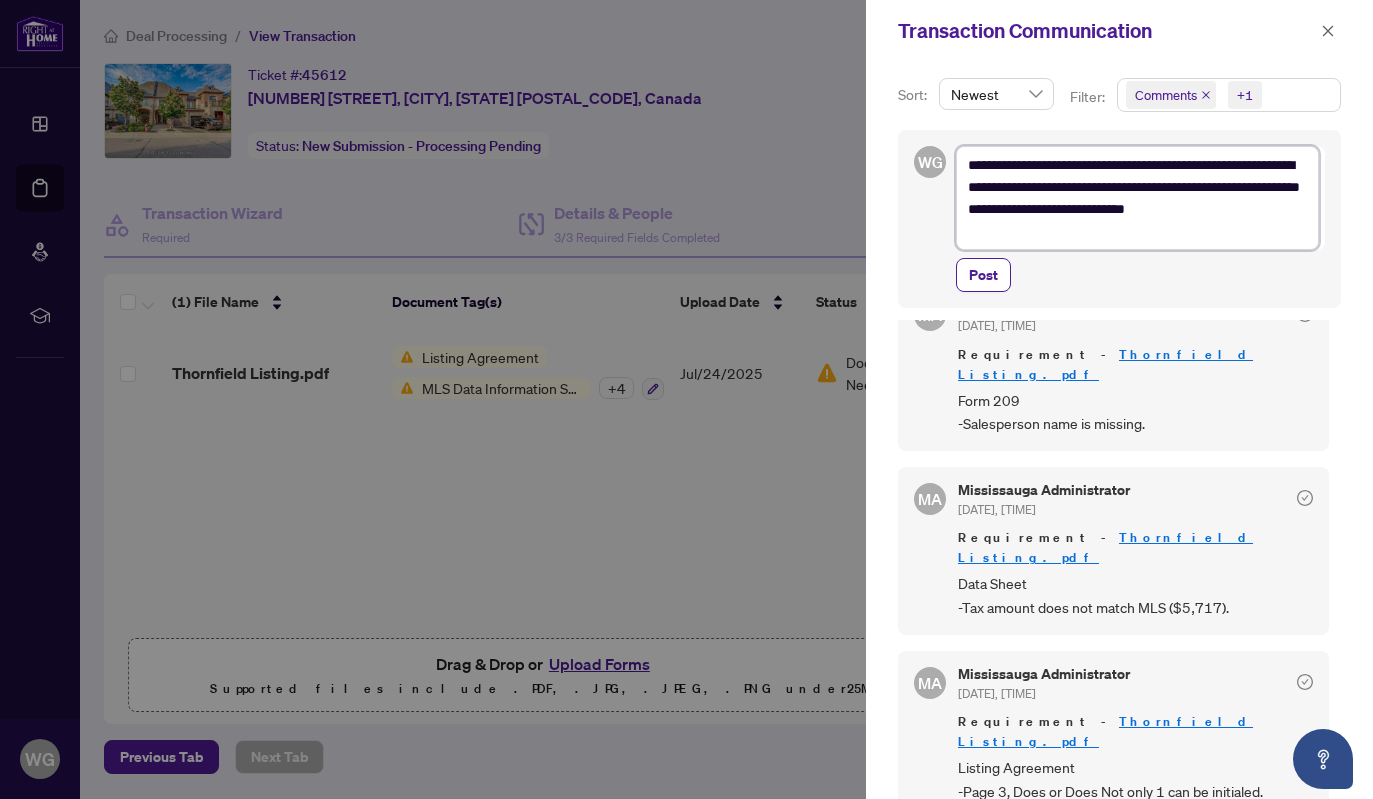 type on "**********" 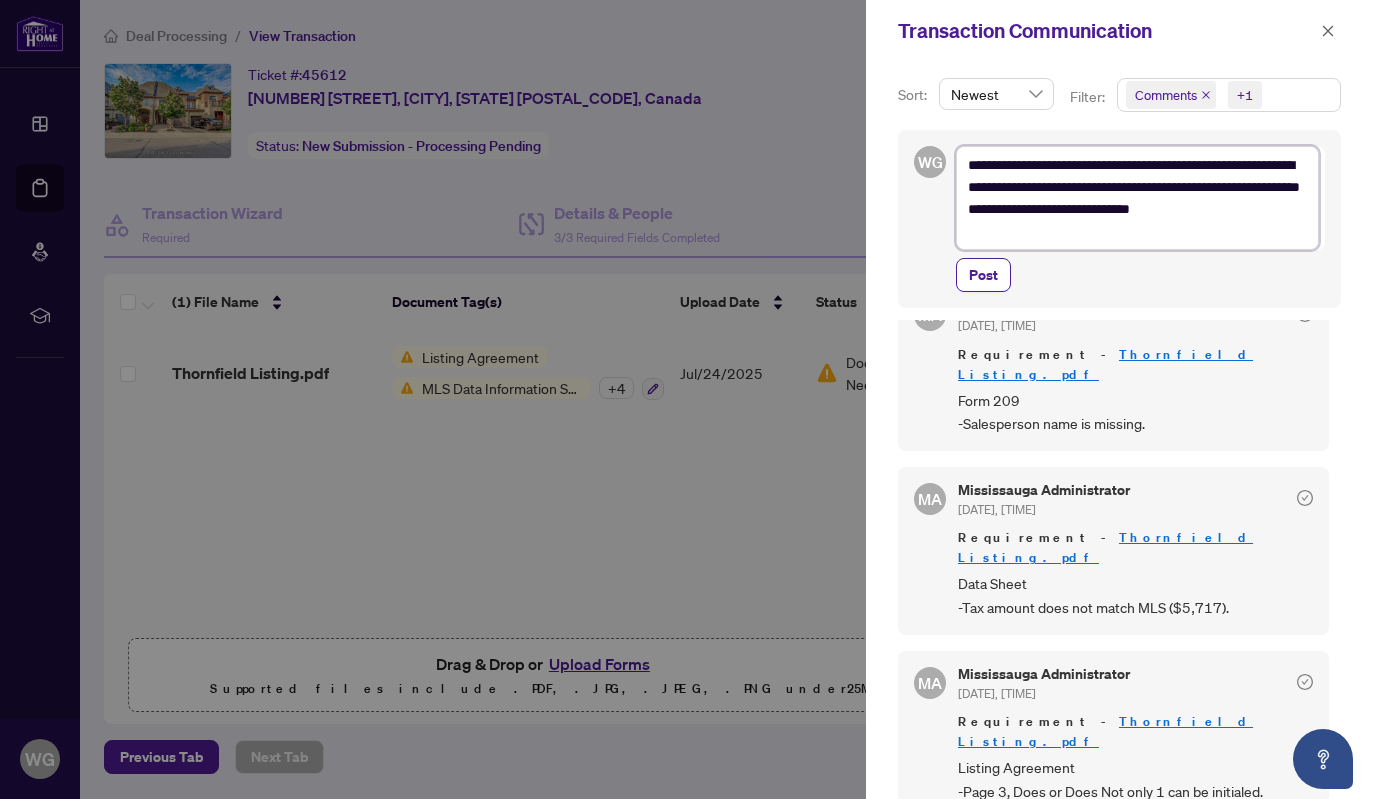 type on "**********" 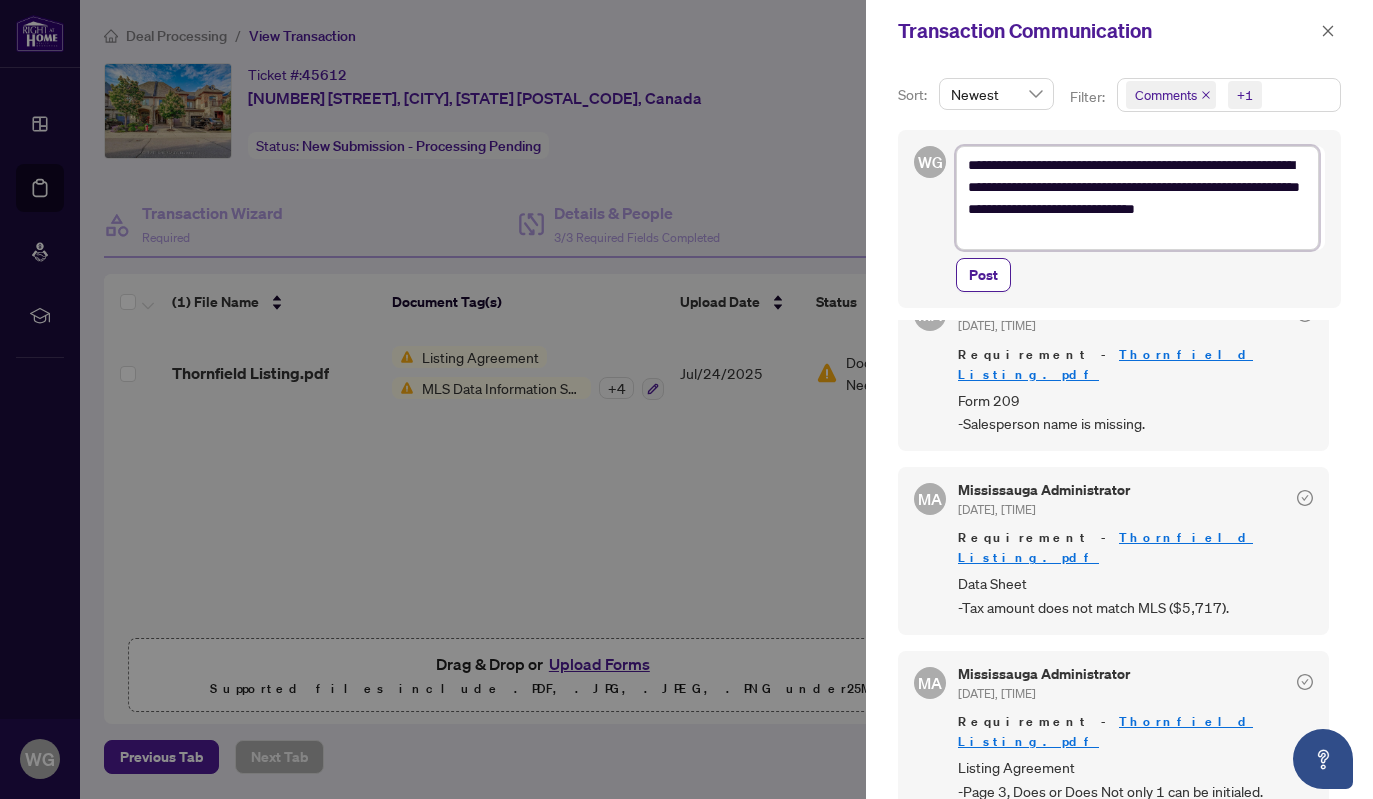 type on "**********" 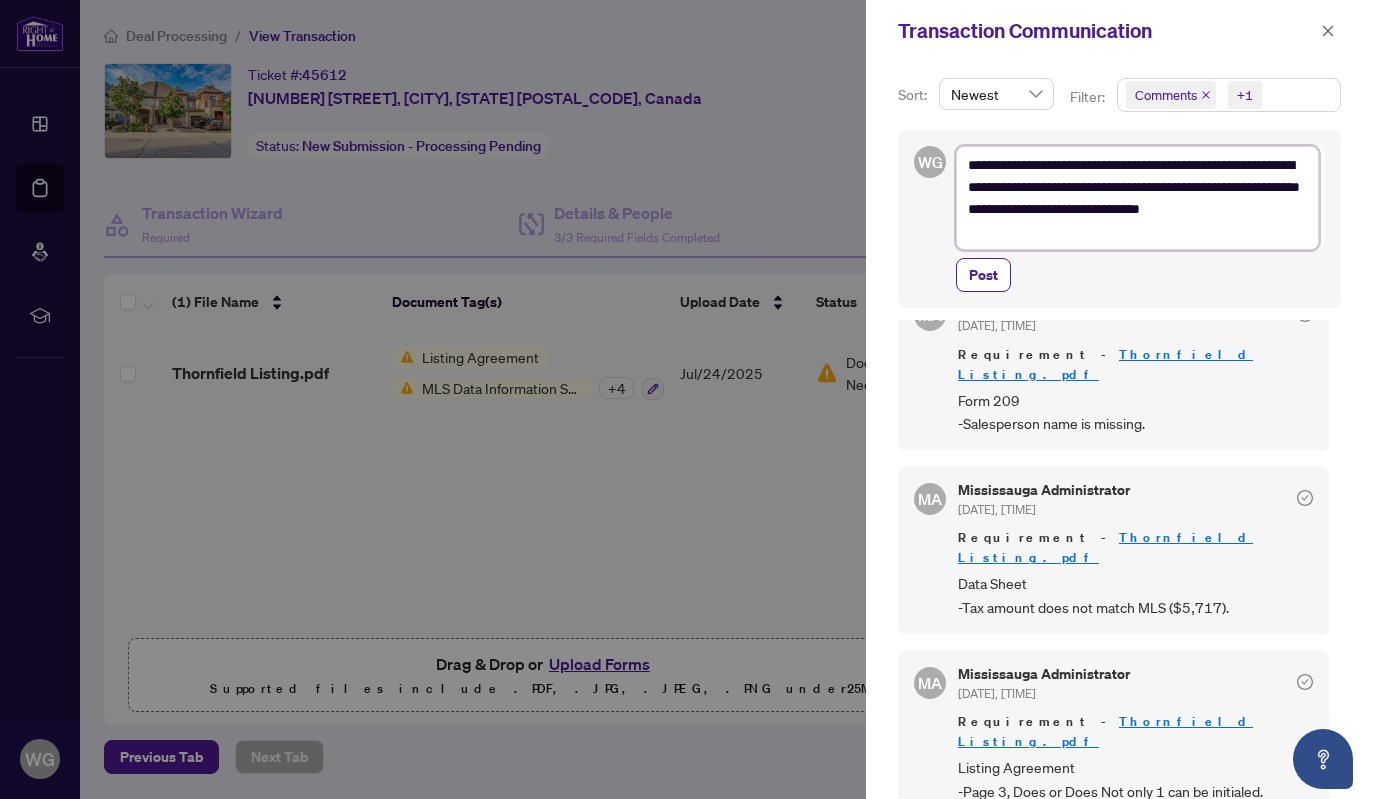 type on "**********" 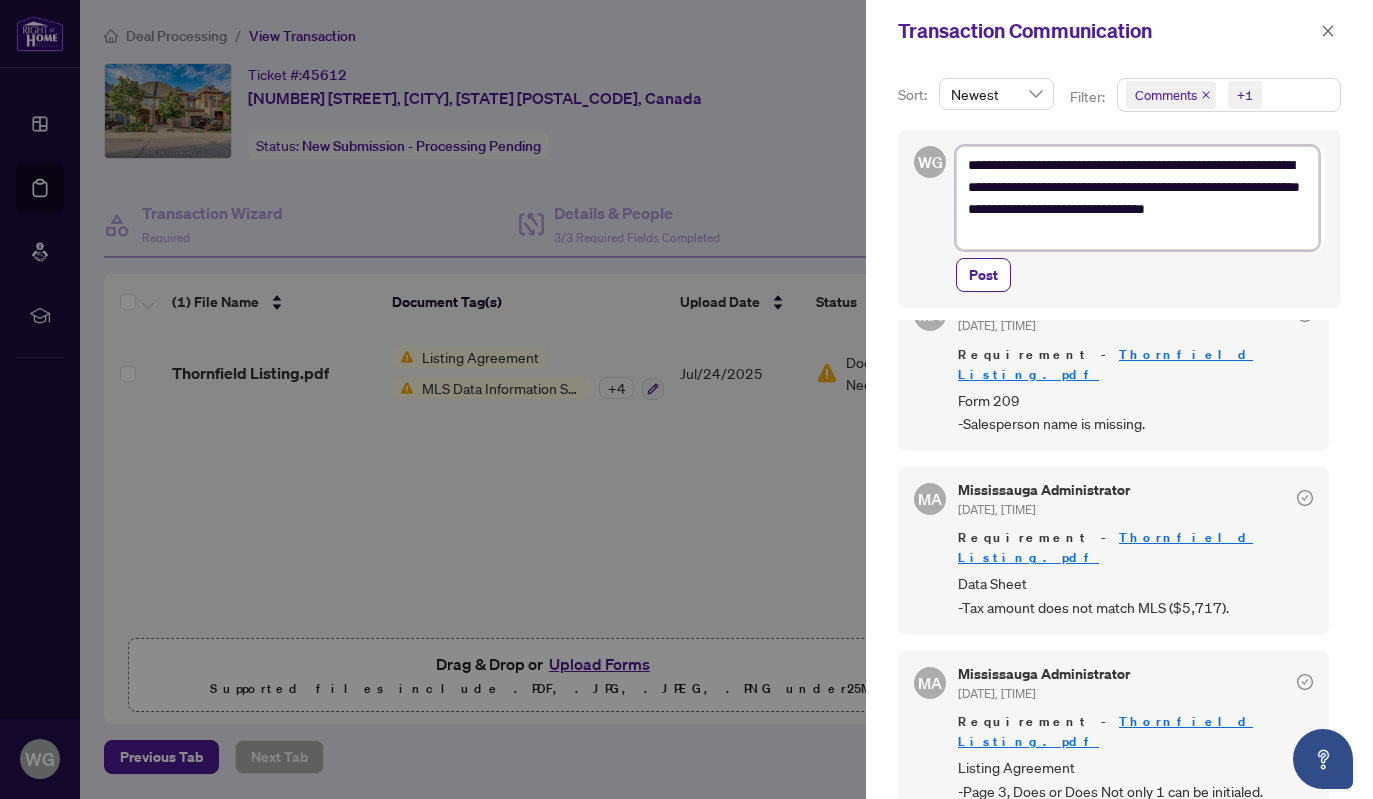 type on "**********" 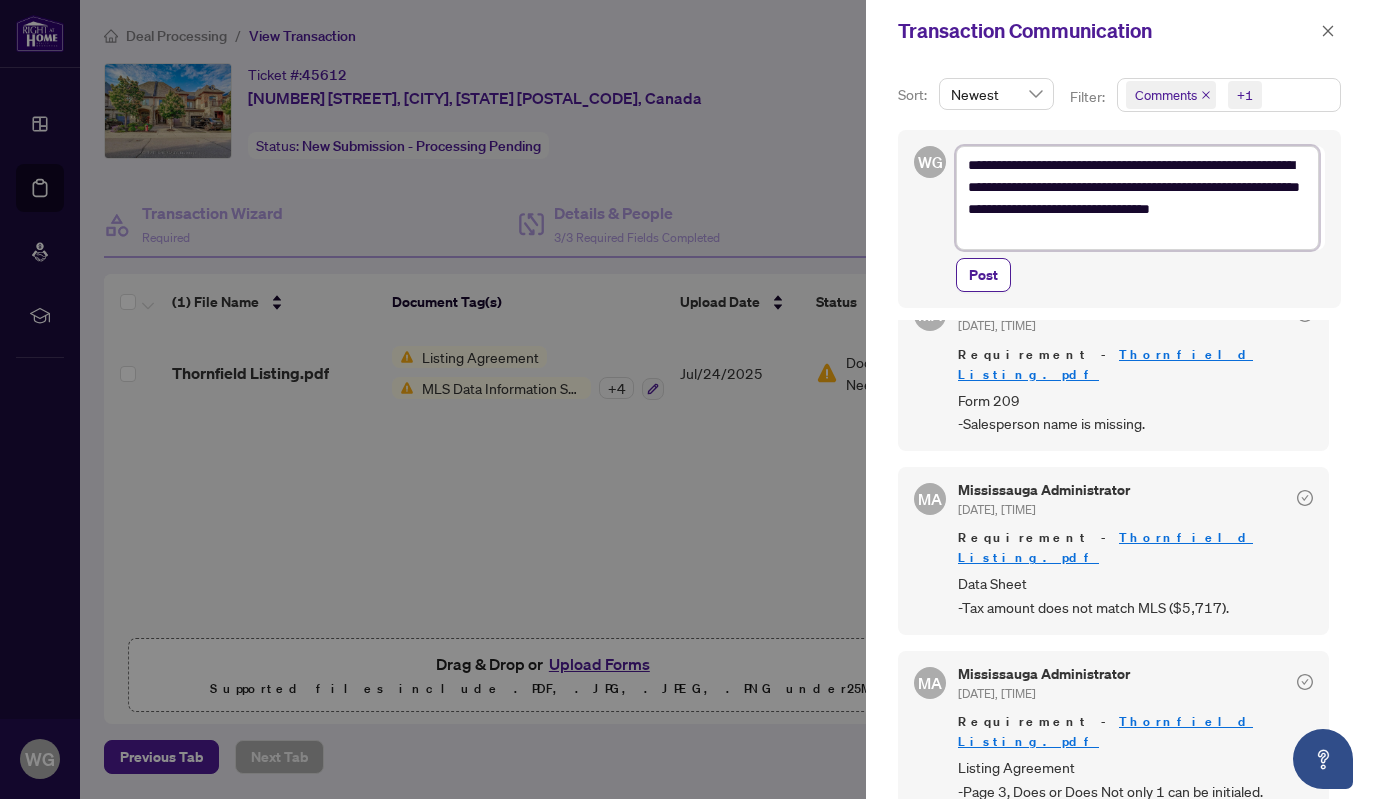 type on "**********" 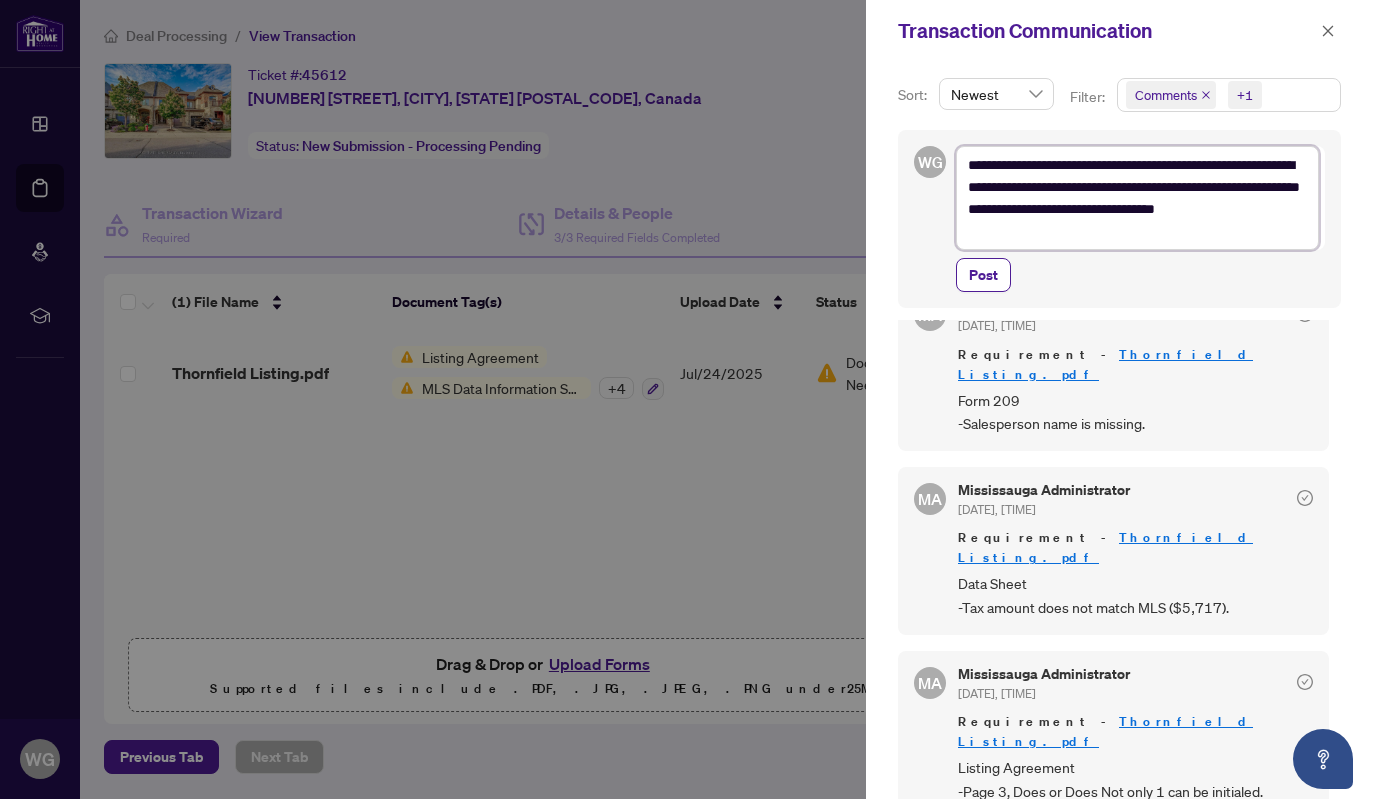 type on "**********" 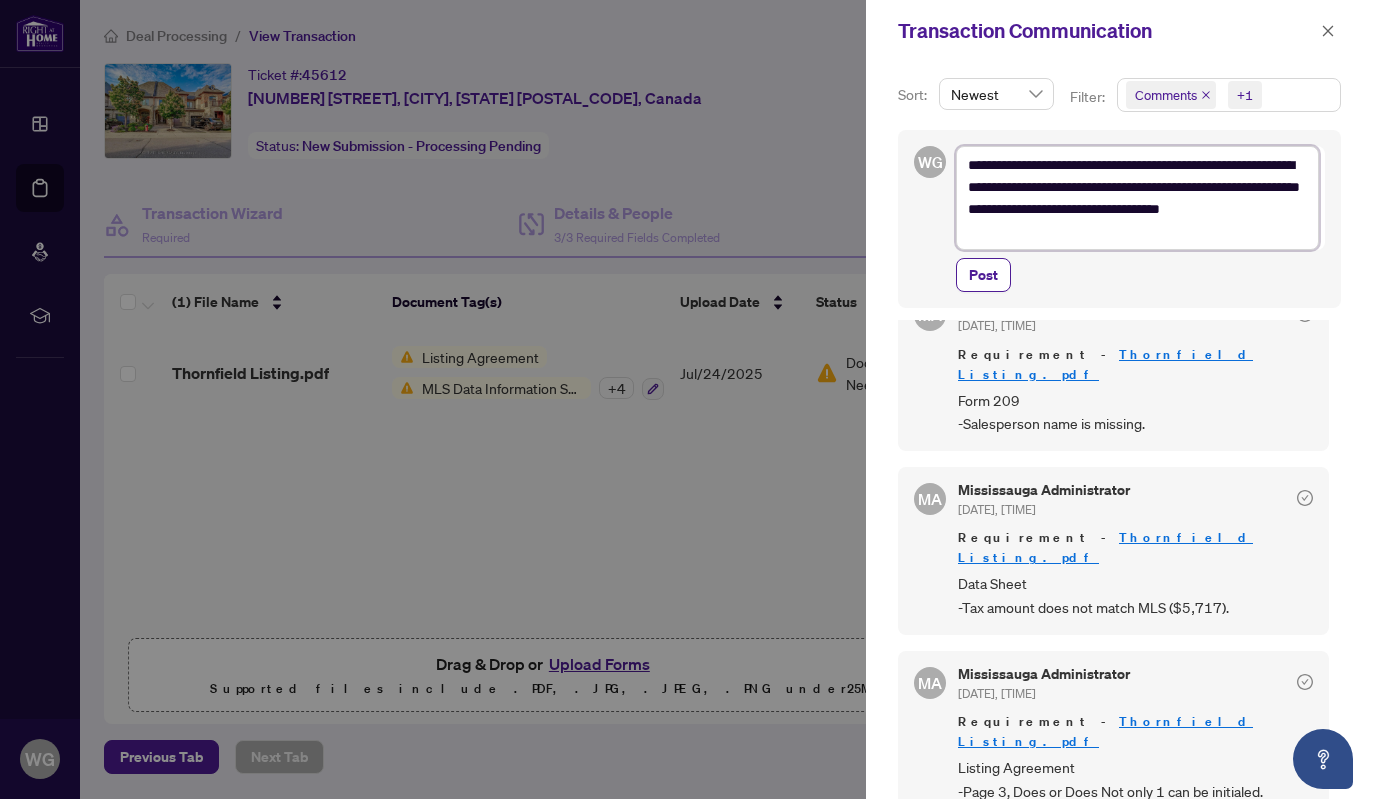type on "**********" 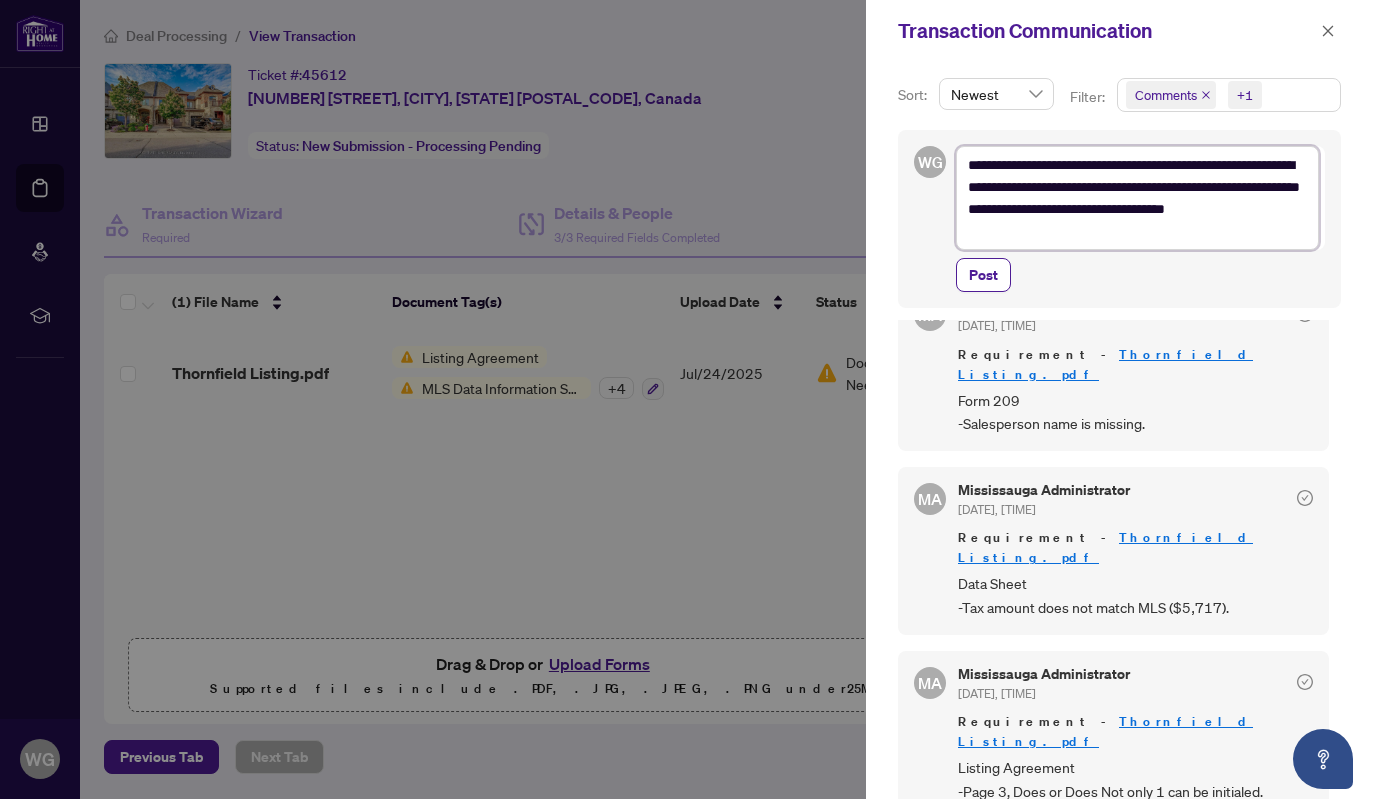 type on "**********" 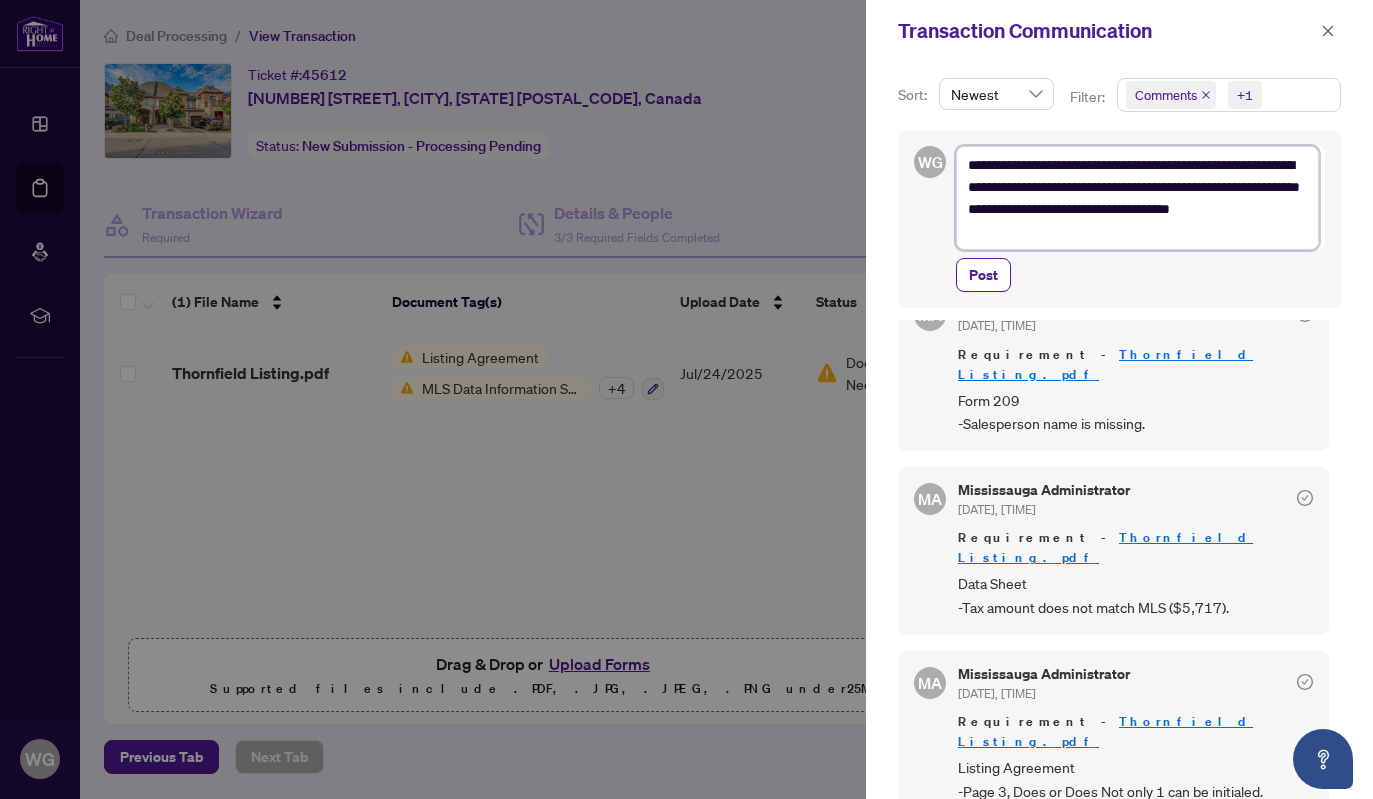 type on "**********" 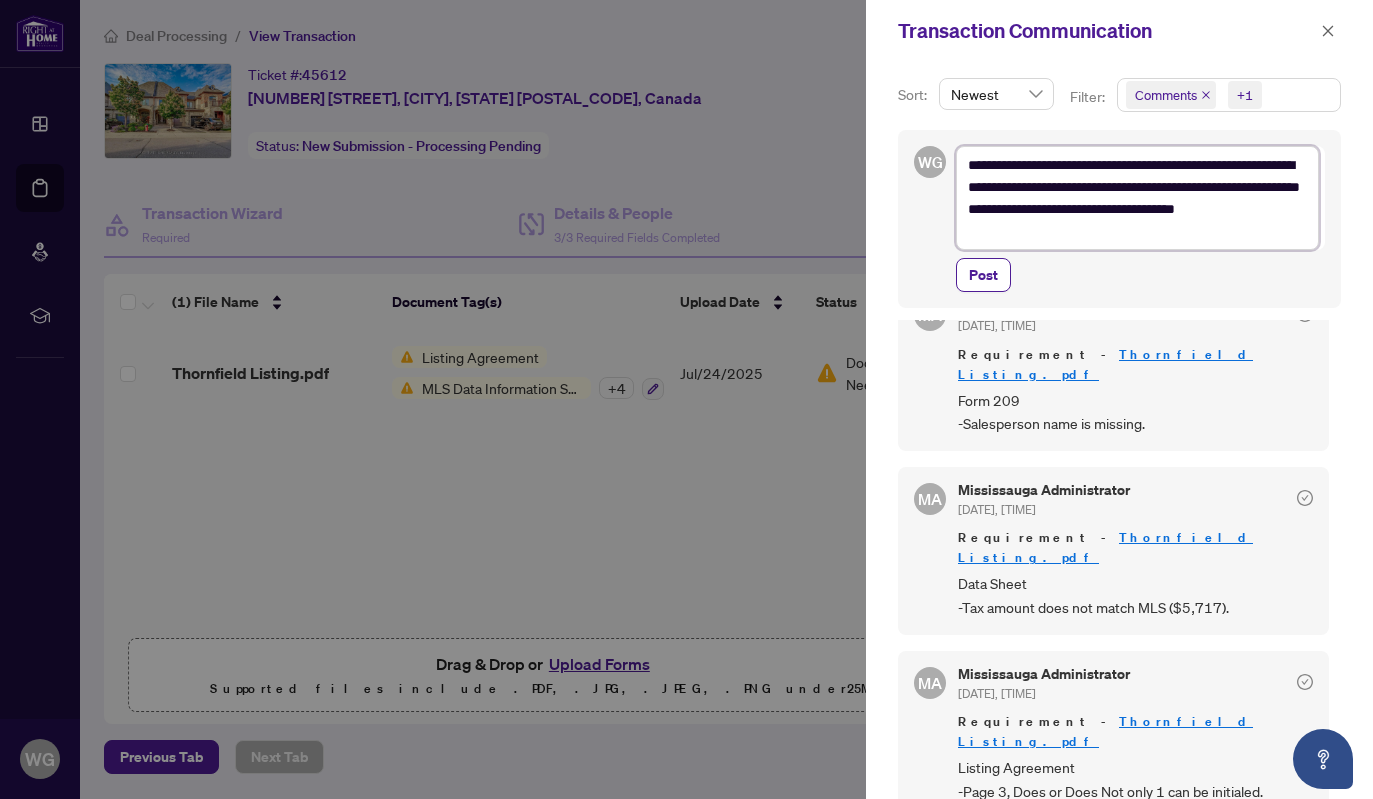 type on "**********" 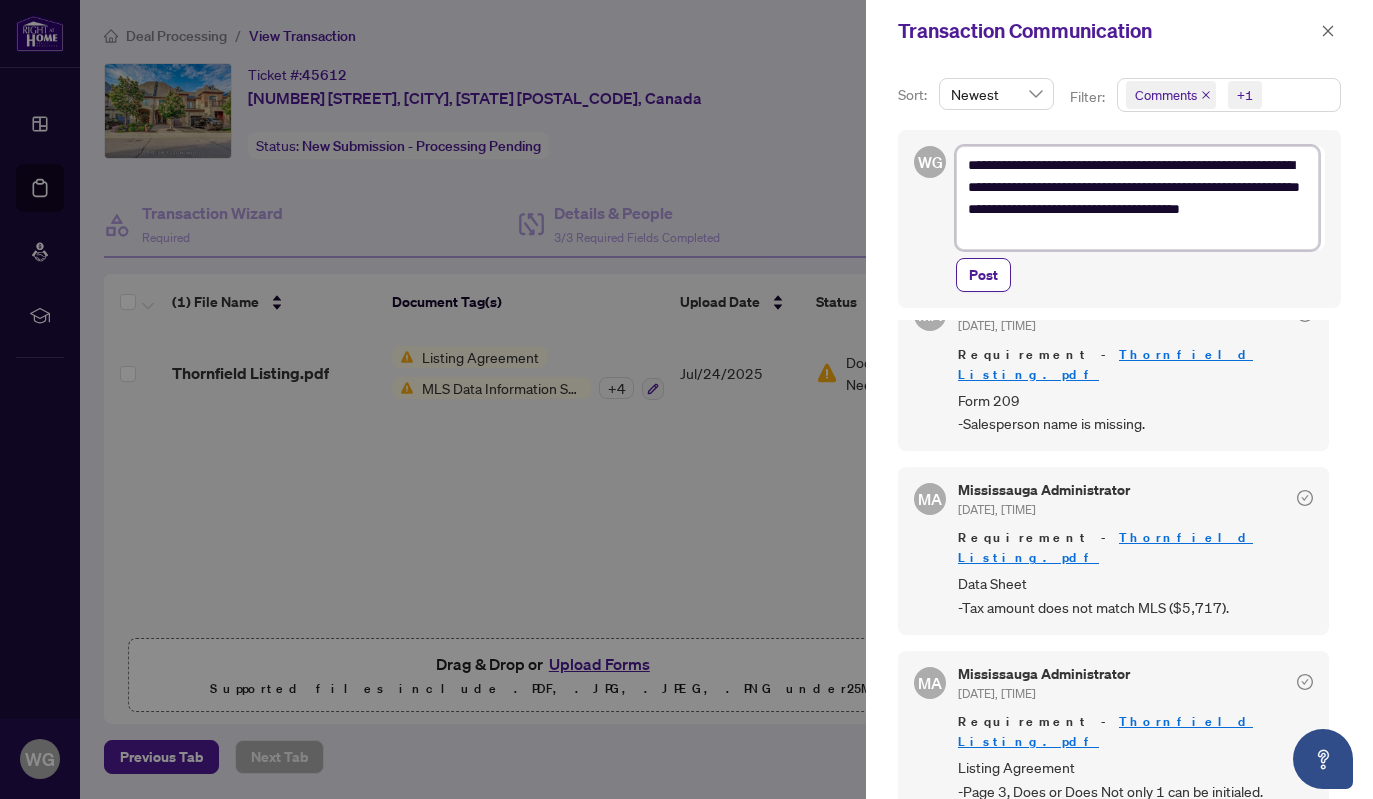 type on "**********" 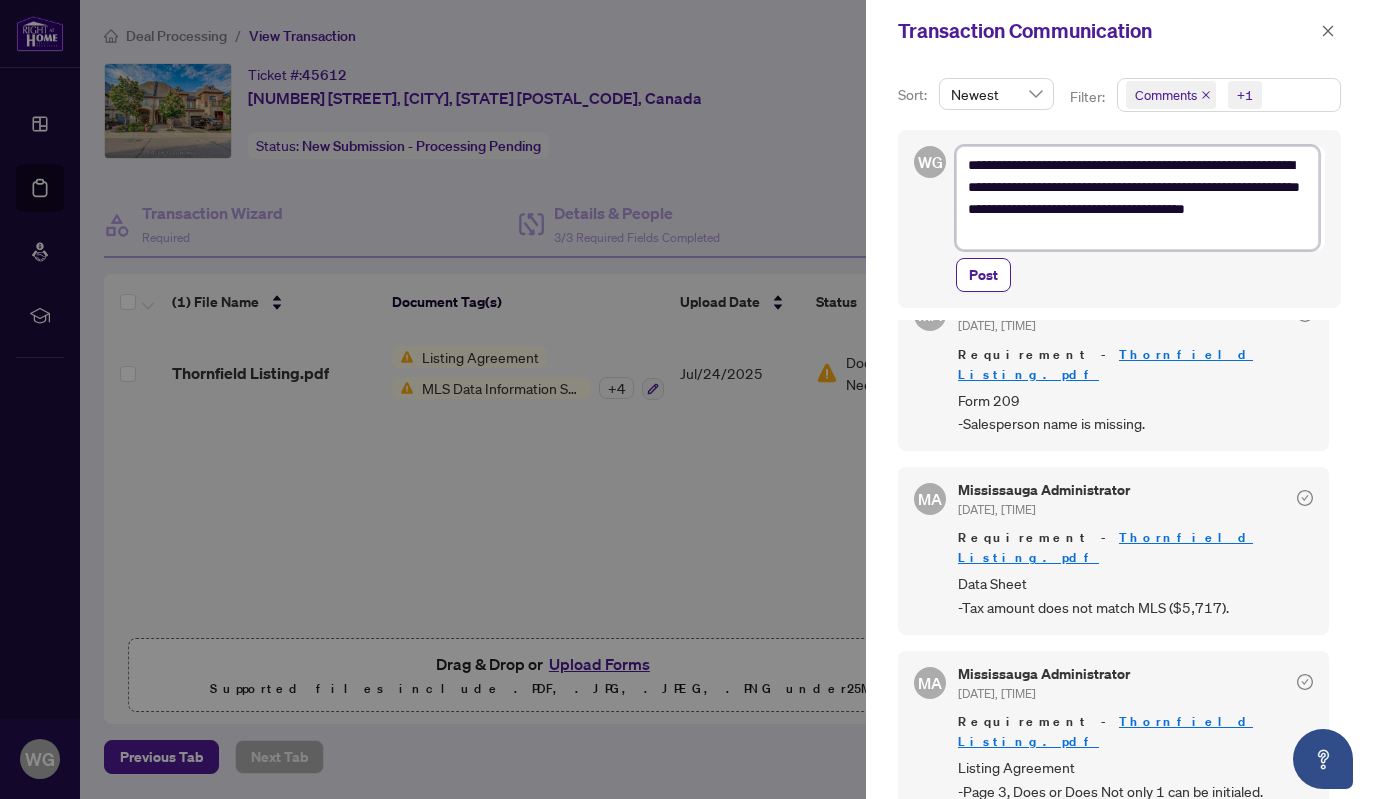 type on "**********" 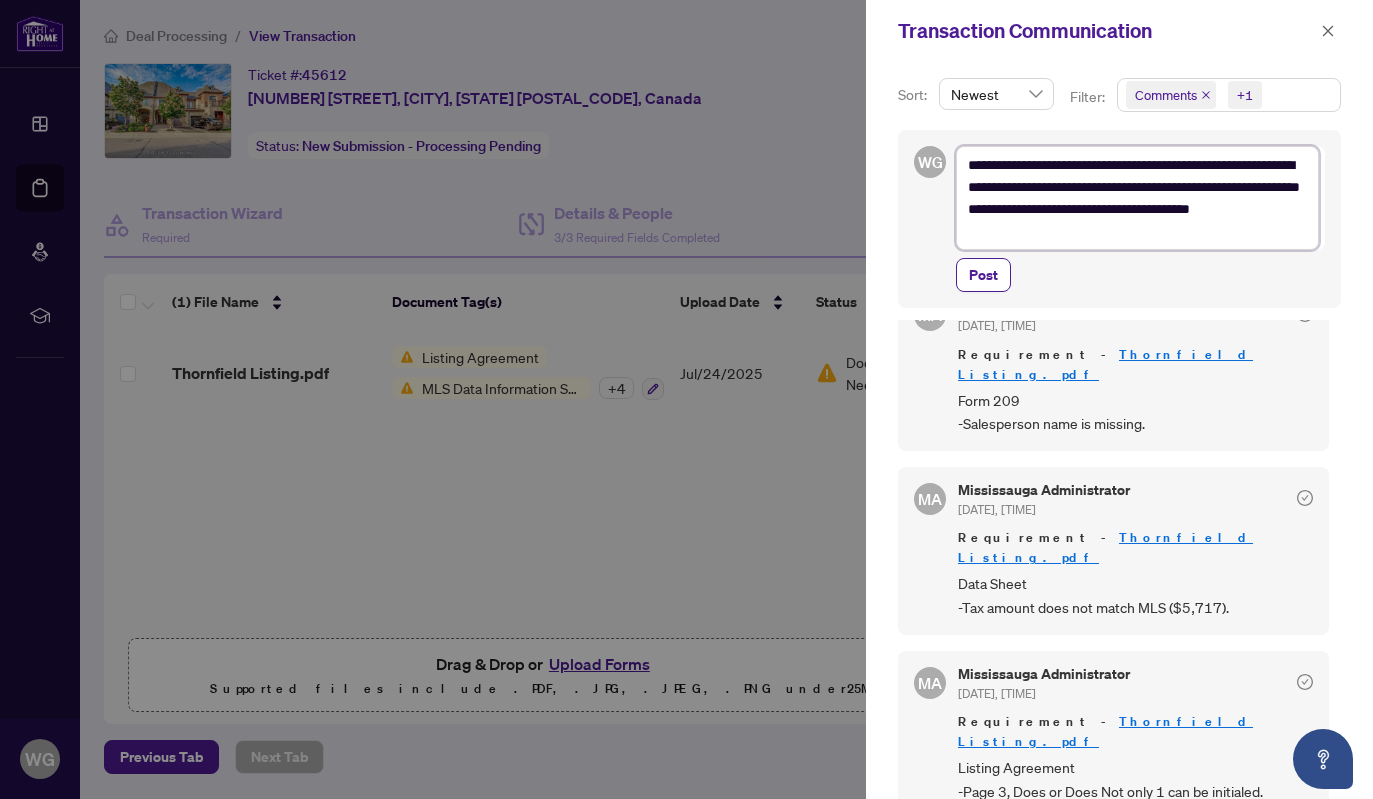 type on "**********" 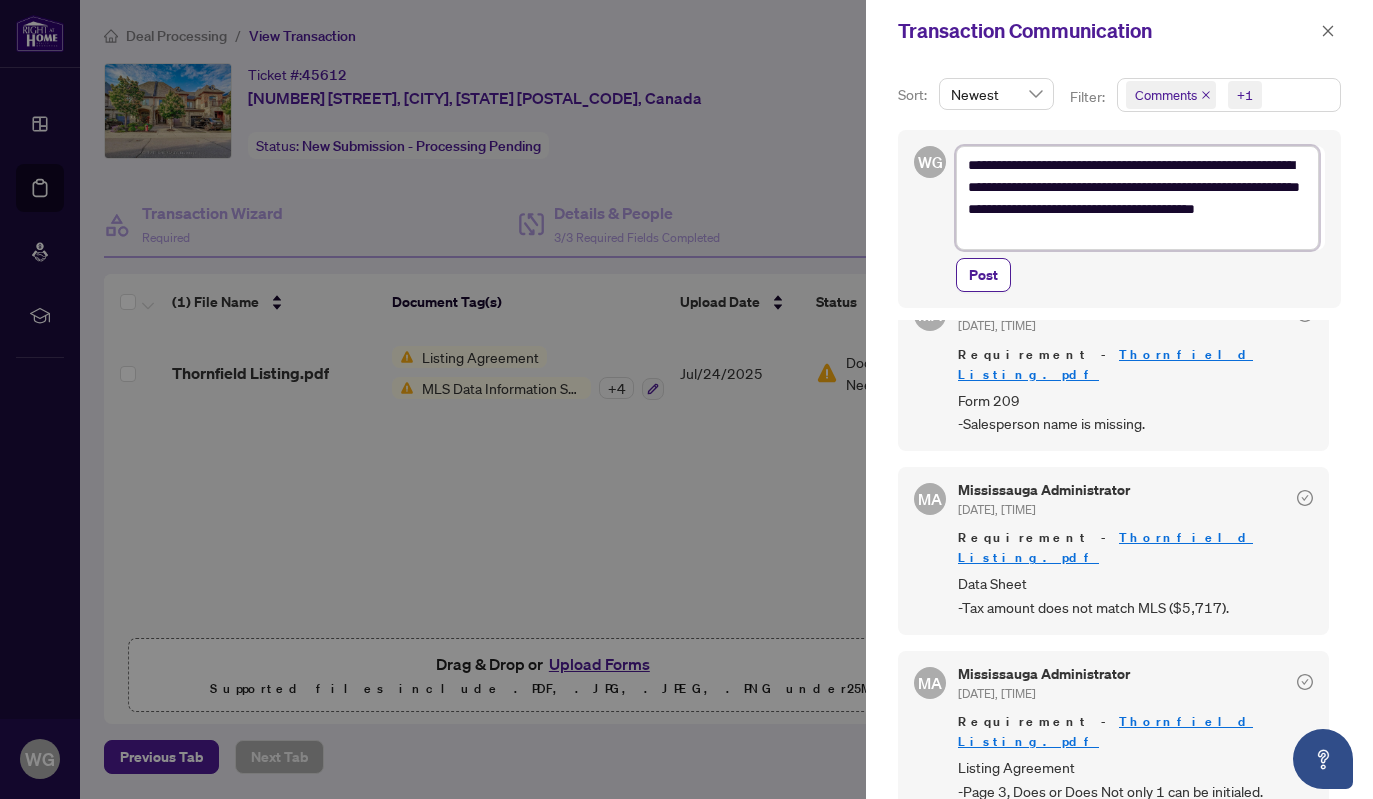 type on "**********" 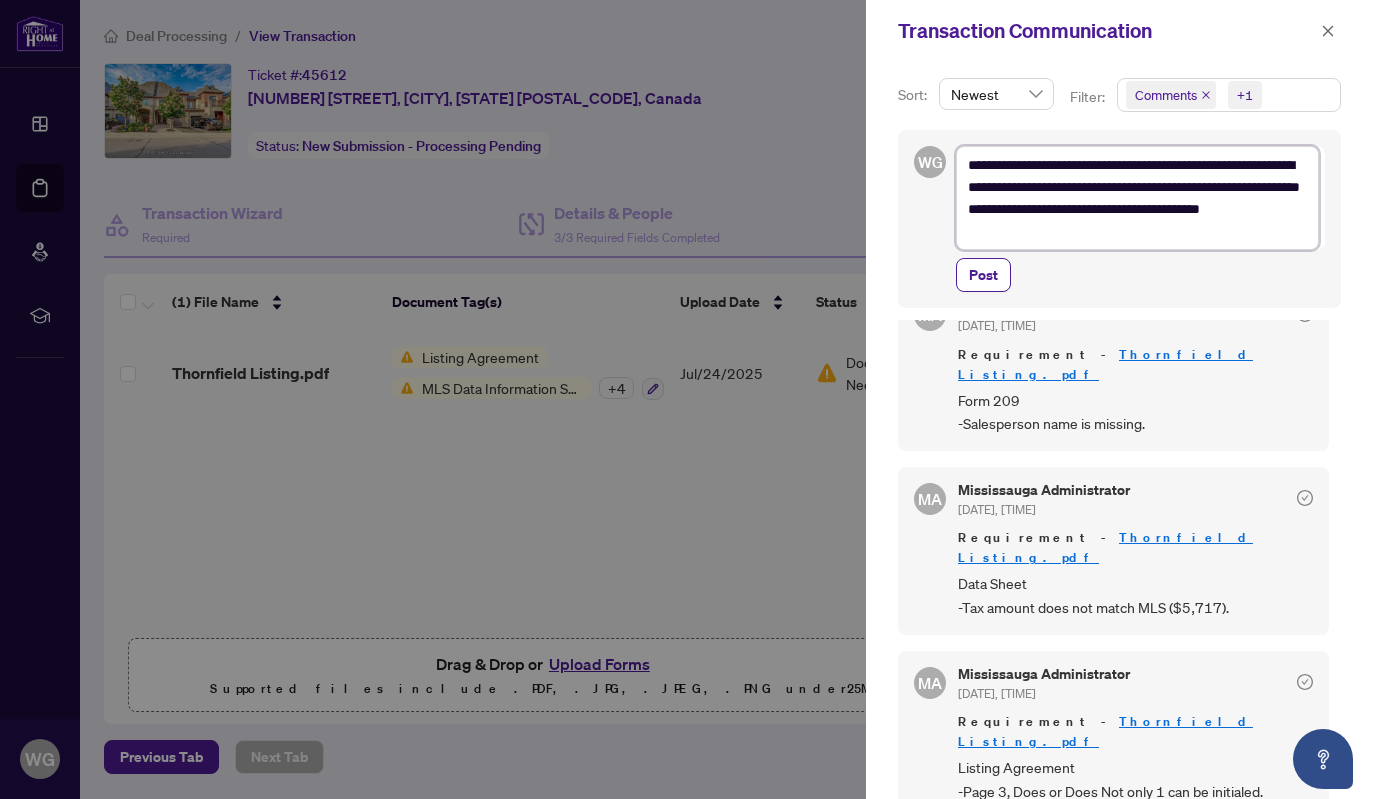 type on "**********" 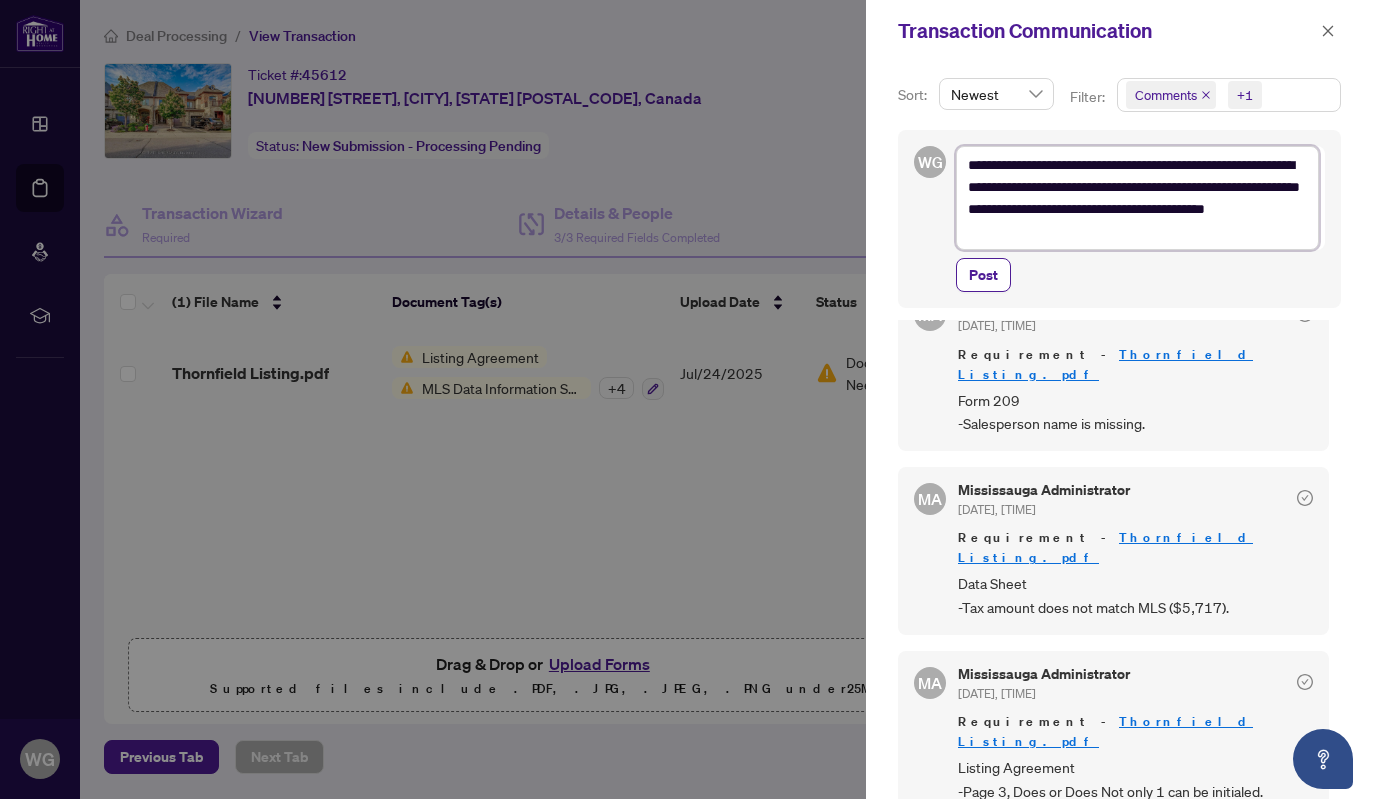 type on "**********" 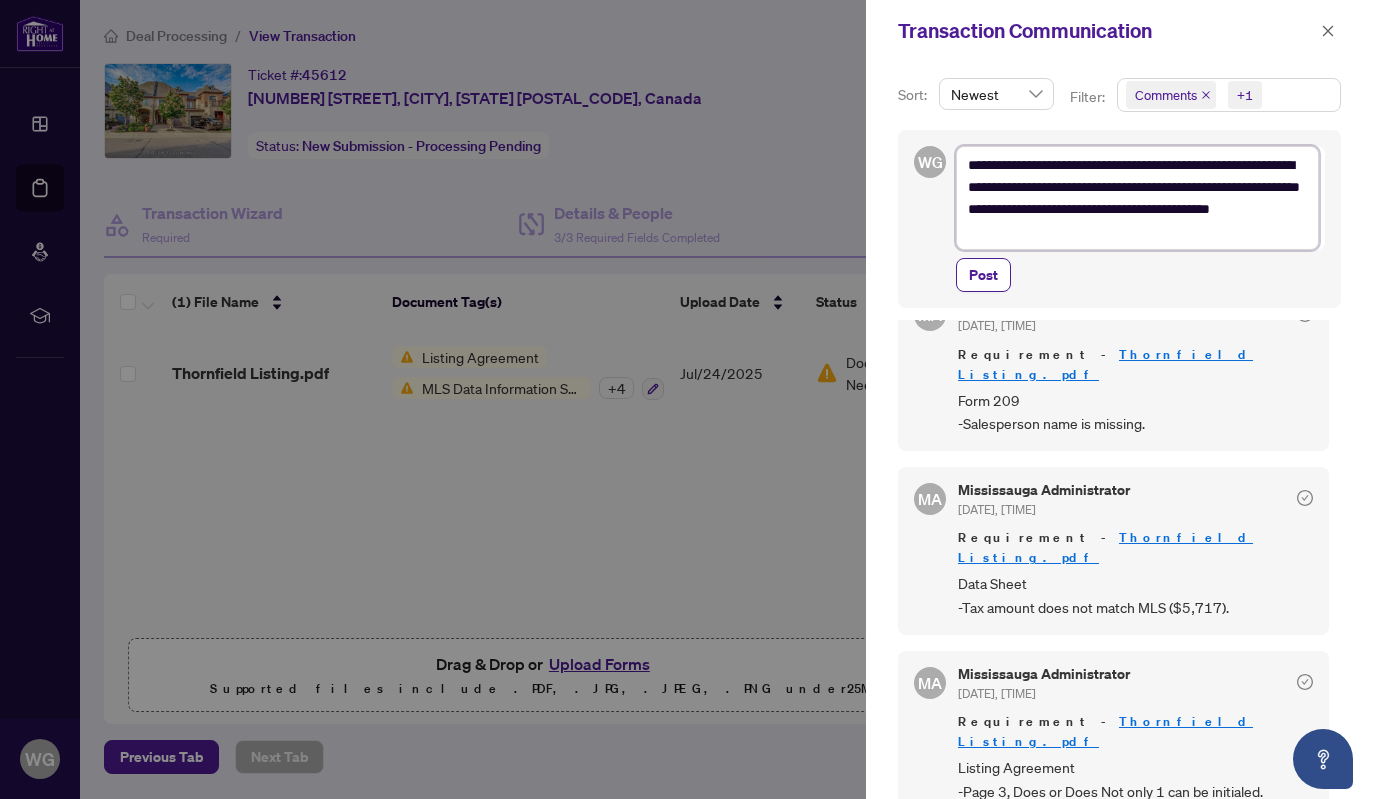 type on "**********" 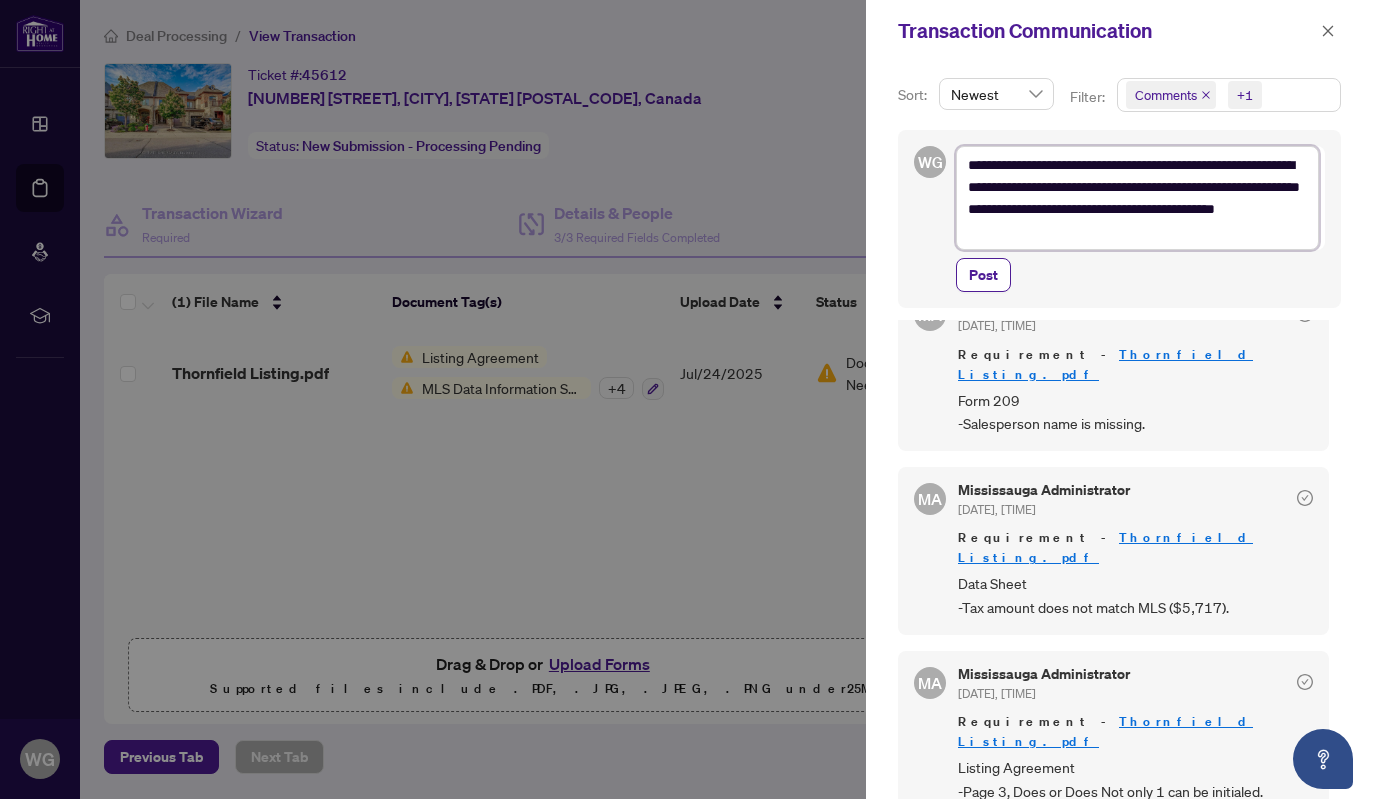 type on "**********" 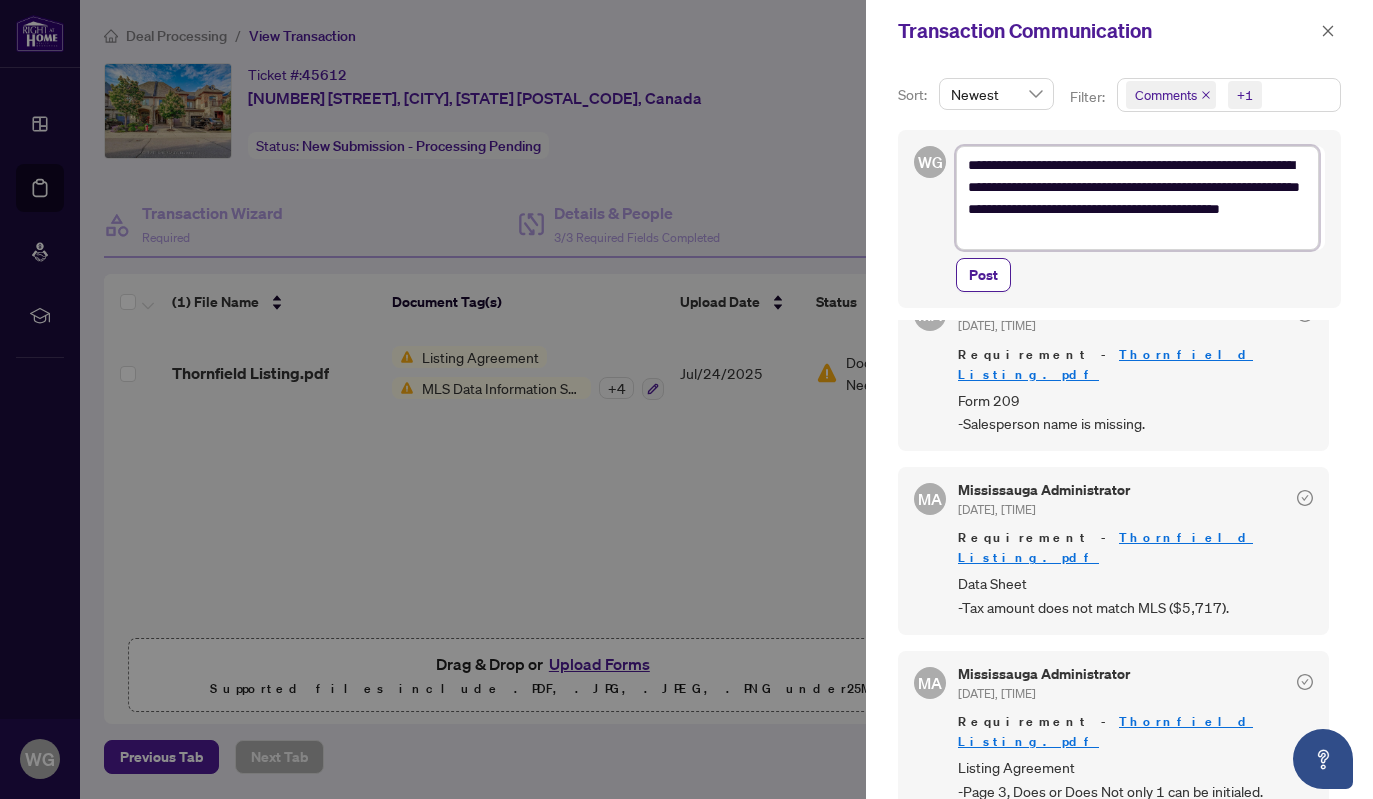 type on "**********" 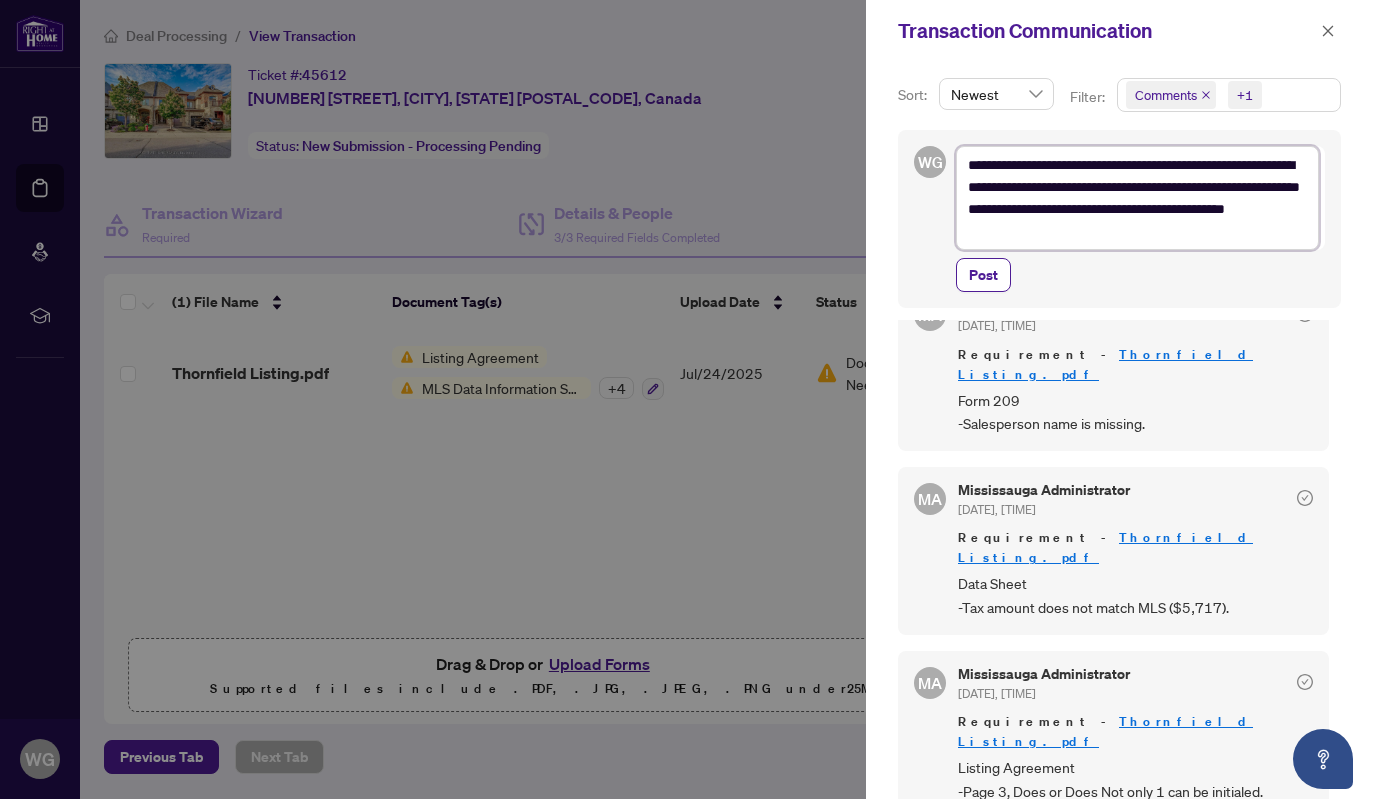 type on "**********" 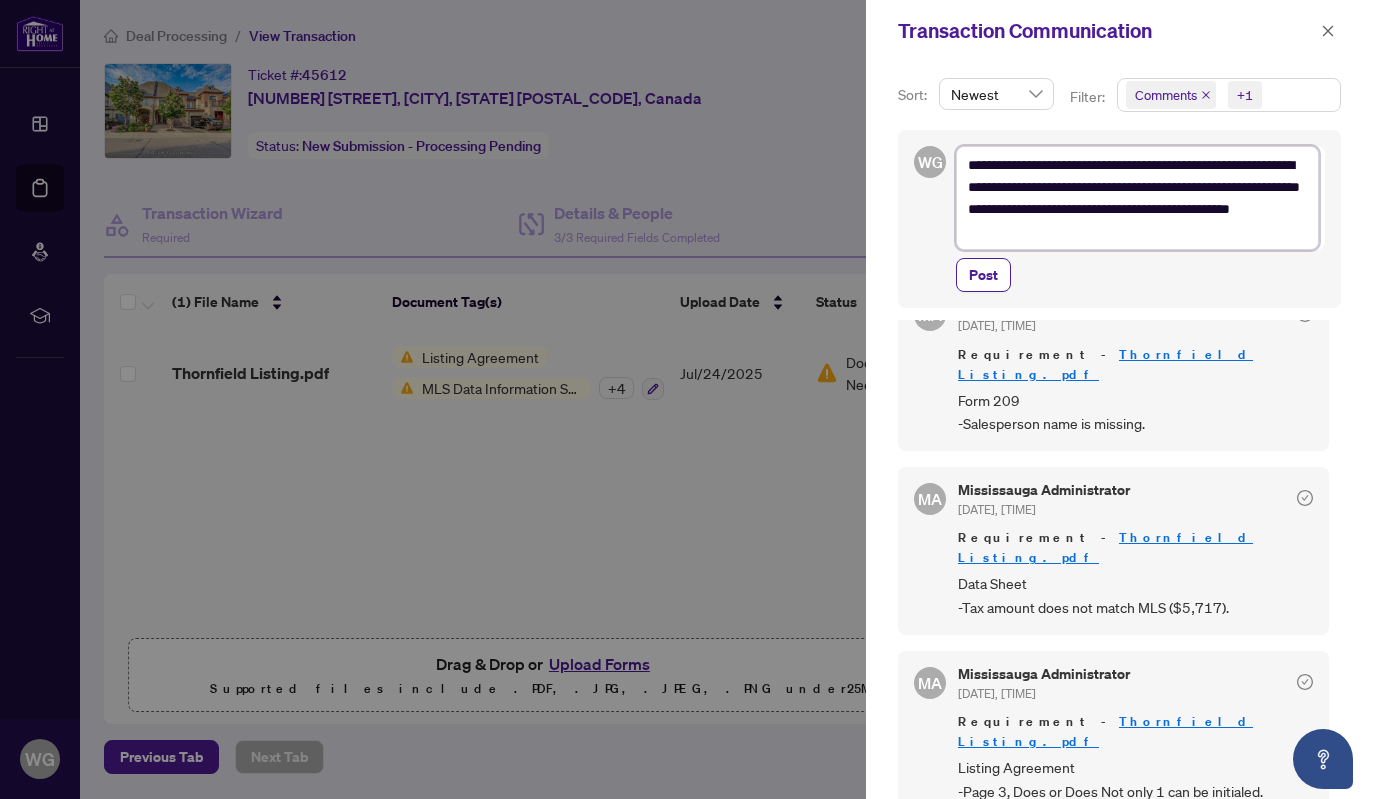 type on "**********" 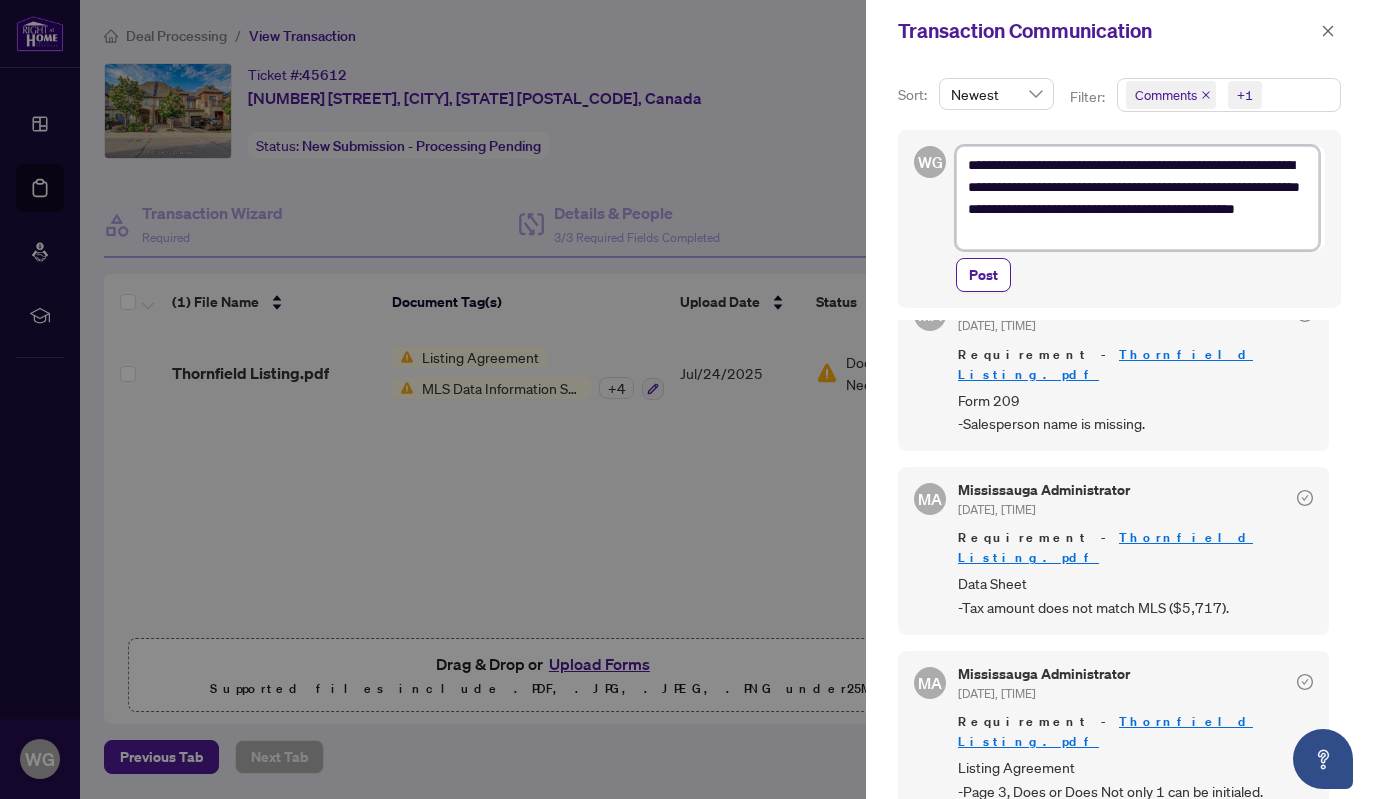 type on "**********" 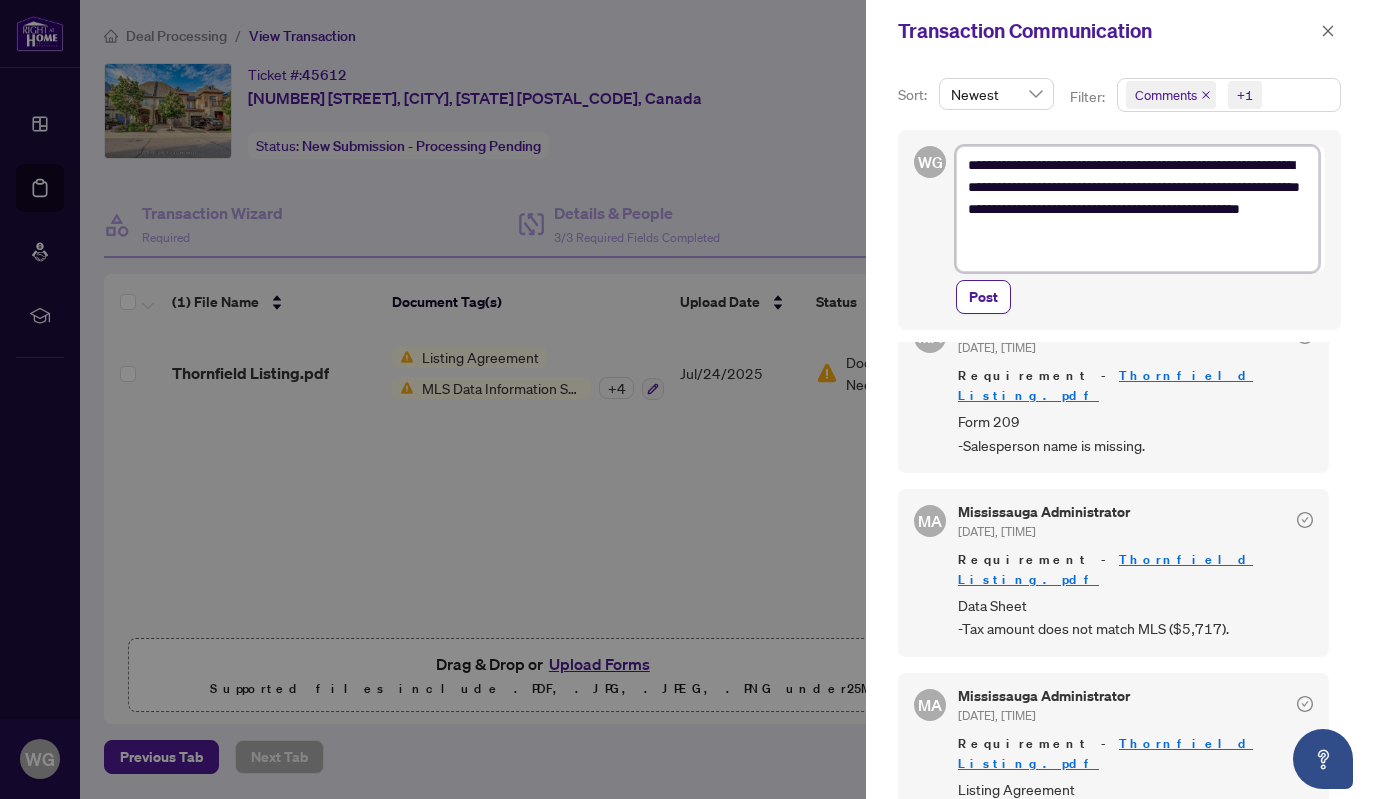 scroll, scrollTop: 0, scrollLeft: 0, axis: both 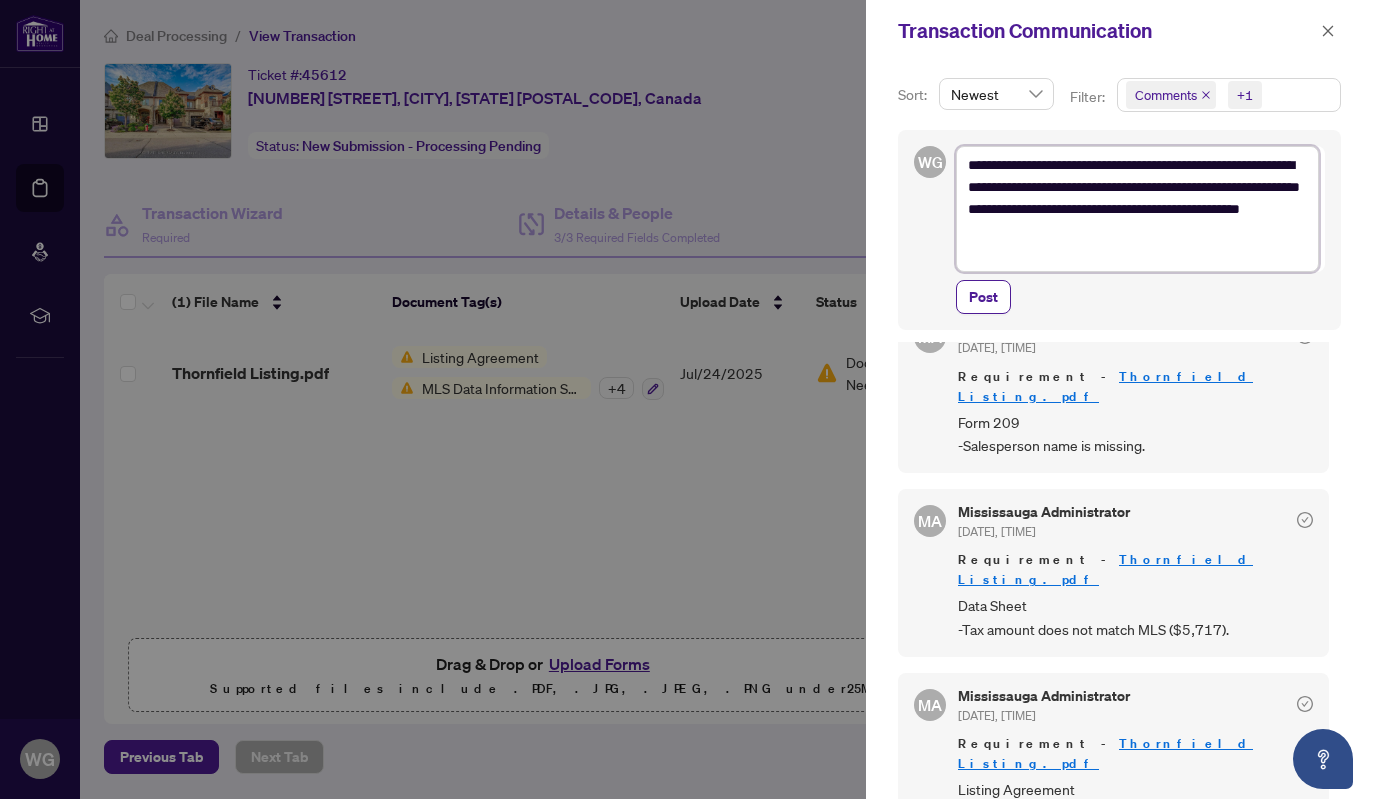 type on "**********" 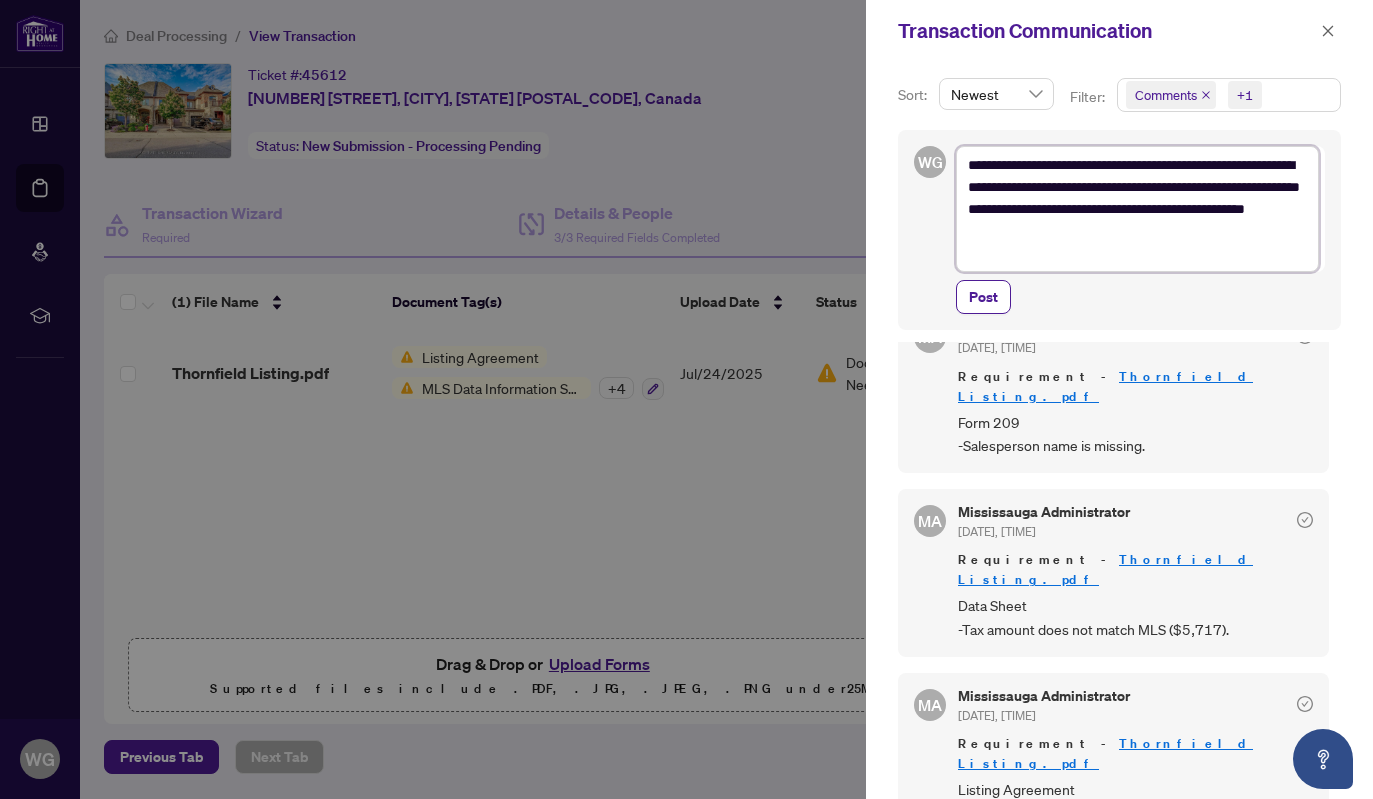 type on "**********" 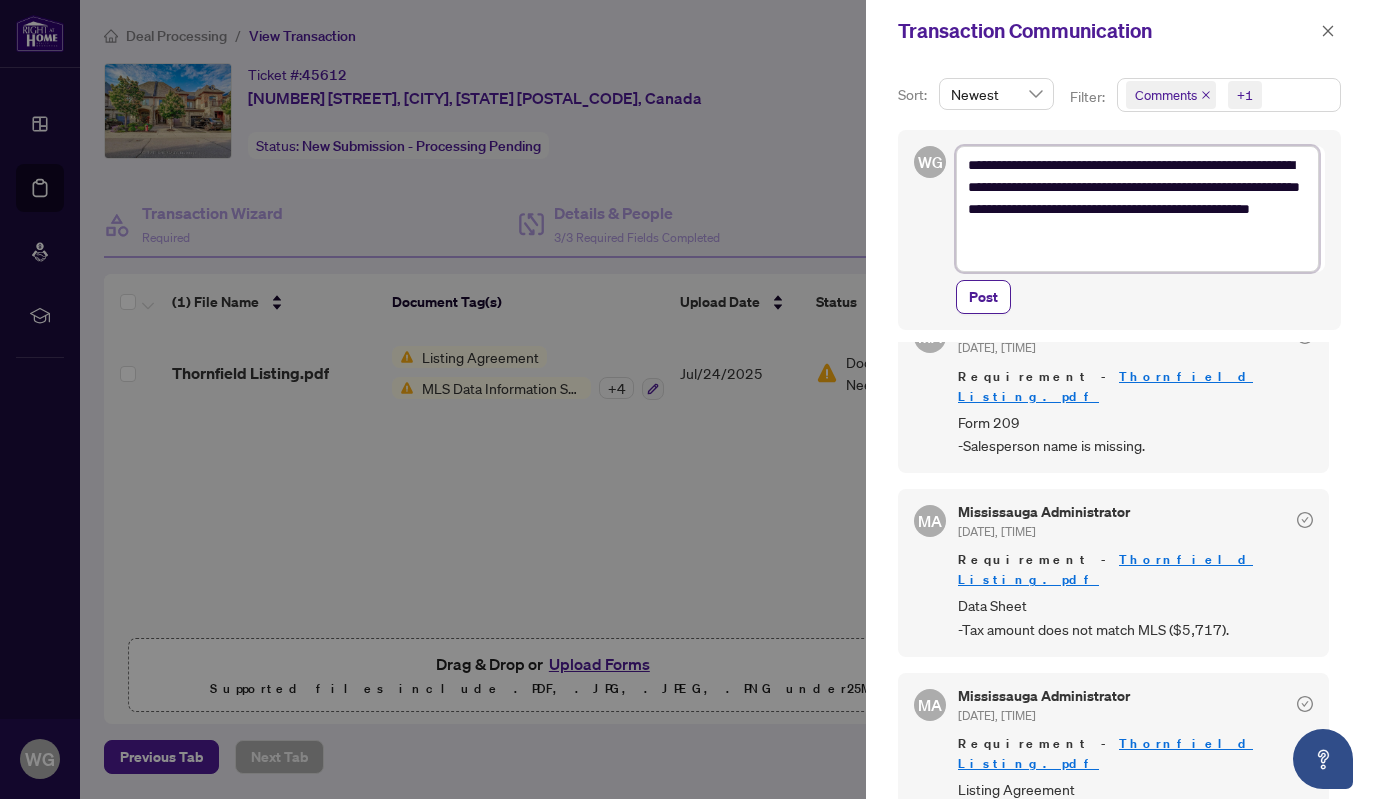 type on "**********" 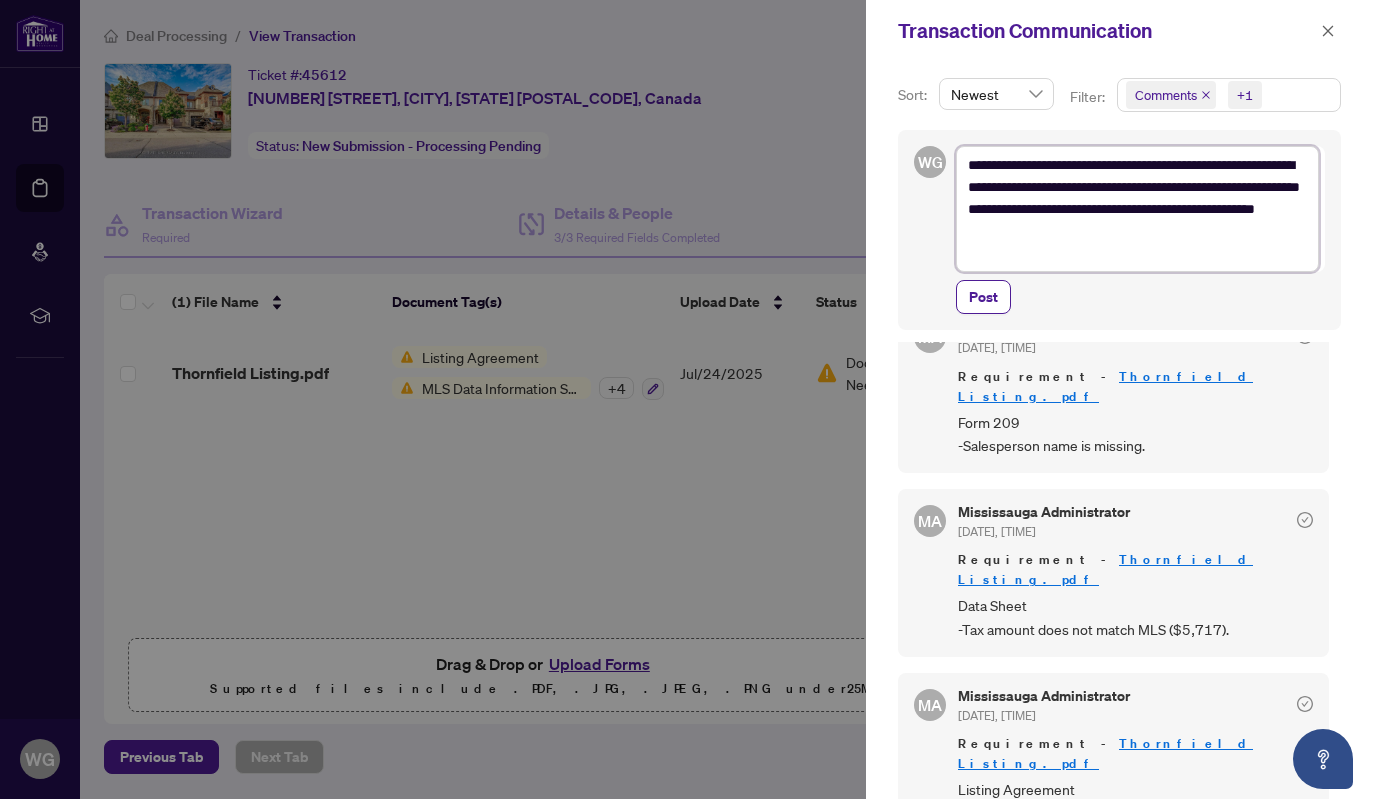 type on "**********" 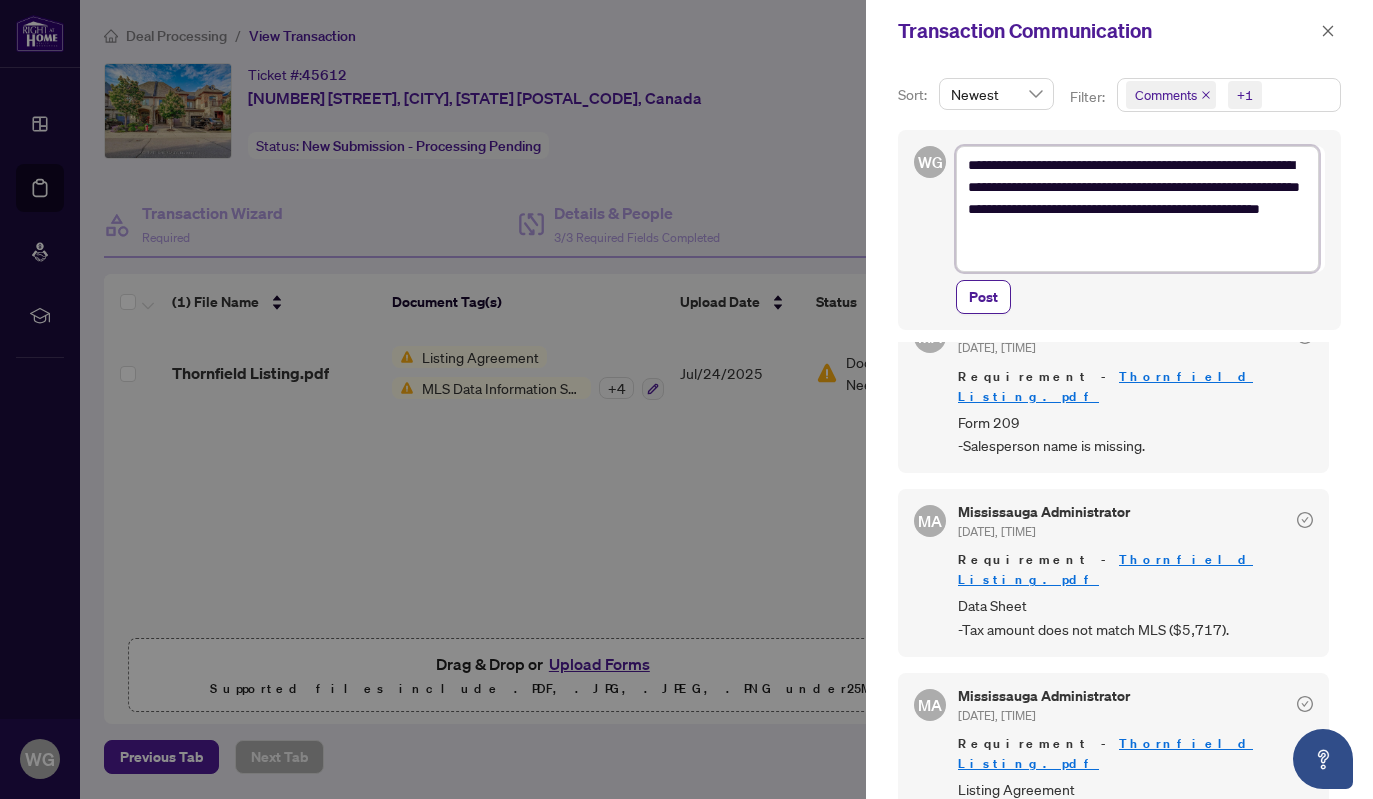 type on "**********" 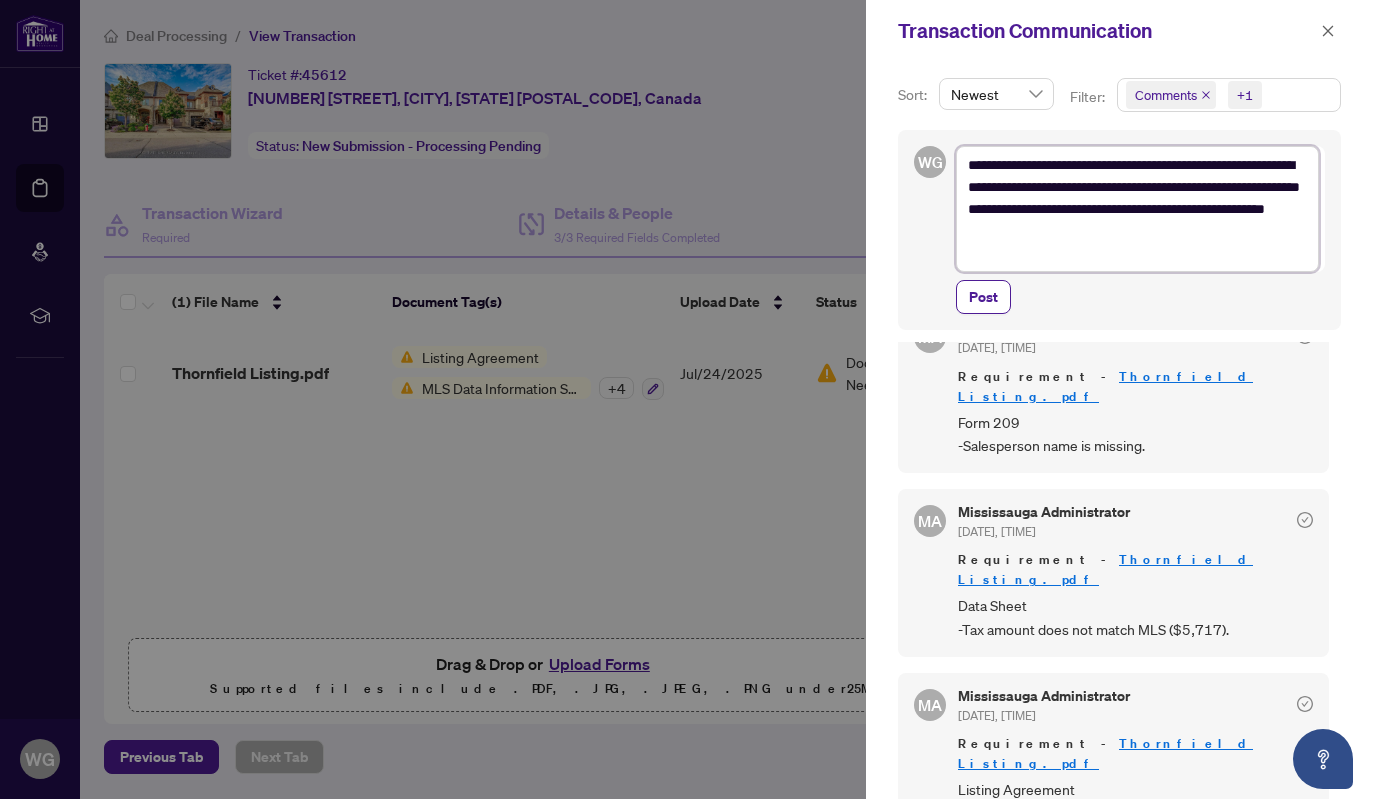 type on "**********" 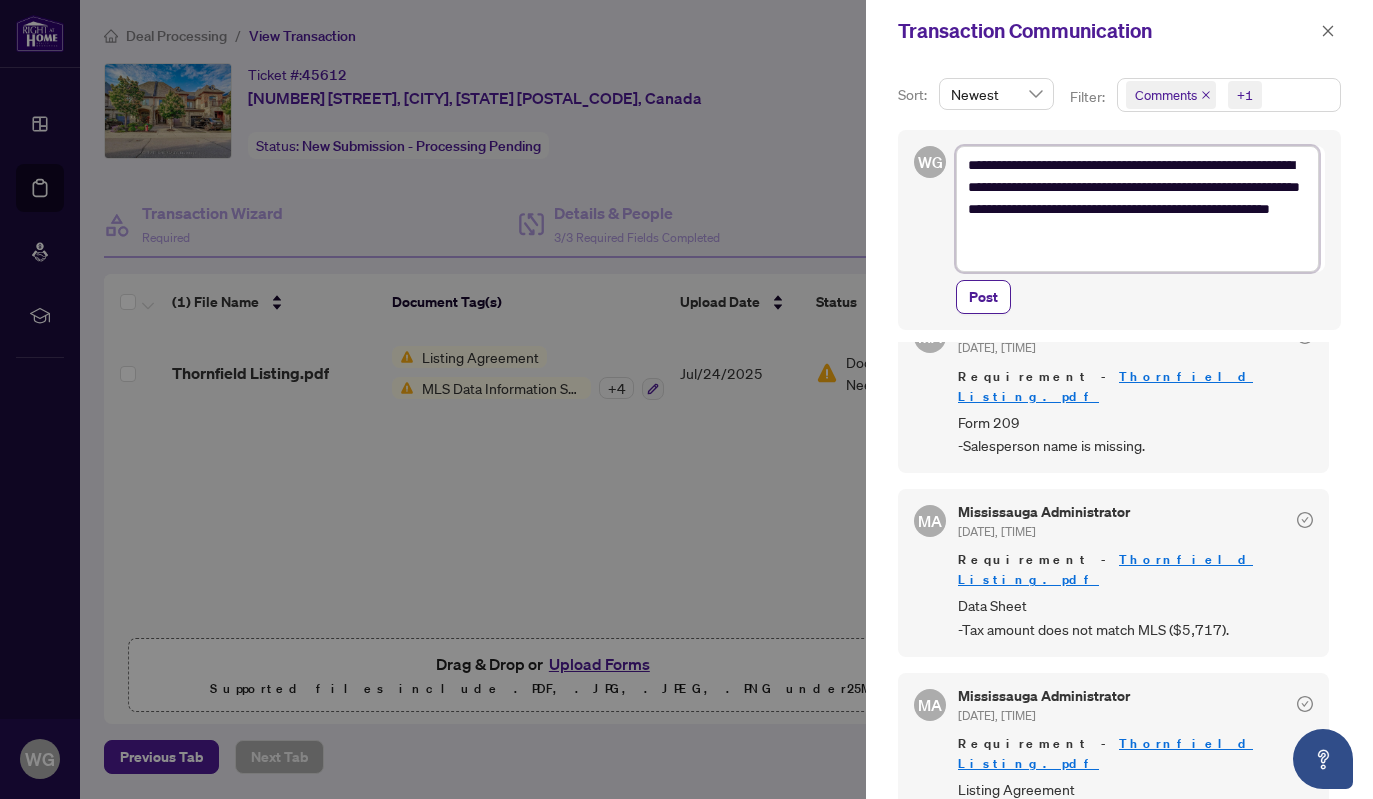 type on "**********" 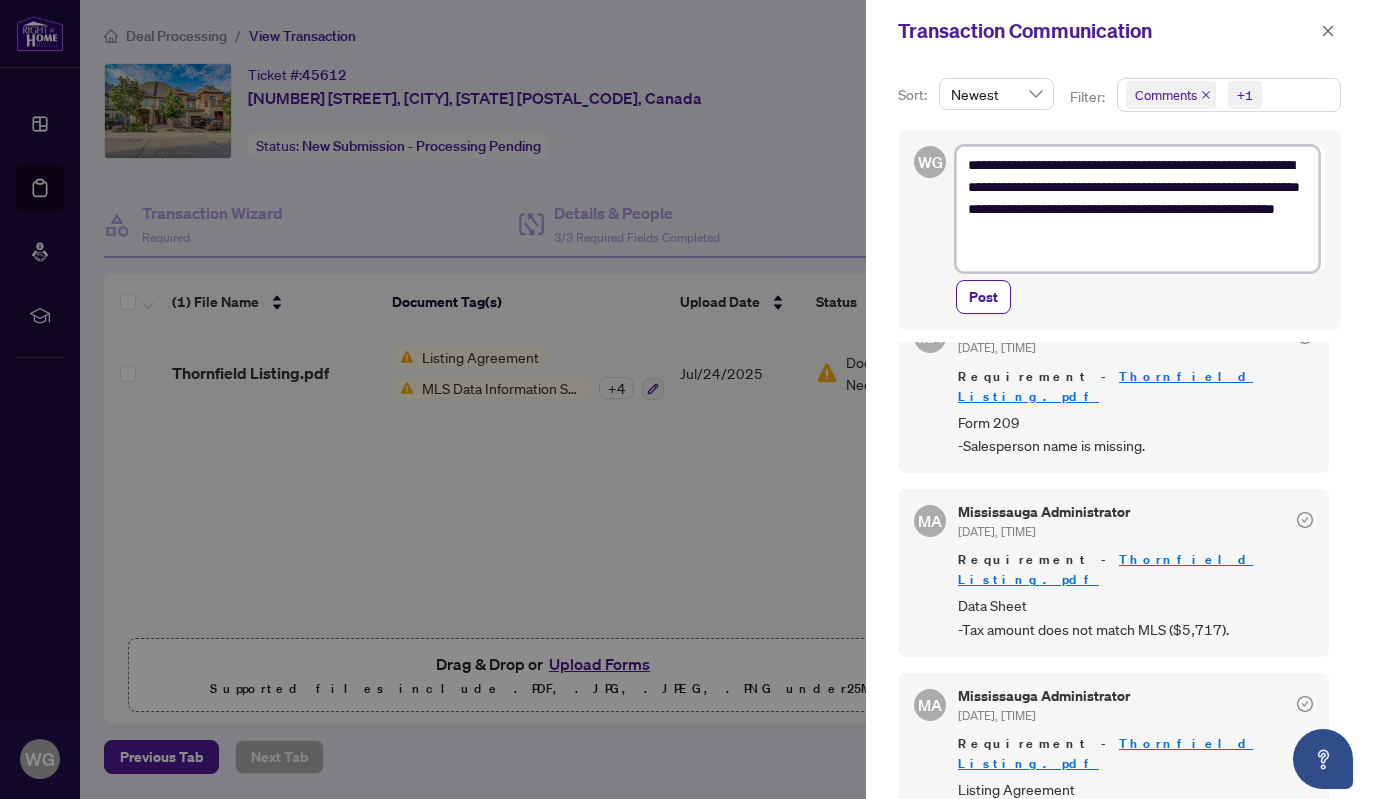 type on "**********" 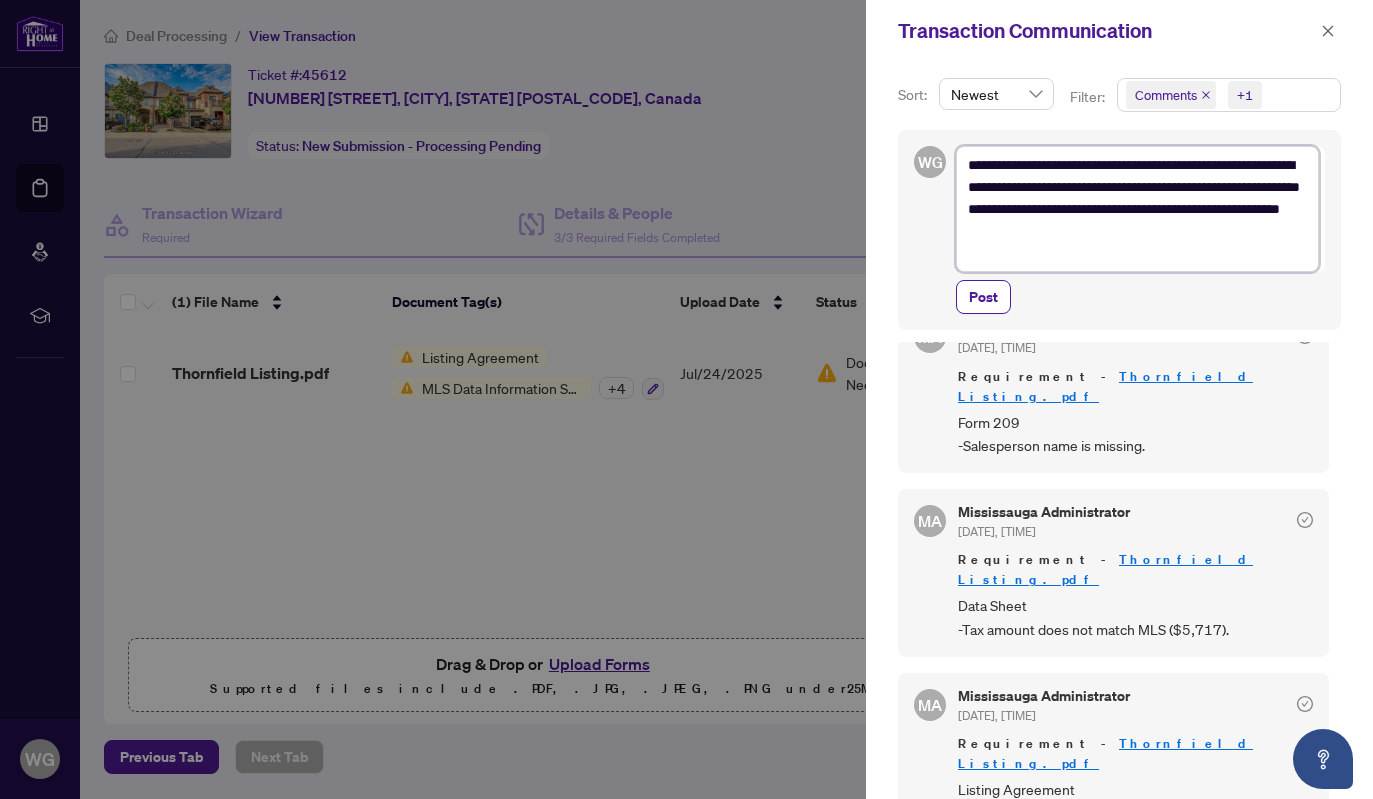 type on "**********" 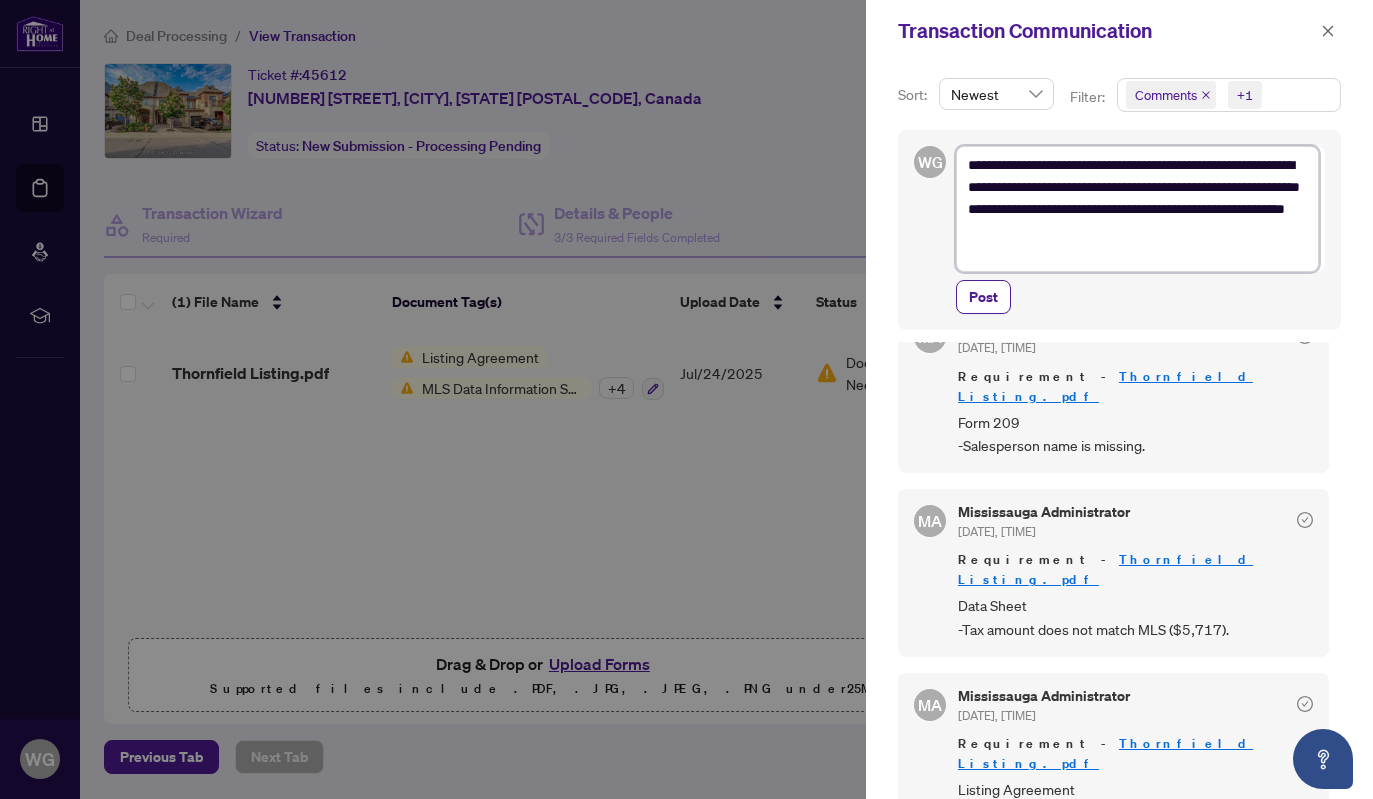 type on "**********" 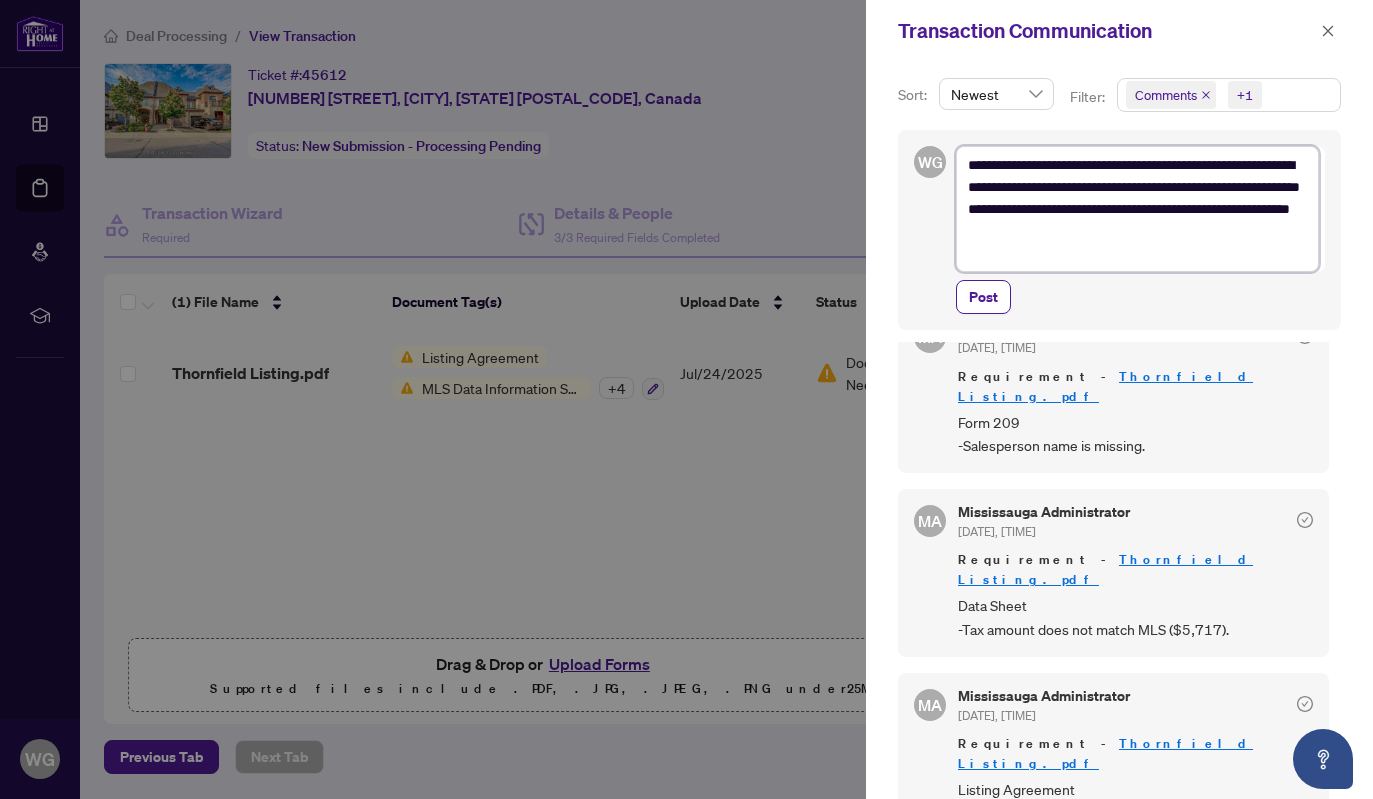 type on "**********" 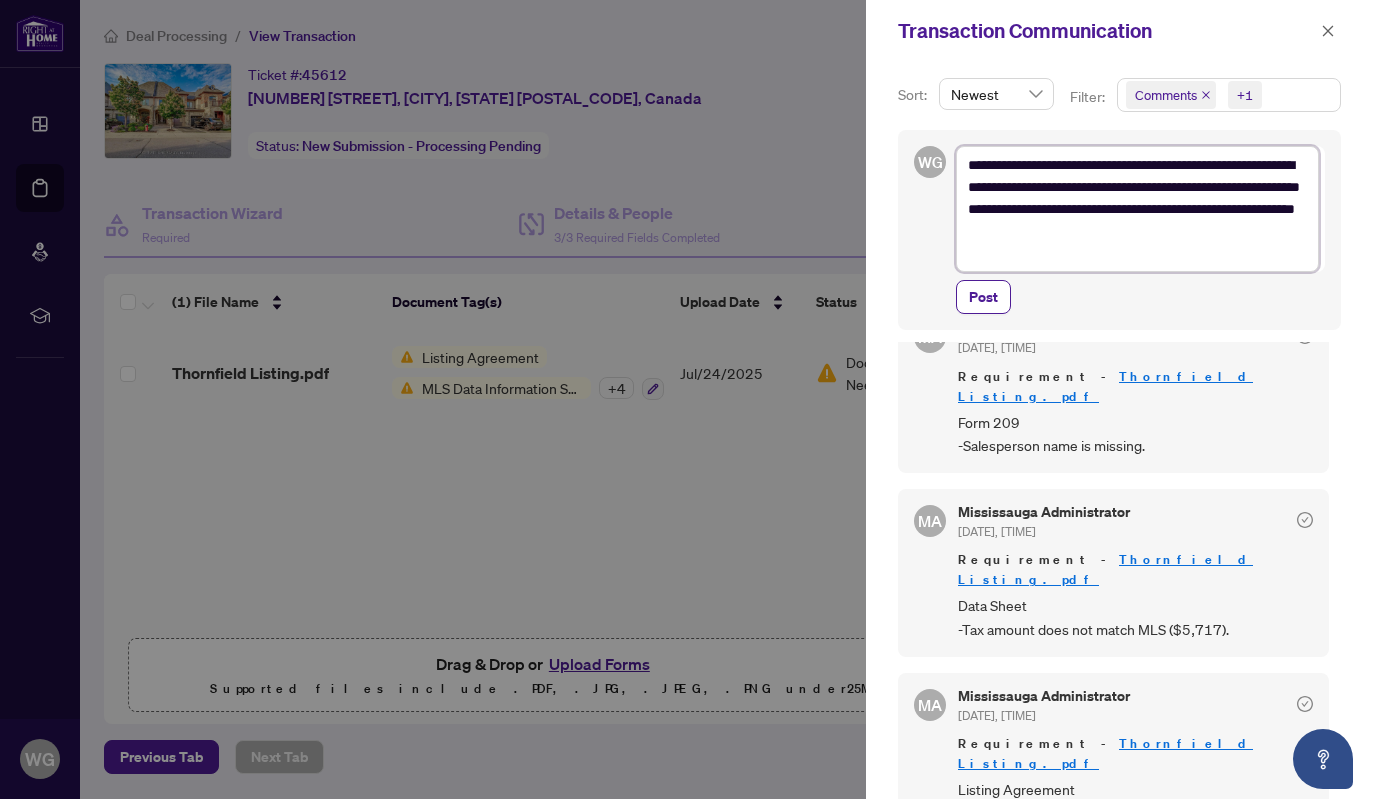 type on "**********" 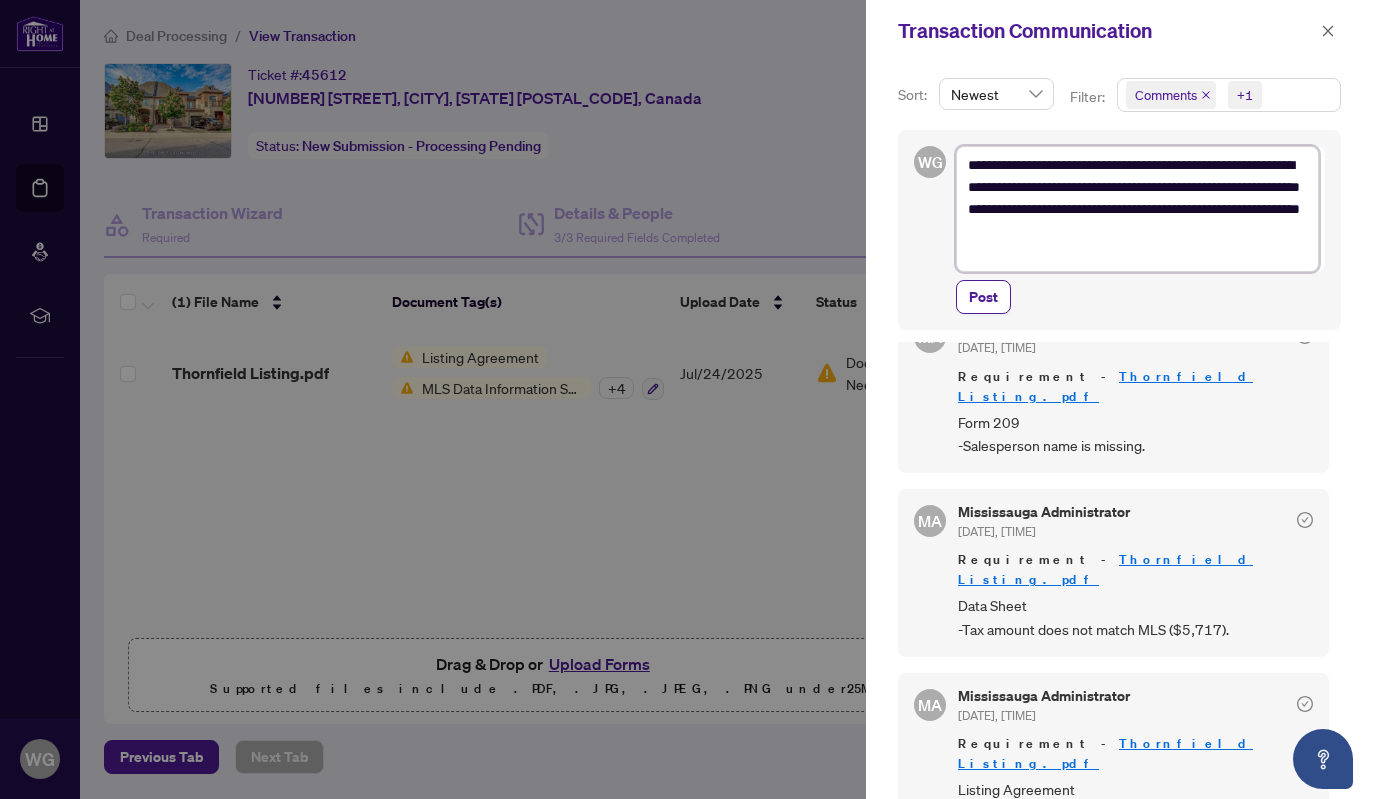 type on "**********" 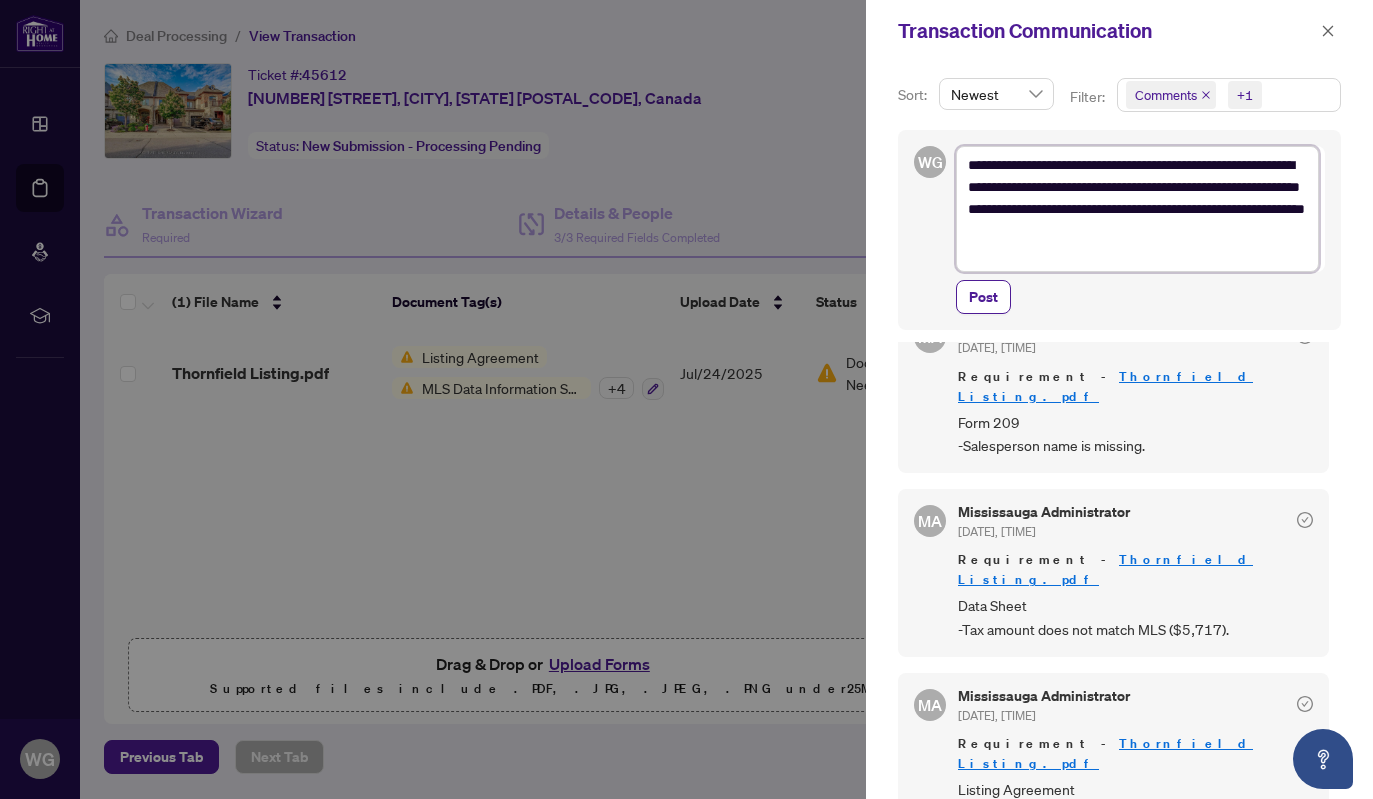 type on "**********" 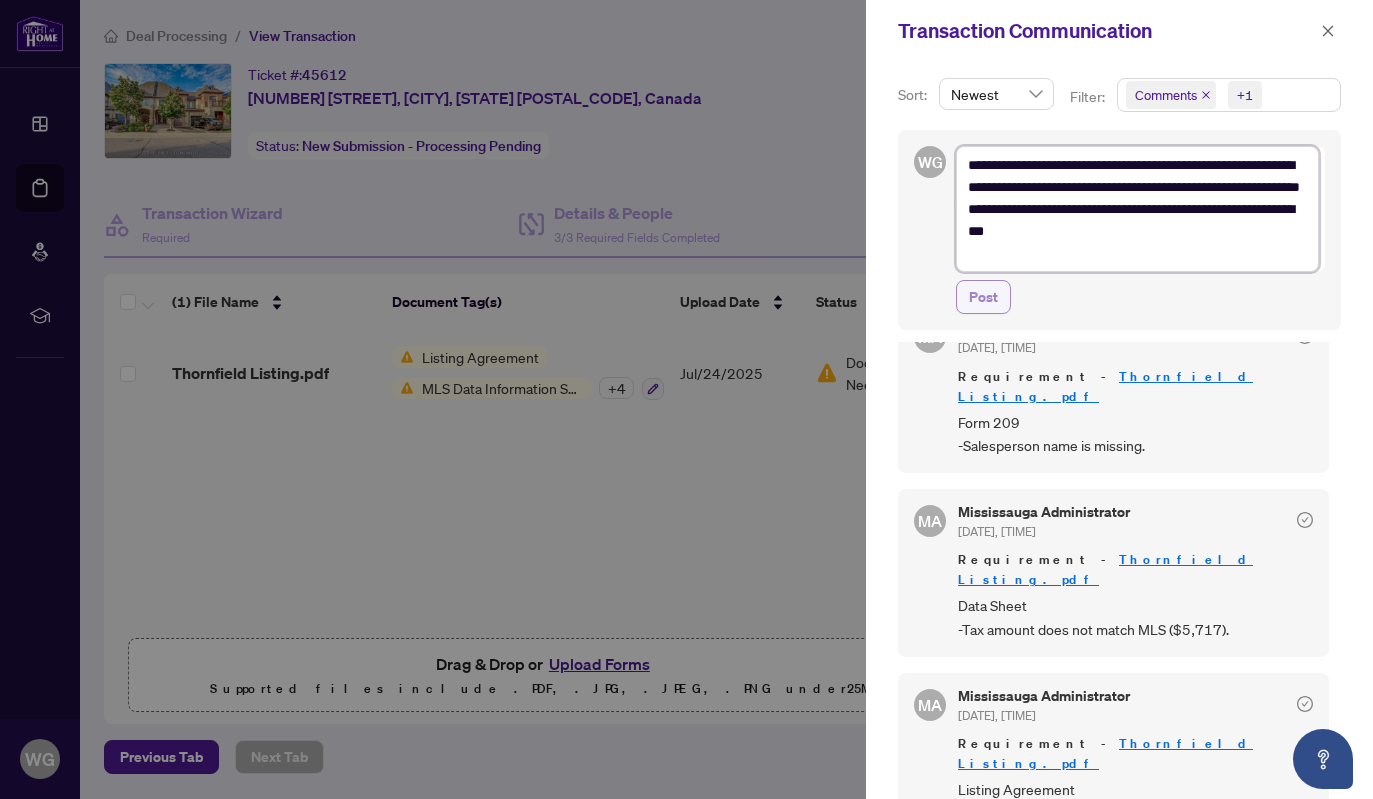 type on "**********" 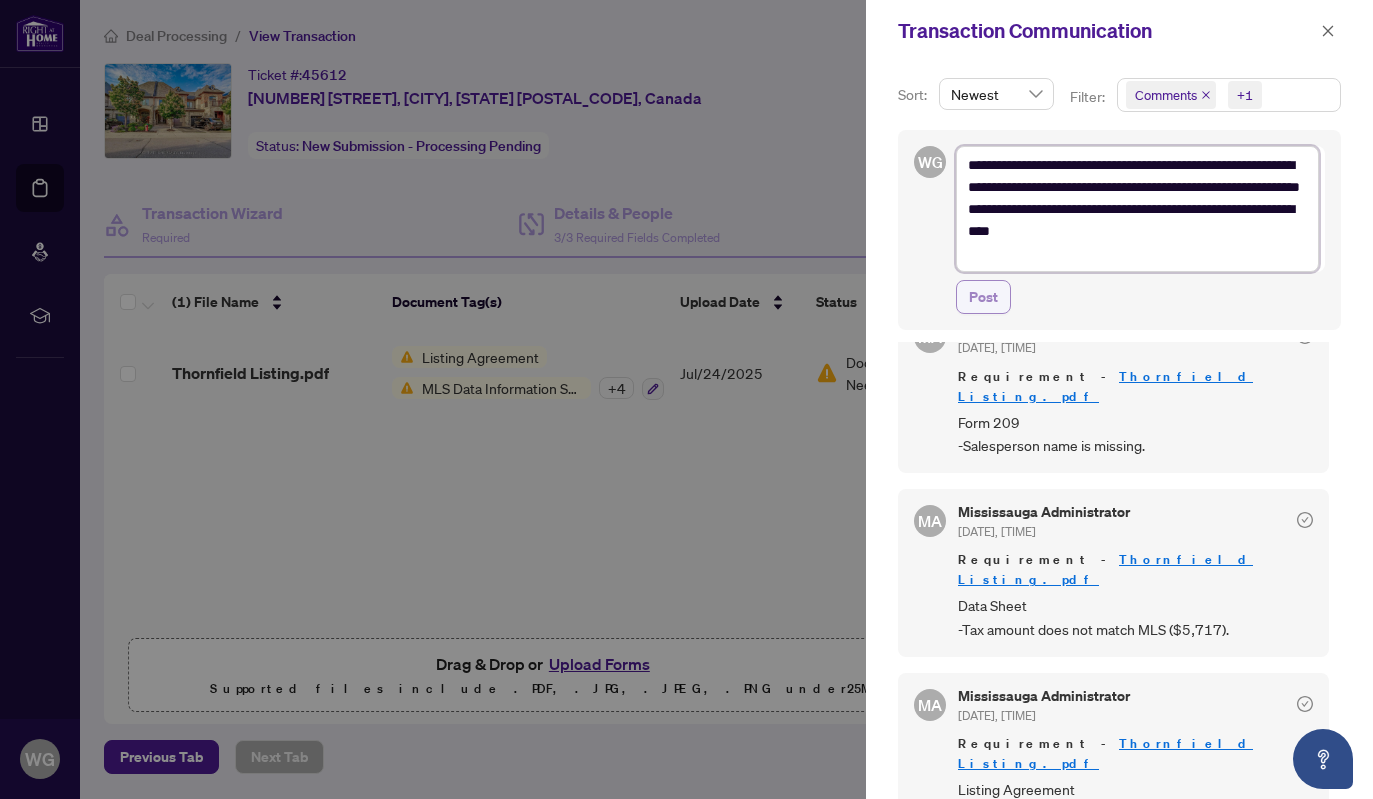 type on "**********" 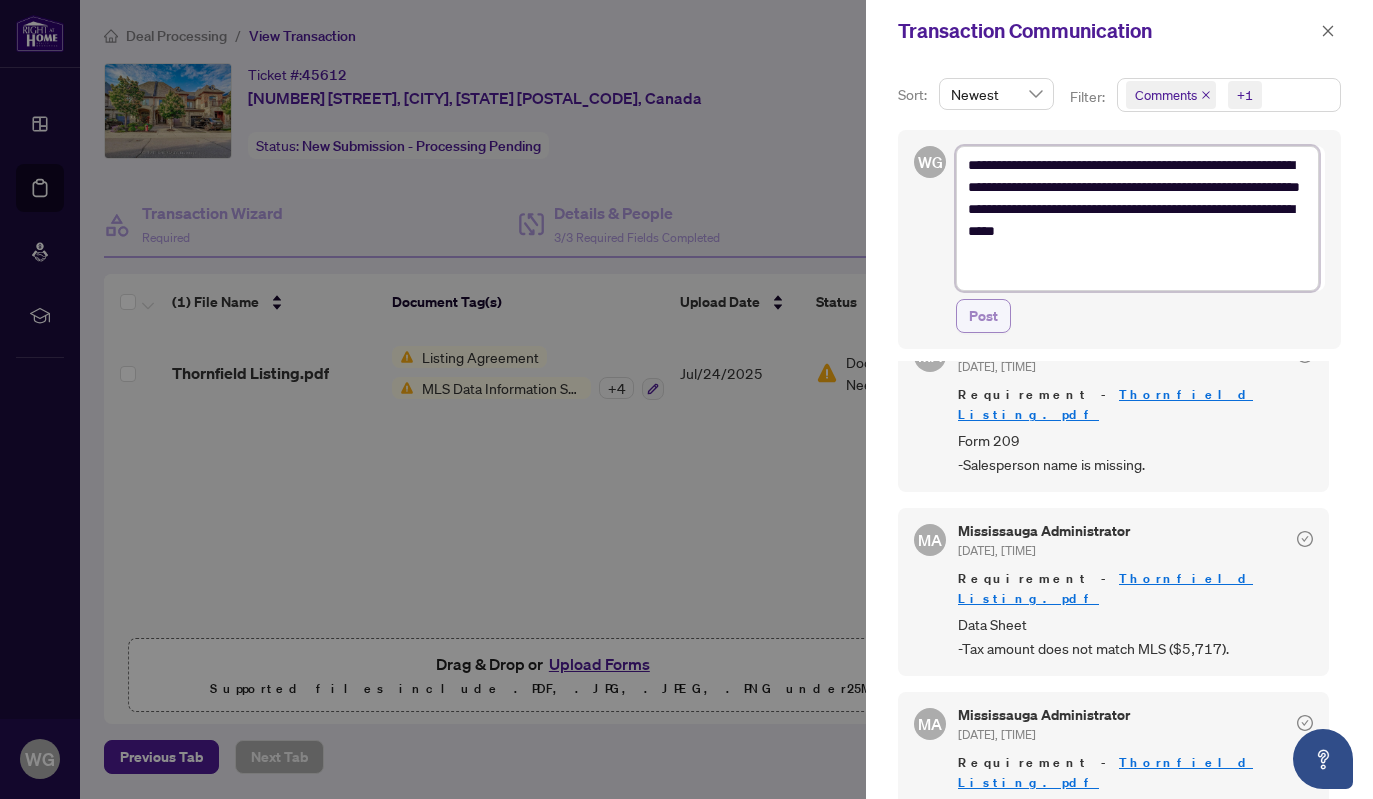 scroll, scrollTop: 0, scrollLeft: 0, axis: both 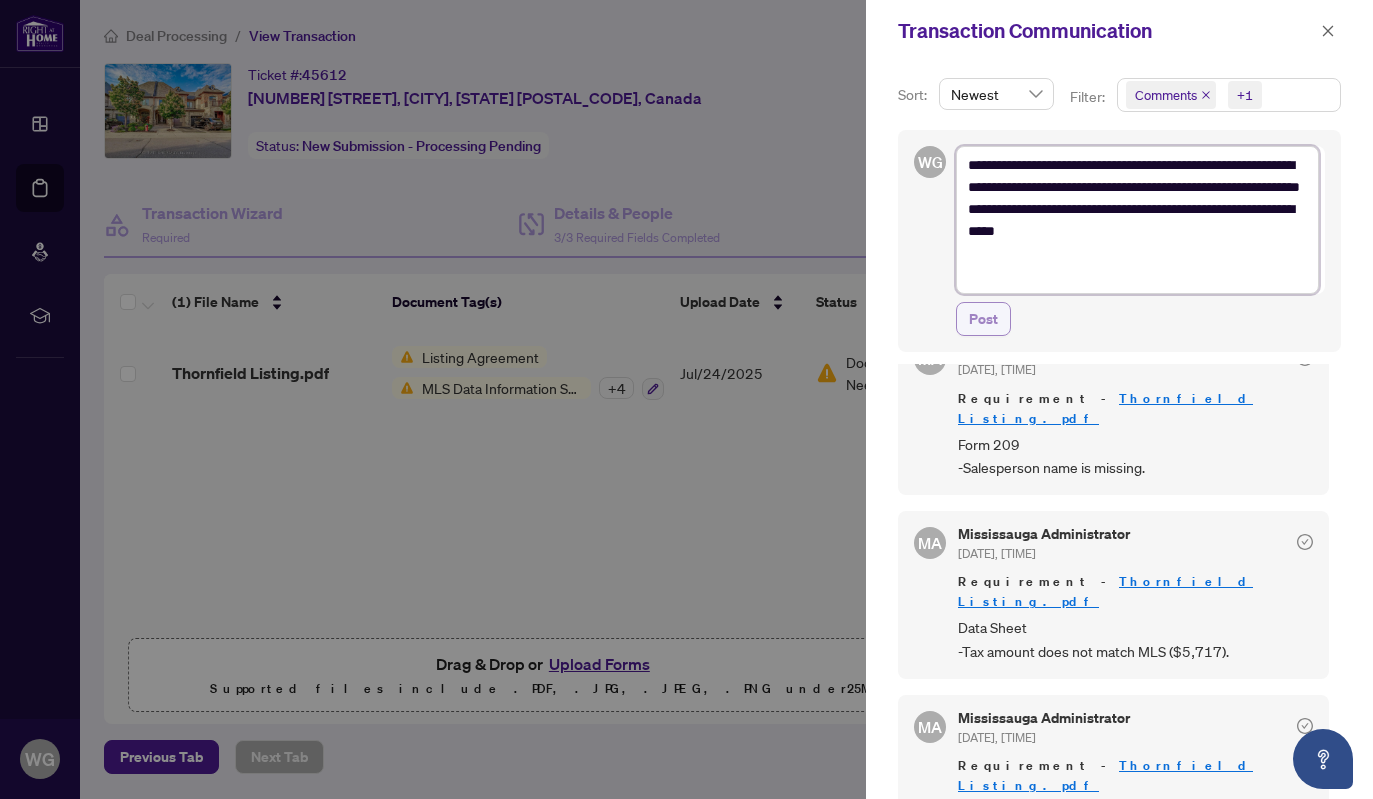 type on "**********" 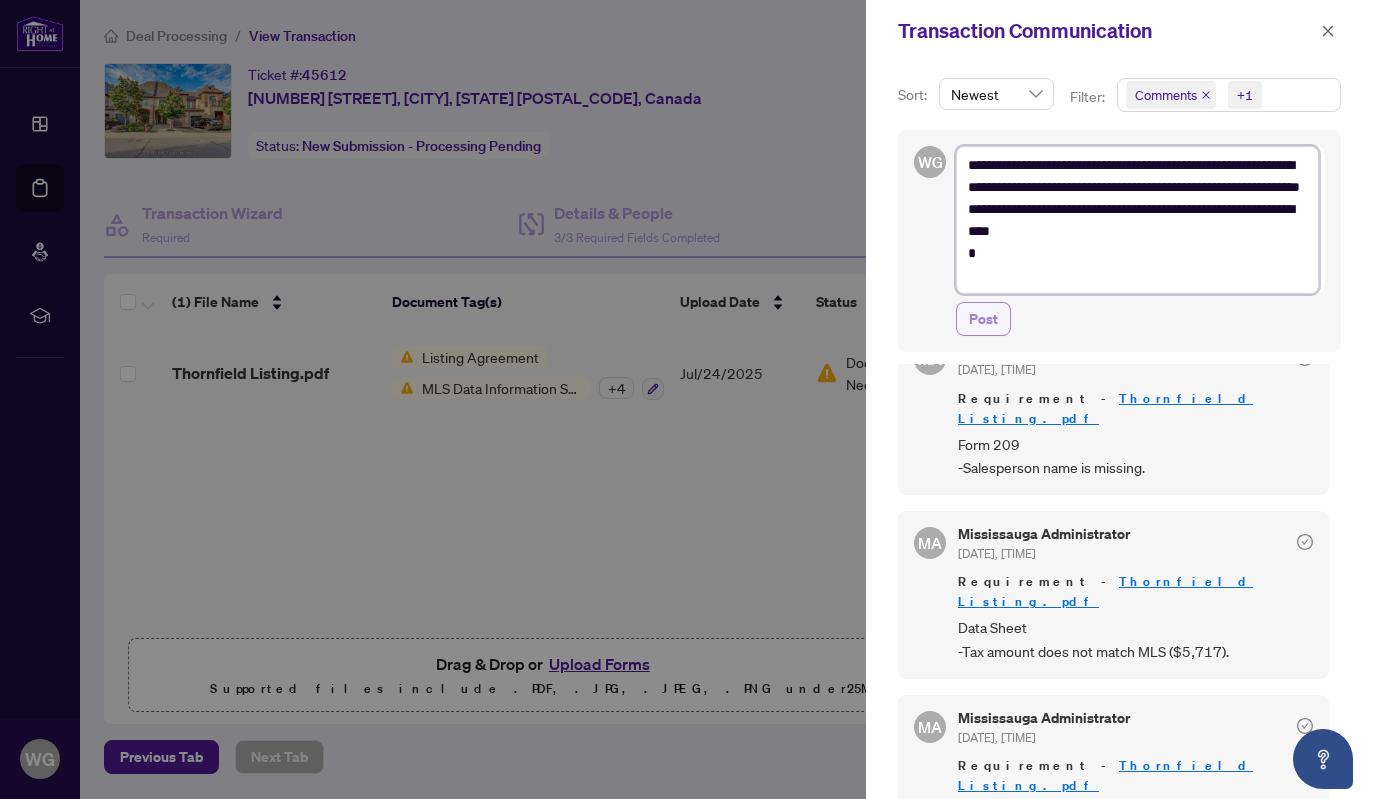 type on "**********" 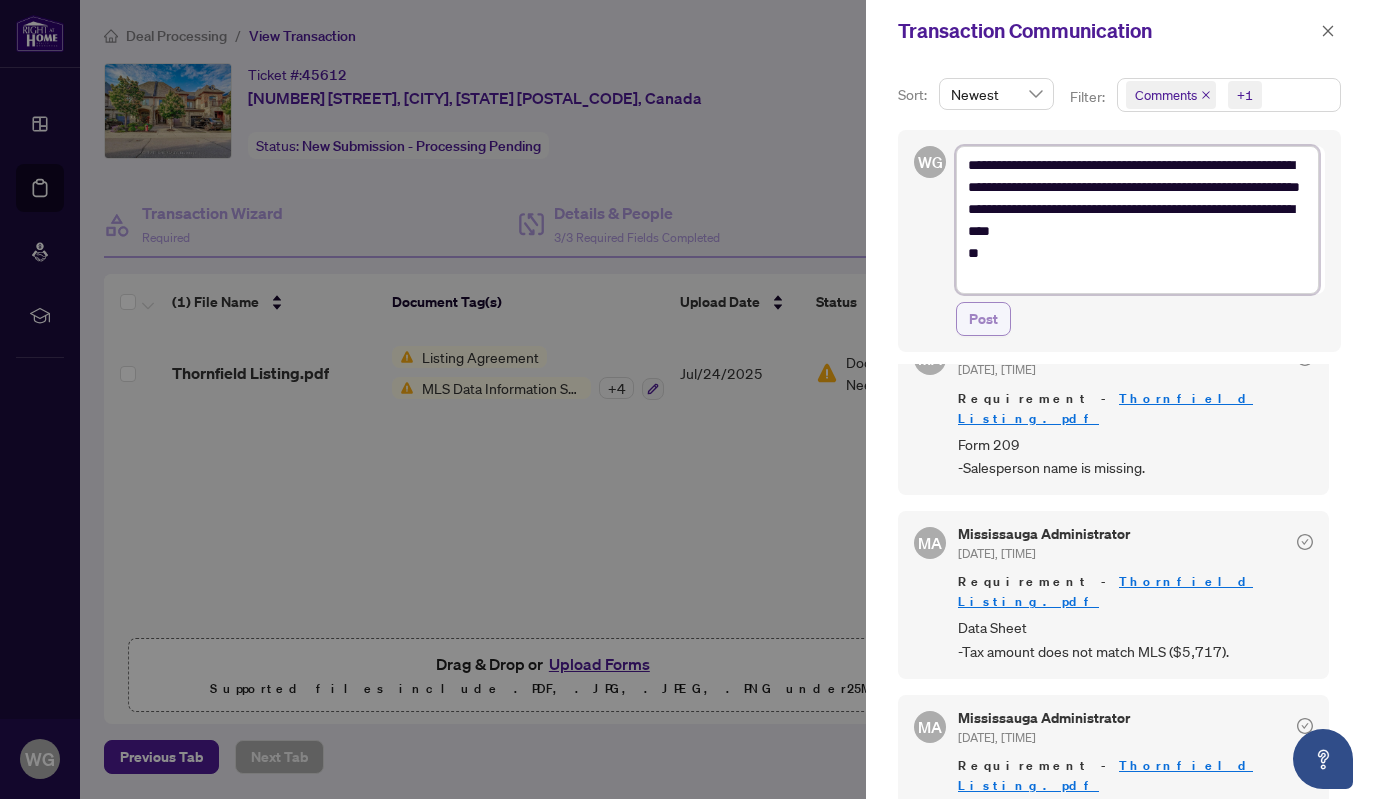 type on "**********" 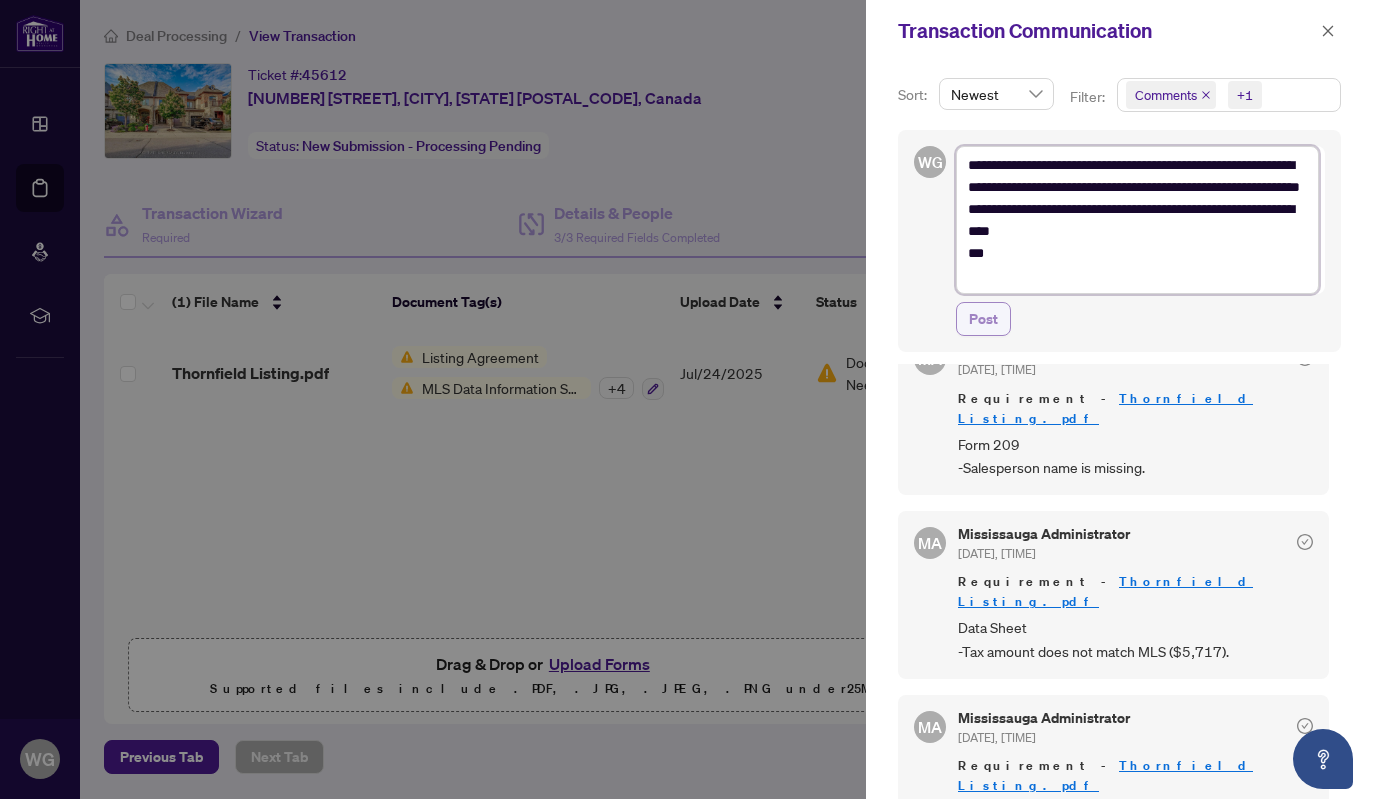 type on "**********" 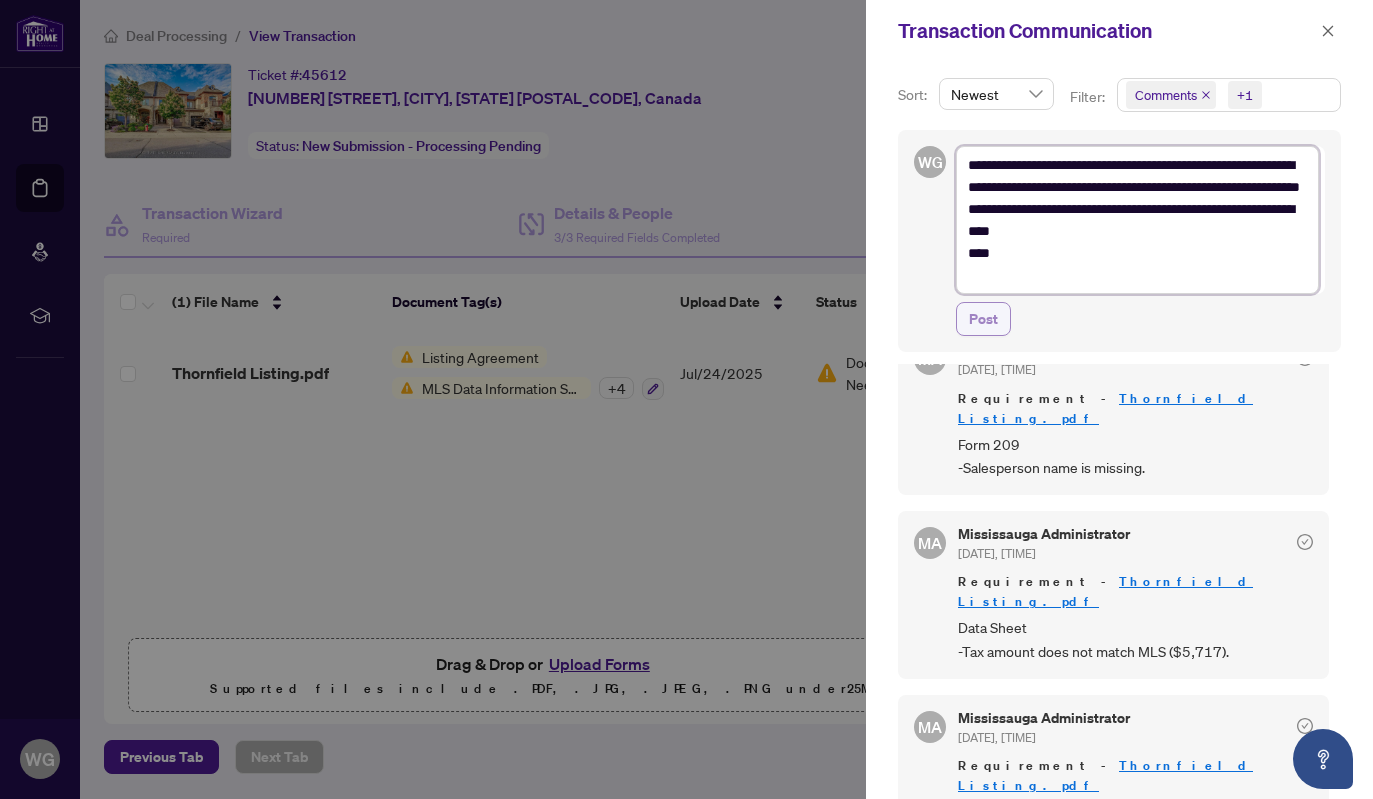 type on "**********" 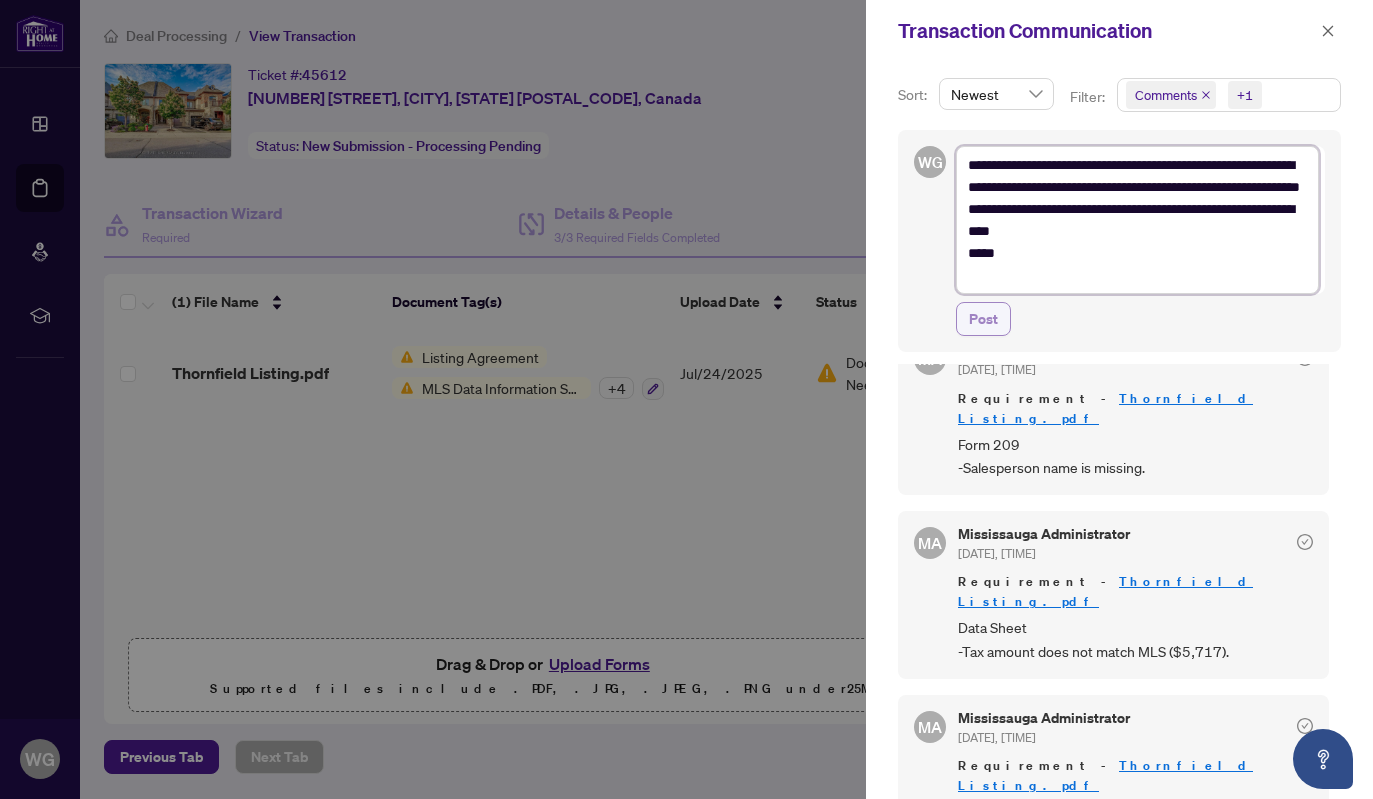 type on "**********" 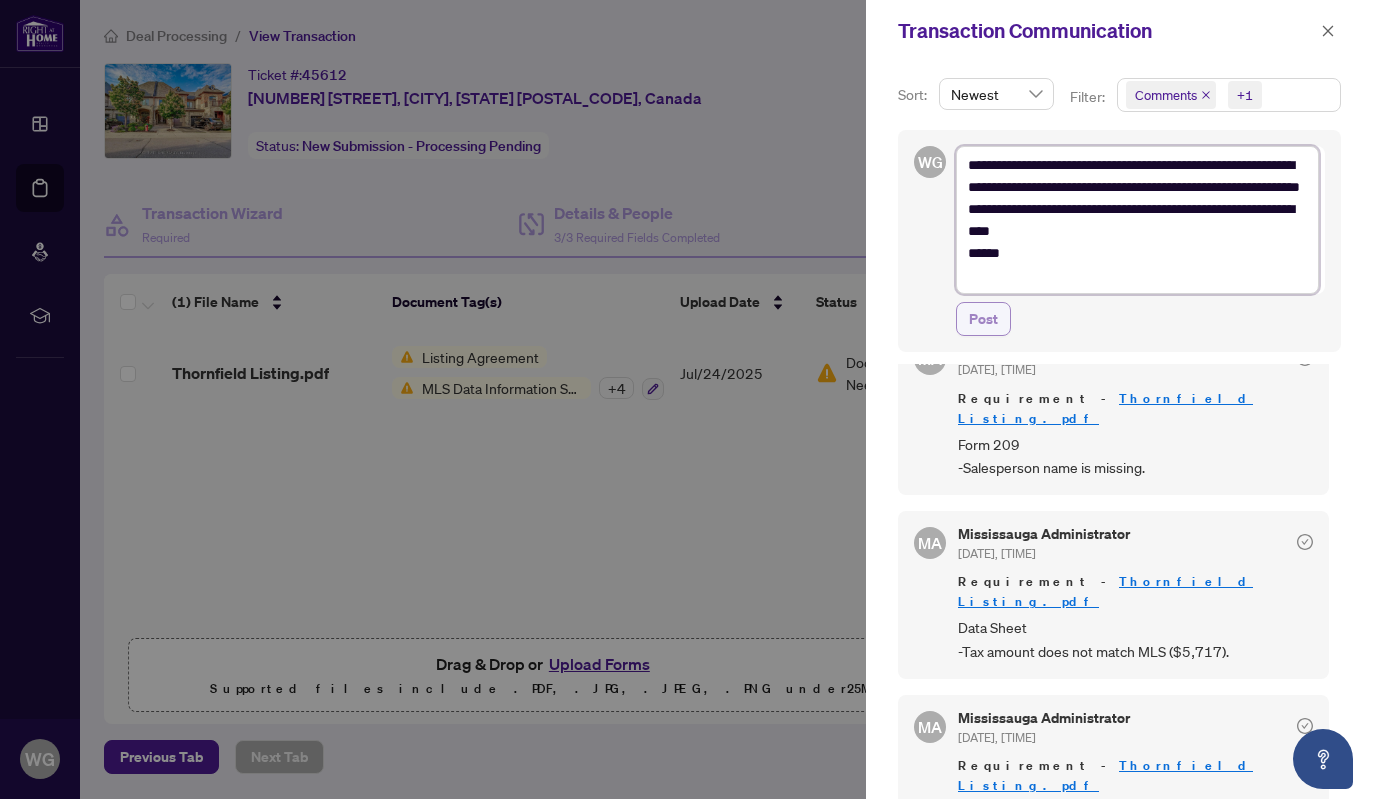type on "**********" 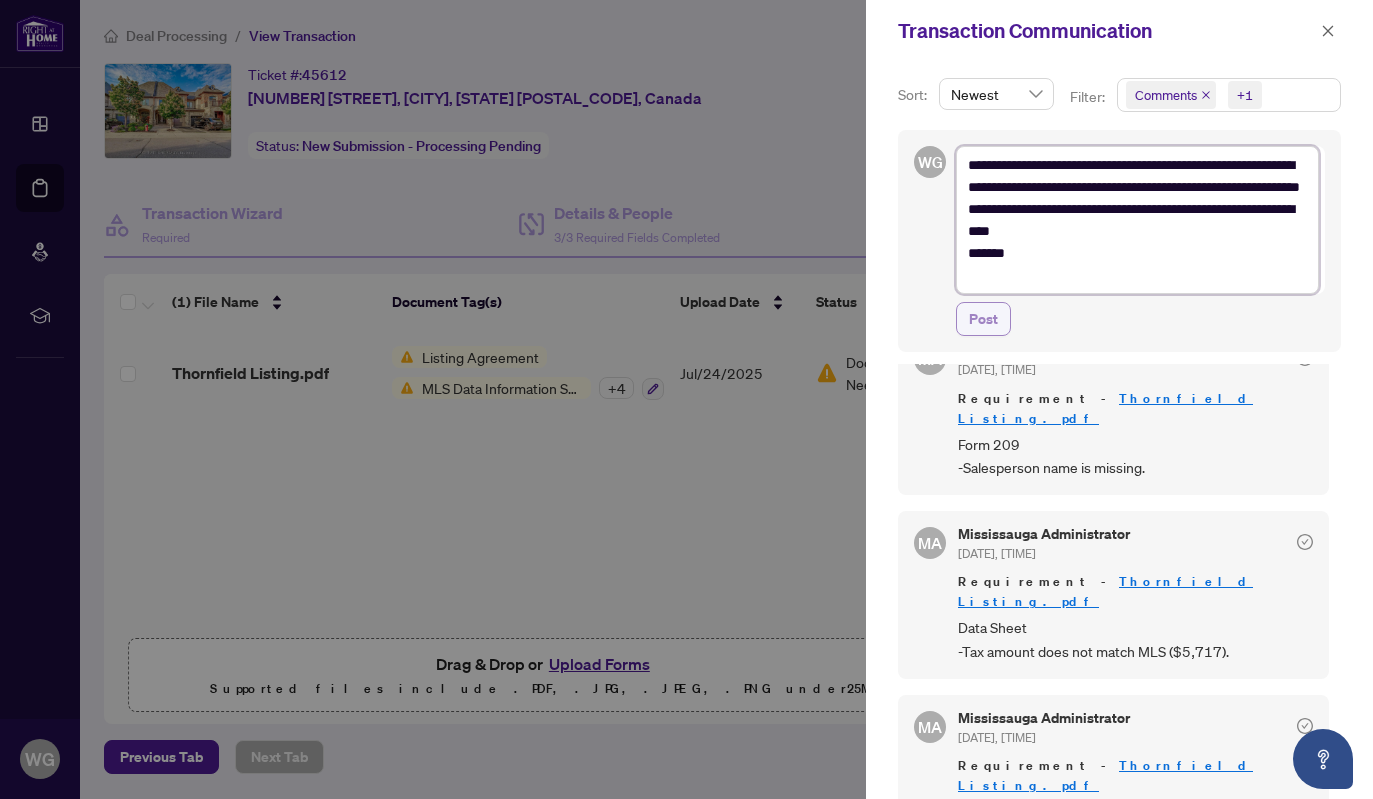 type on "**********" 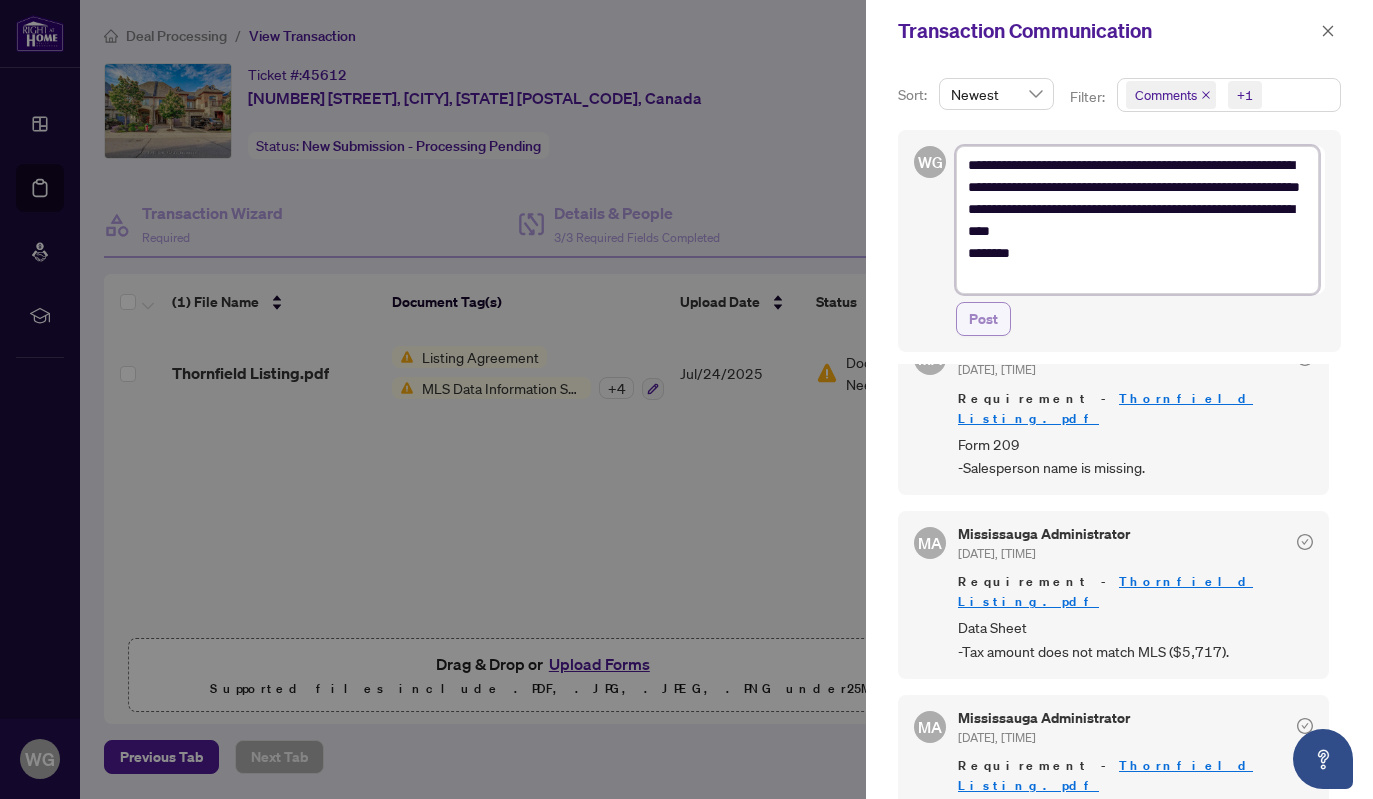type on "**********" 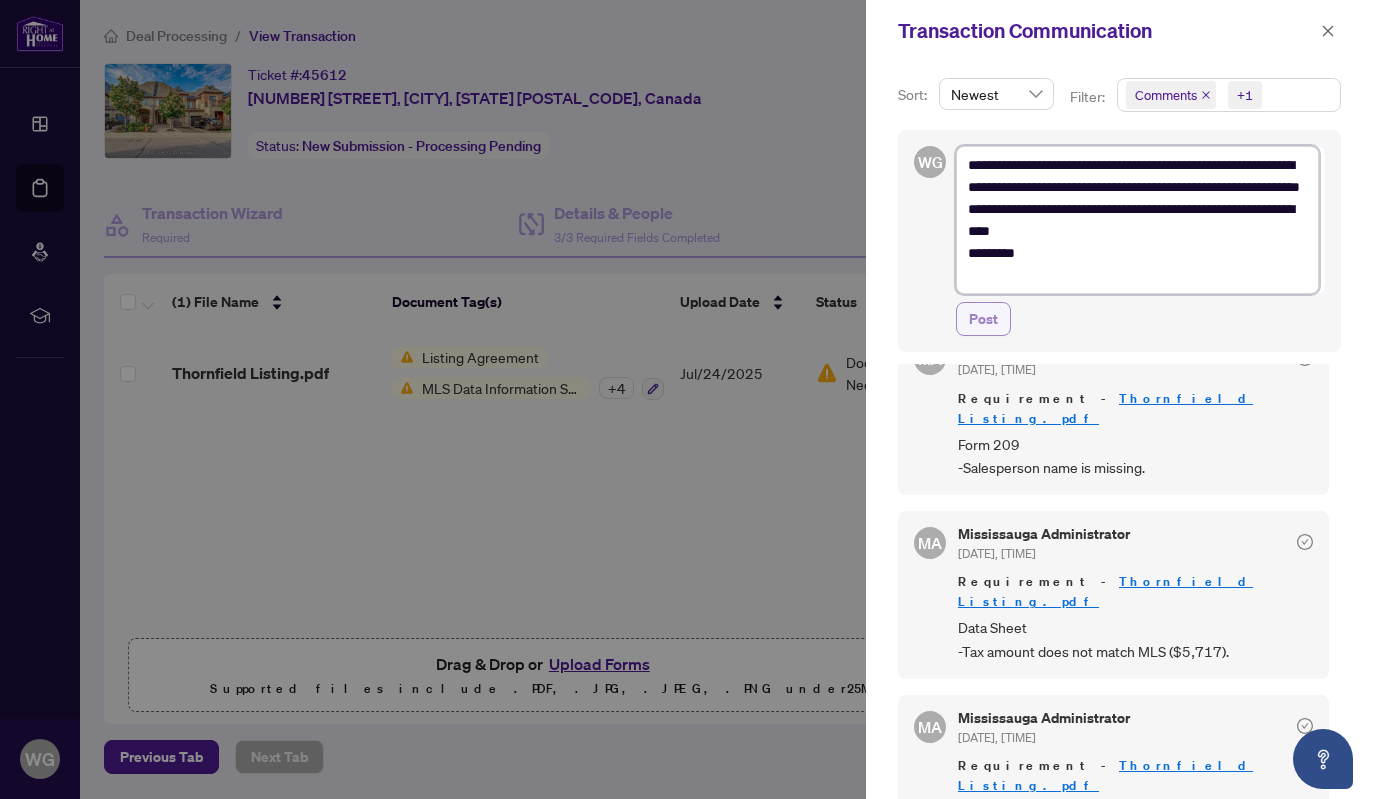 type on "**********" 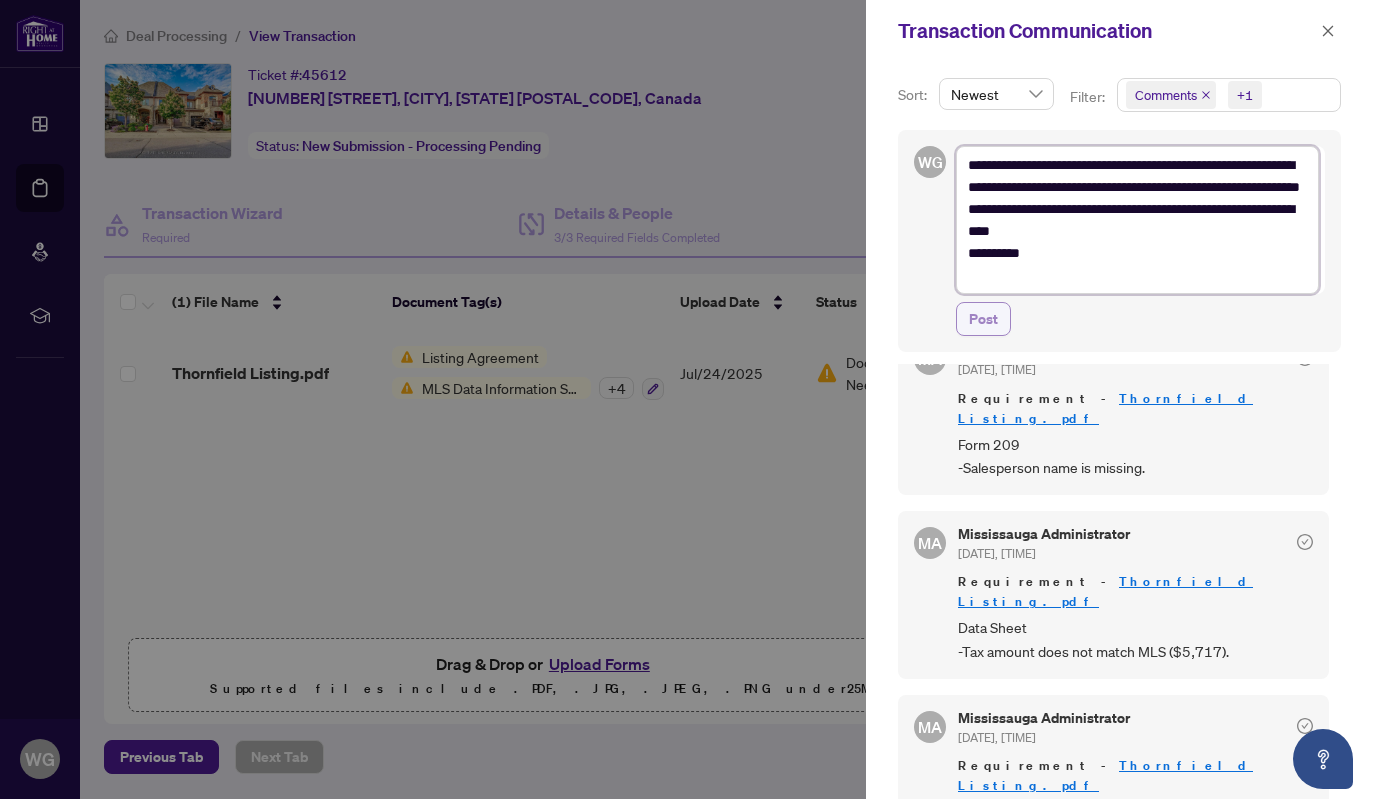type on "**********" 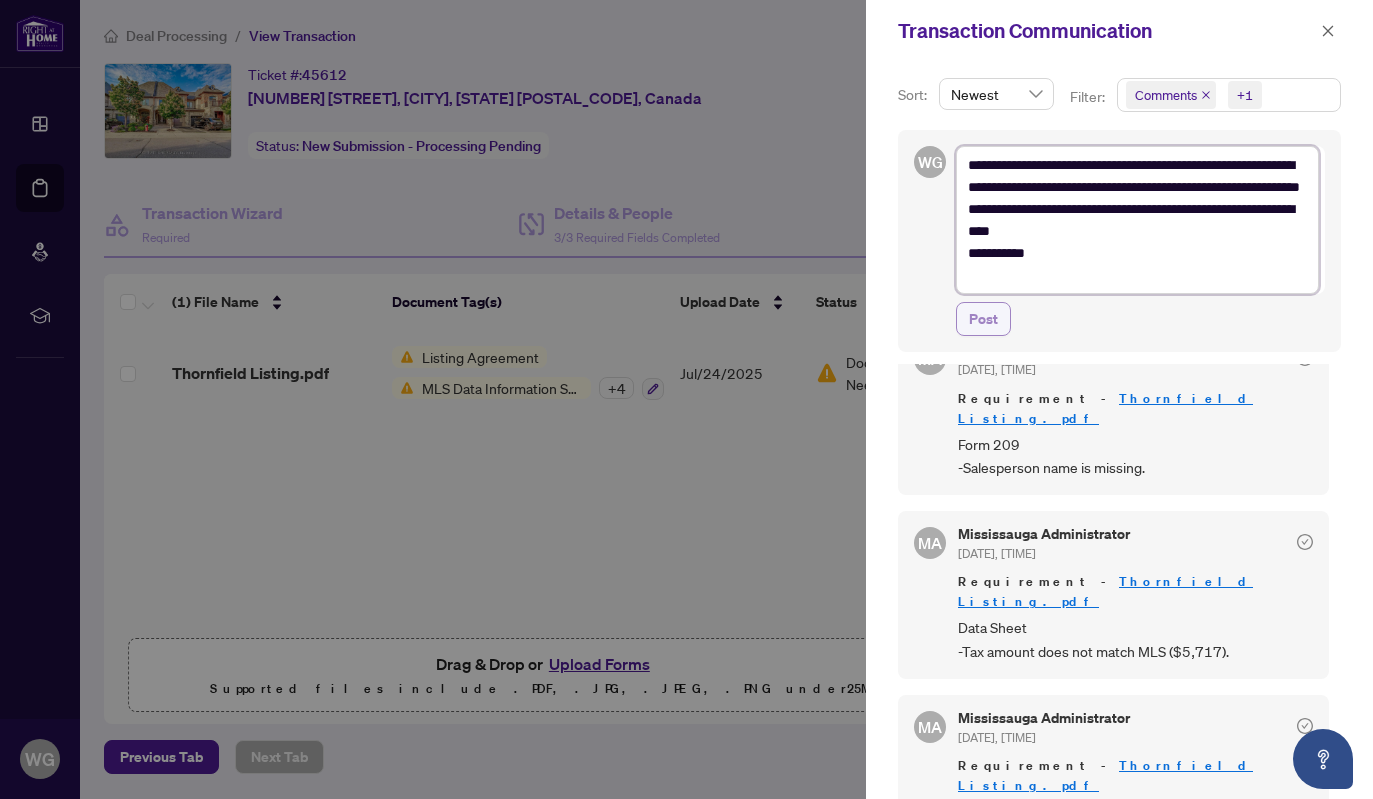 type on "**********" 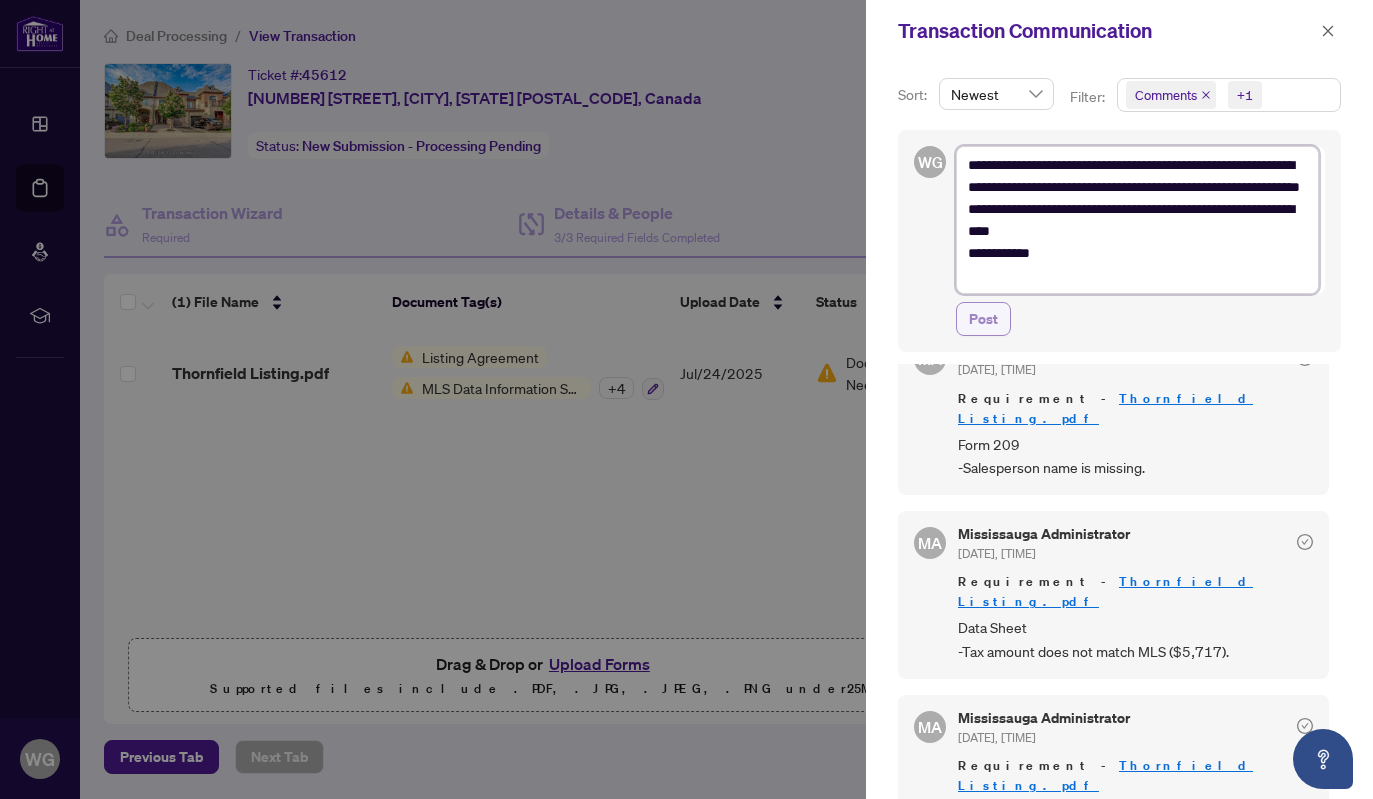 type on "**********" 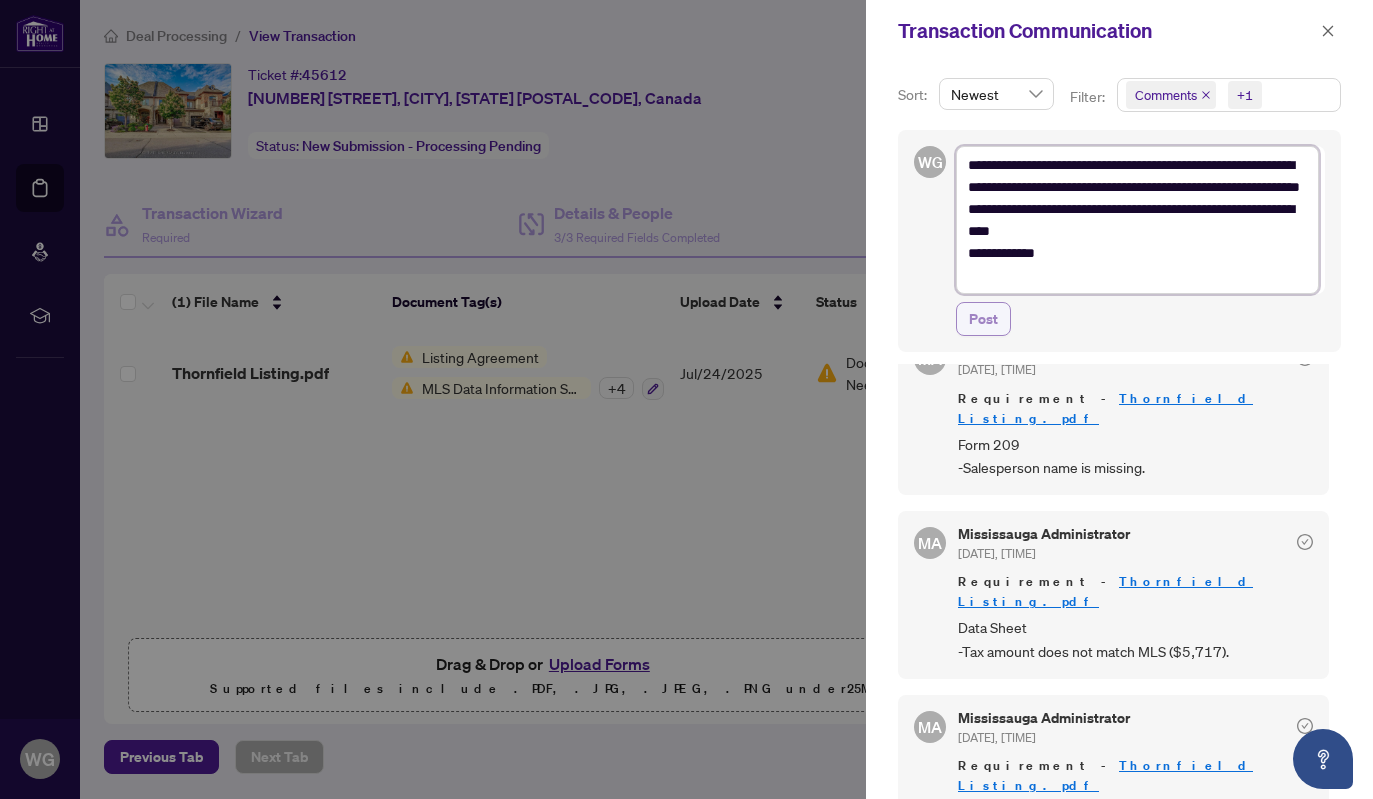 type on "**********" 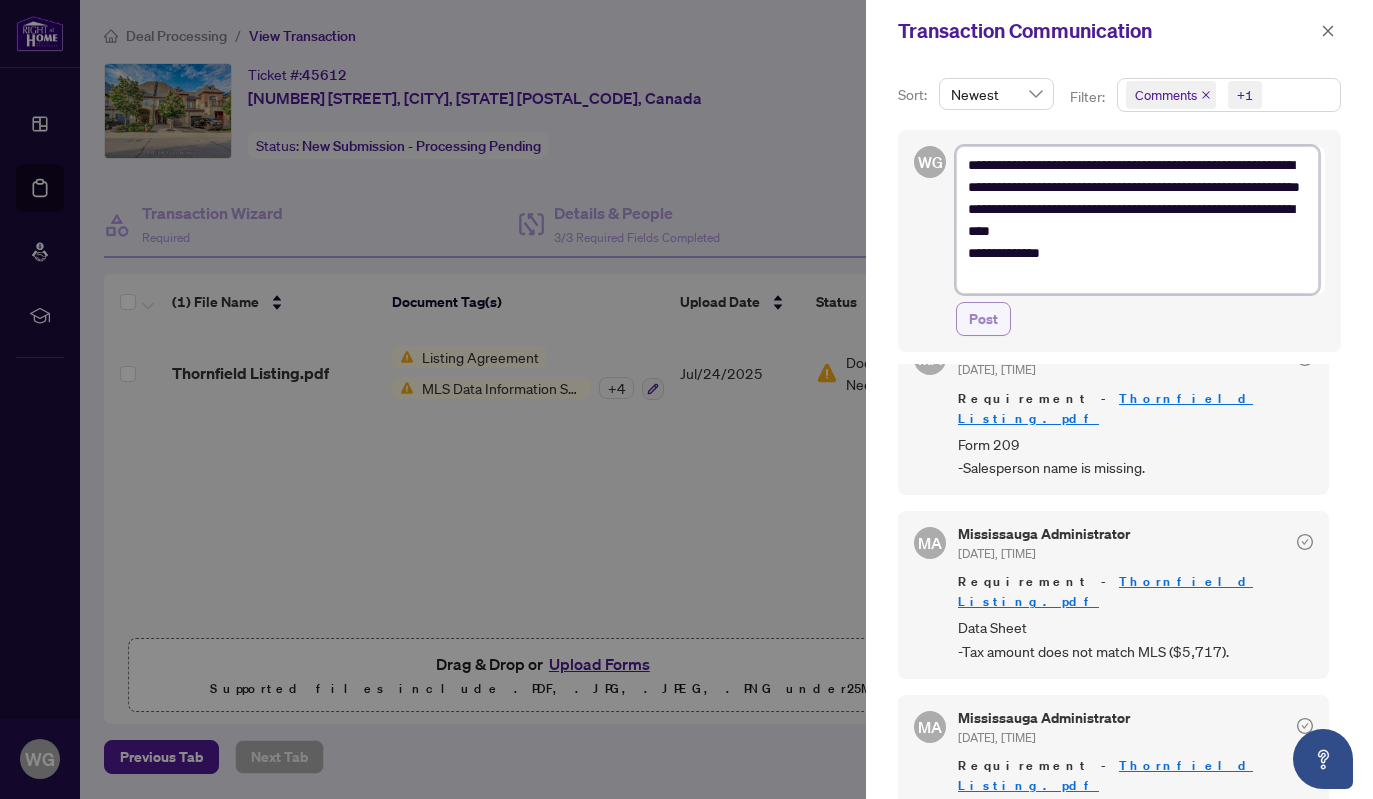 type on "**********" 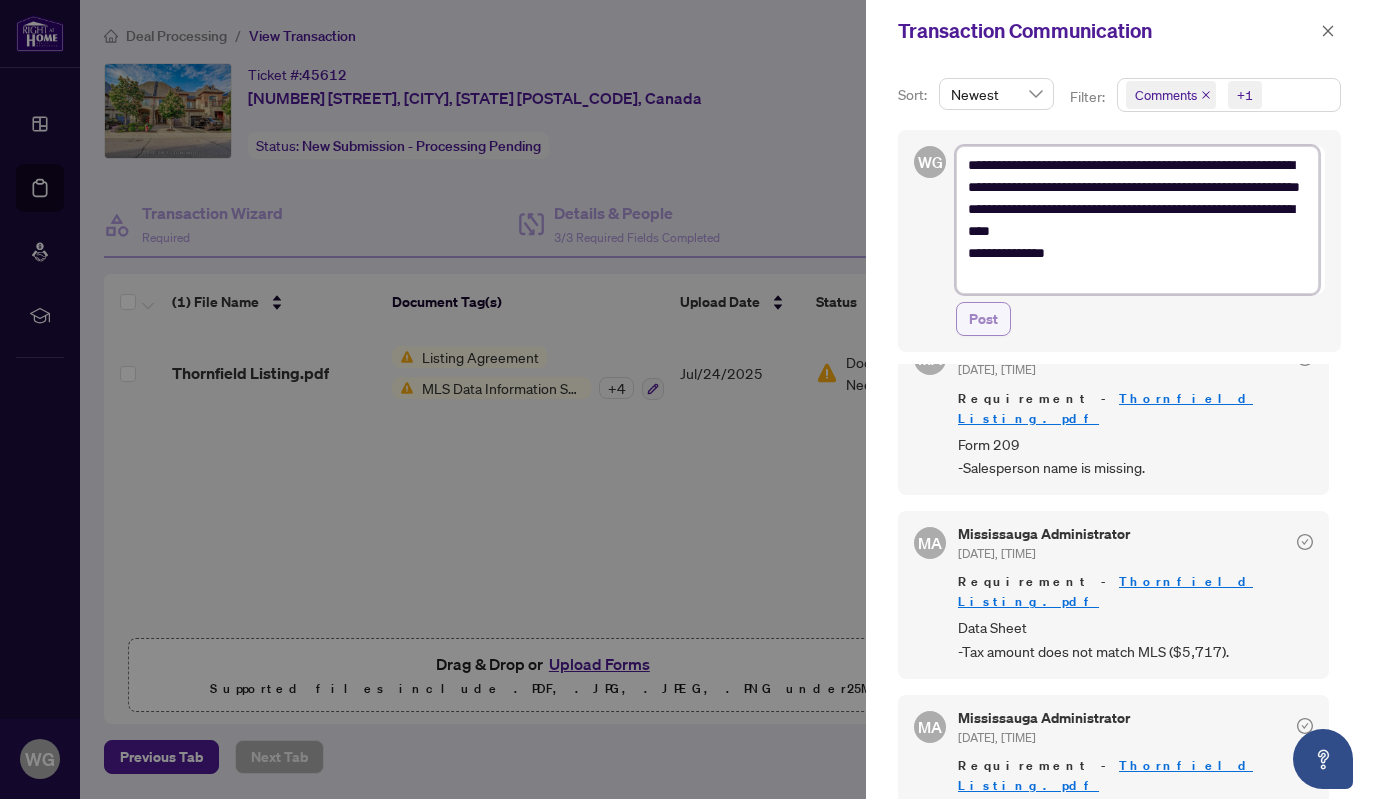 type on "**********" 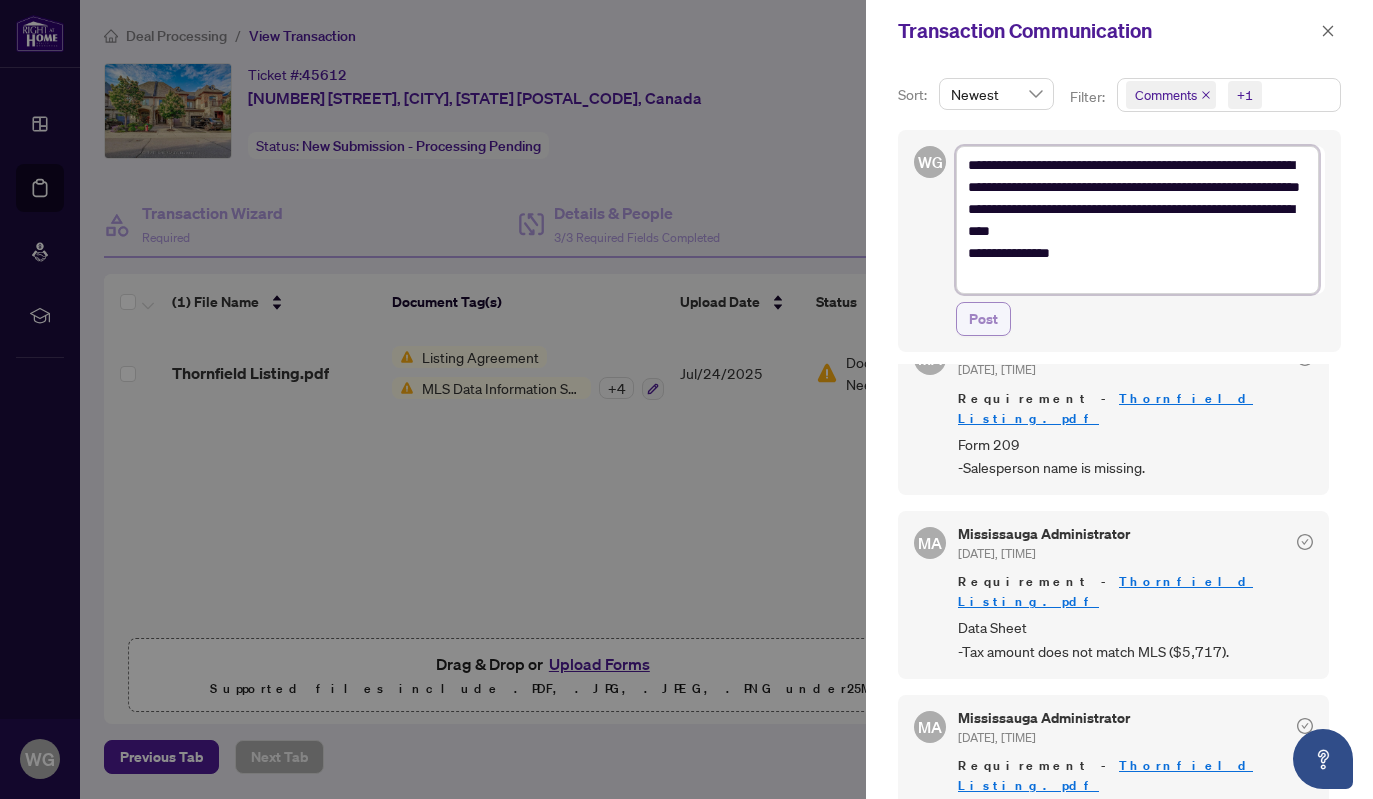 type on "**********" 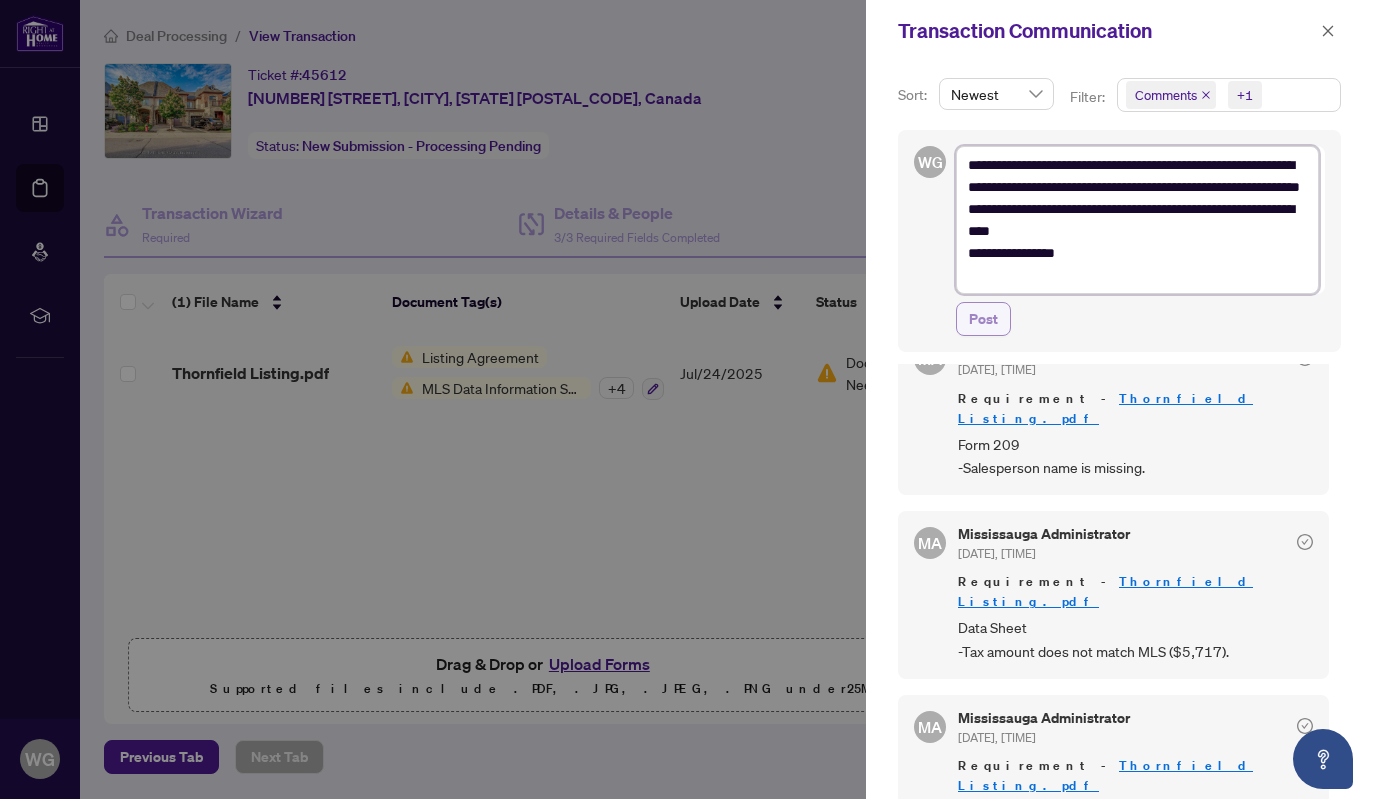 type on "**********" 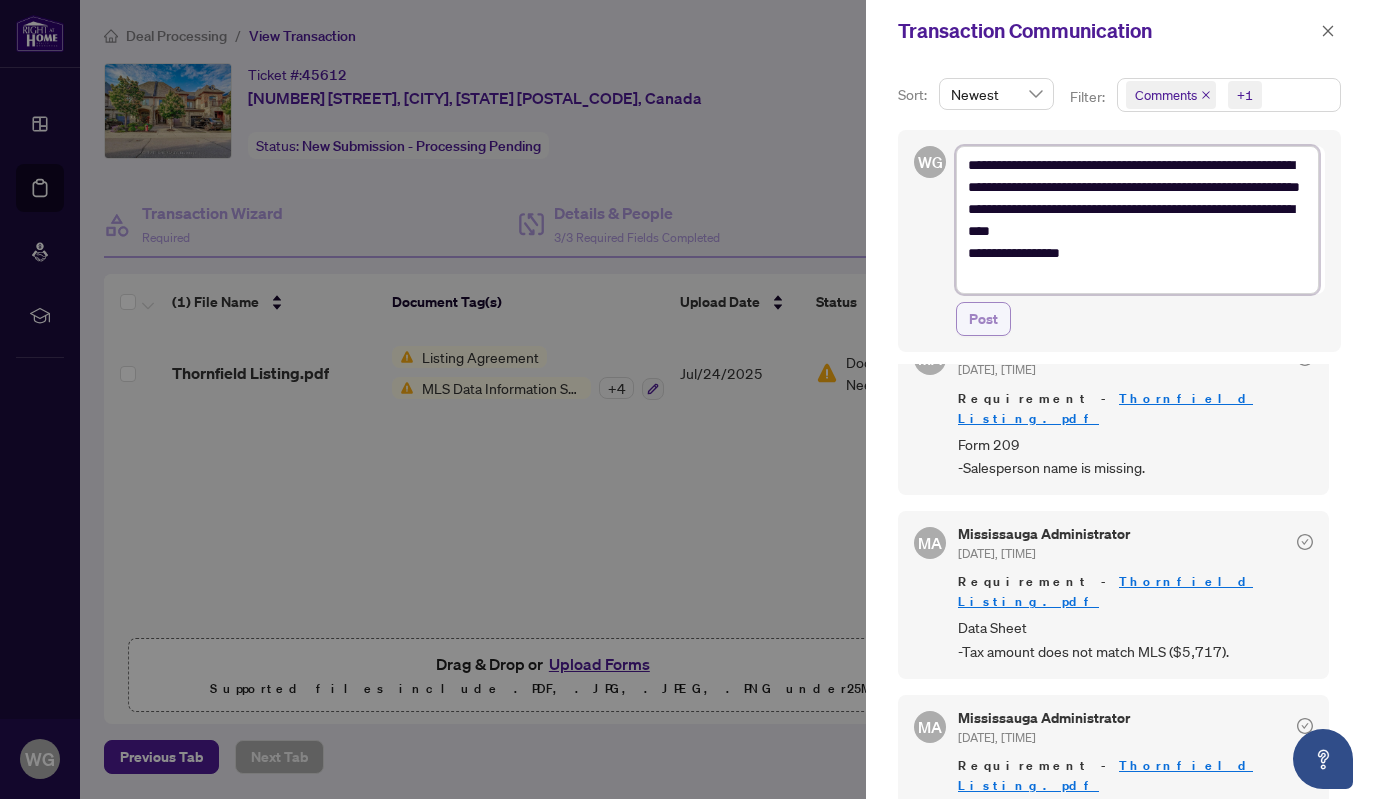 type on "**********" 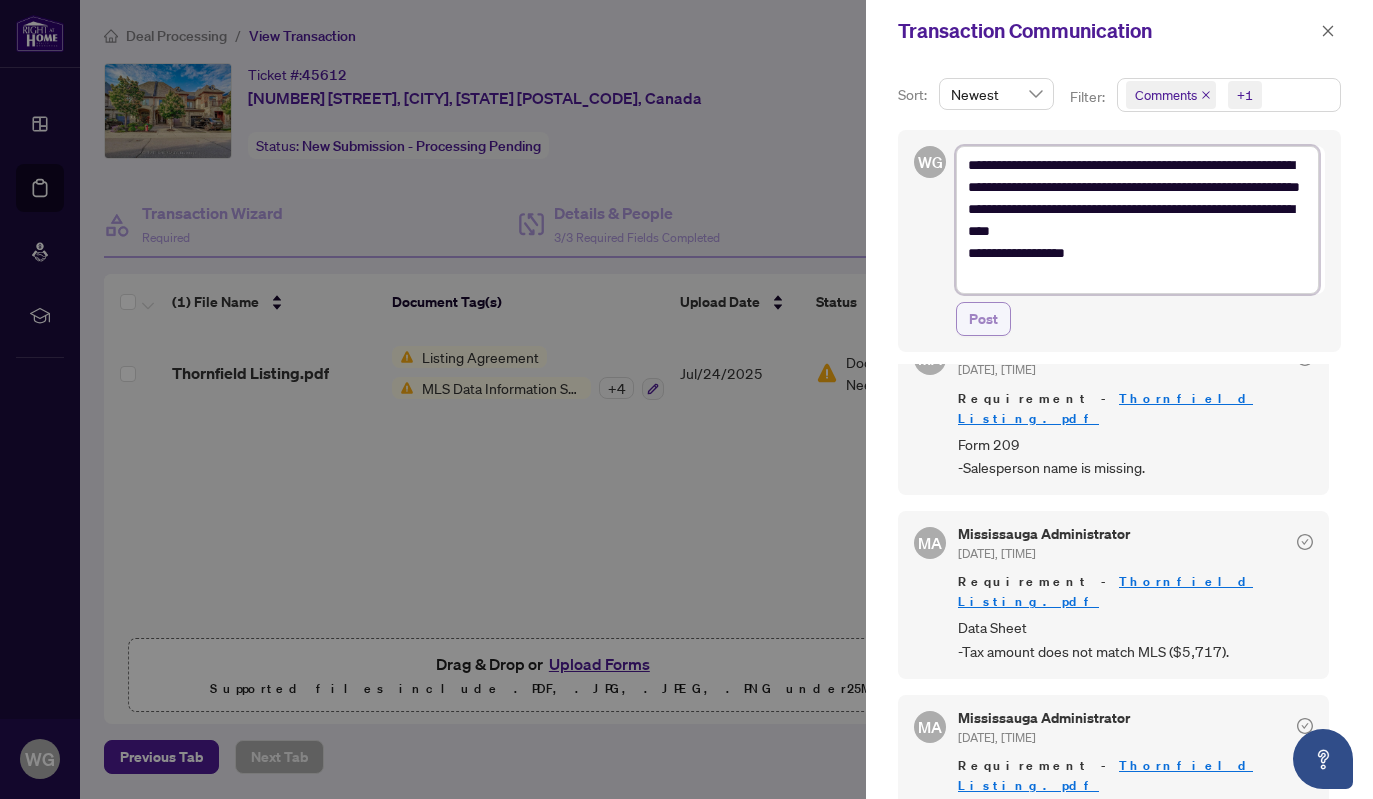 type on "**********" 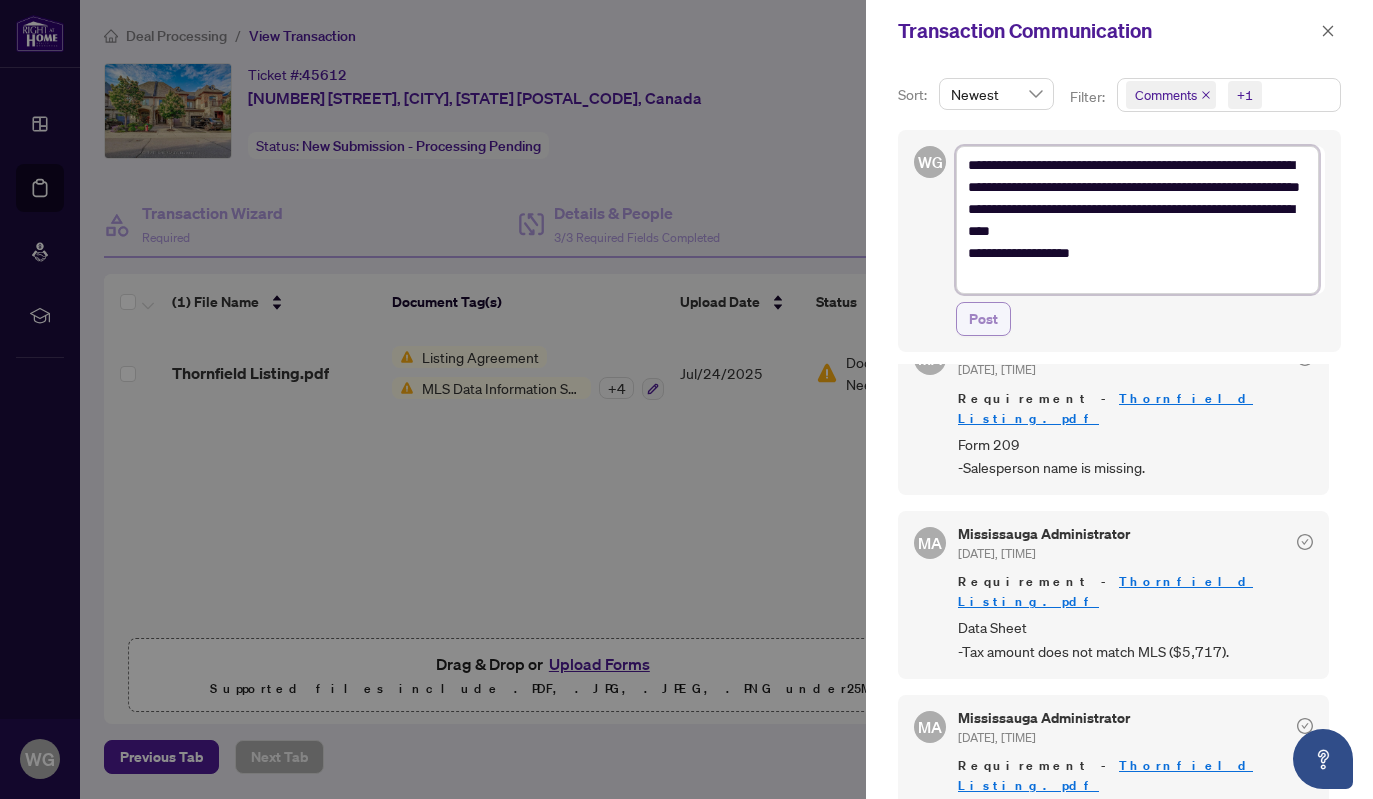 type on "**********" 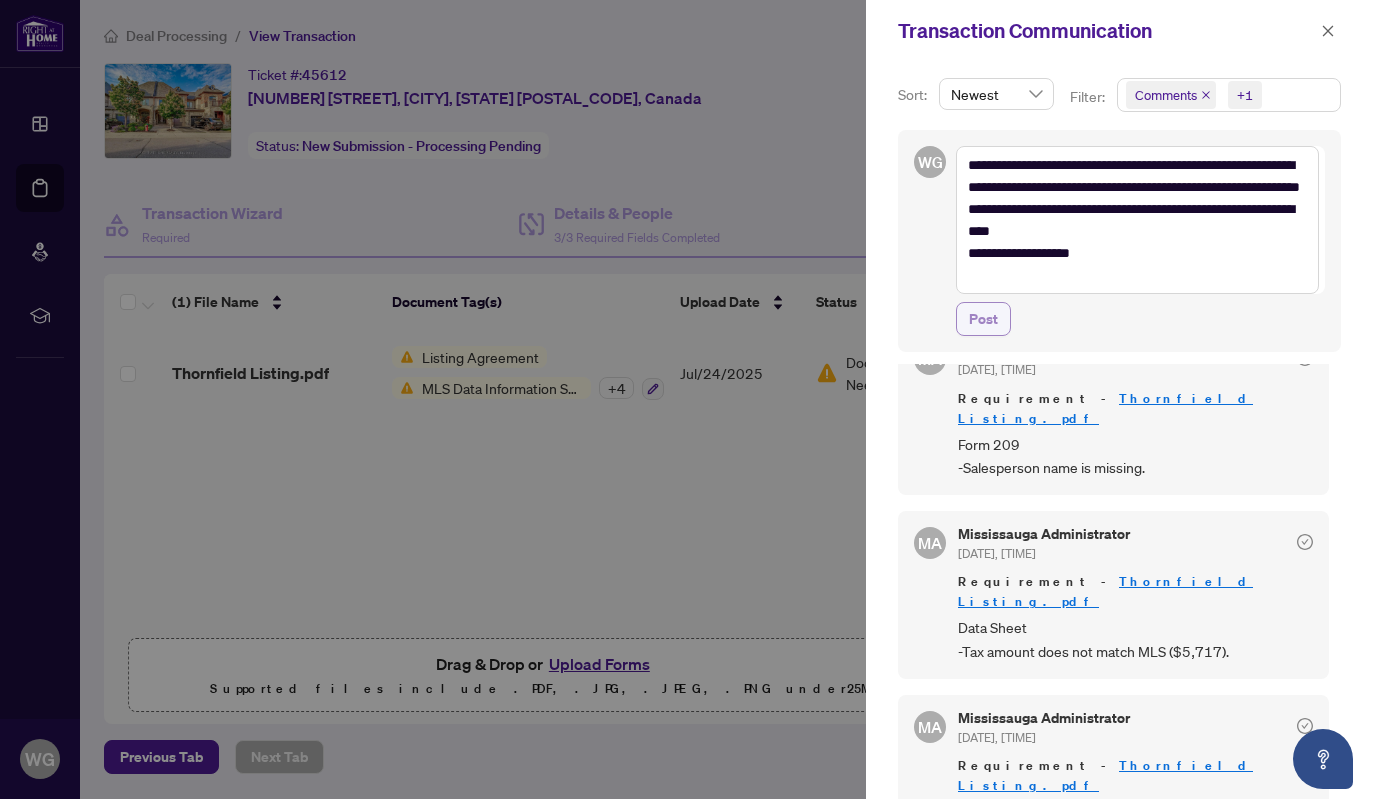 click on "Post" at bounding box center (983, 319) 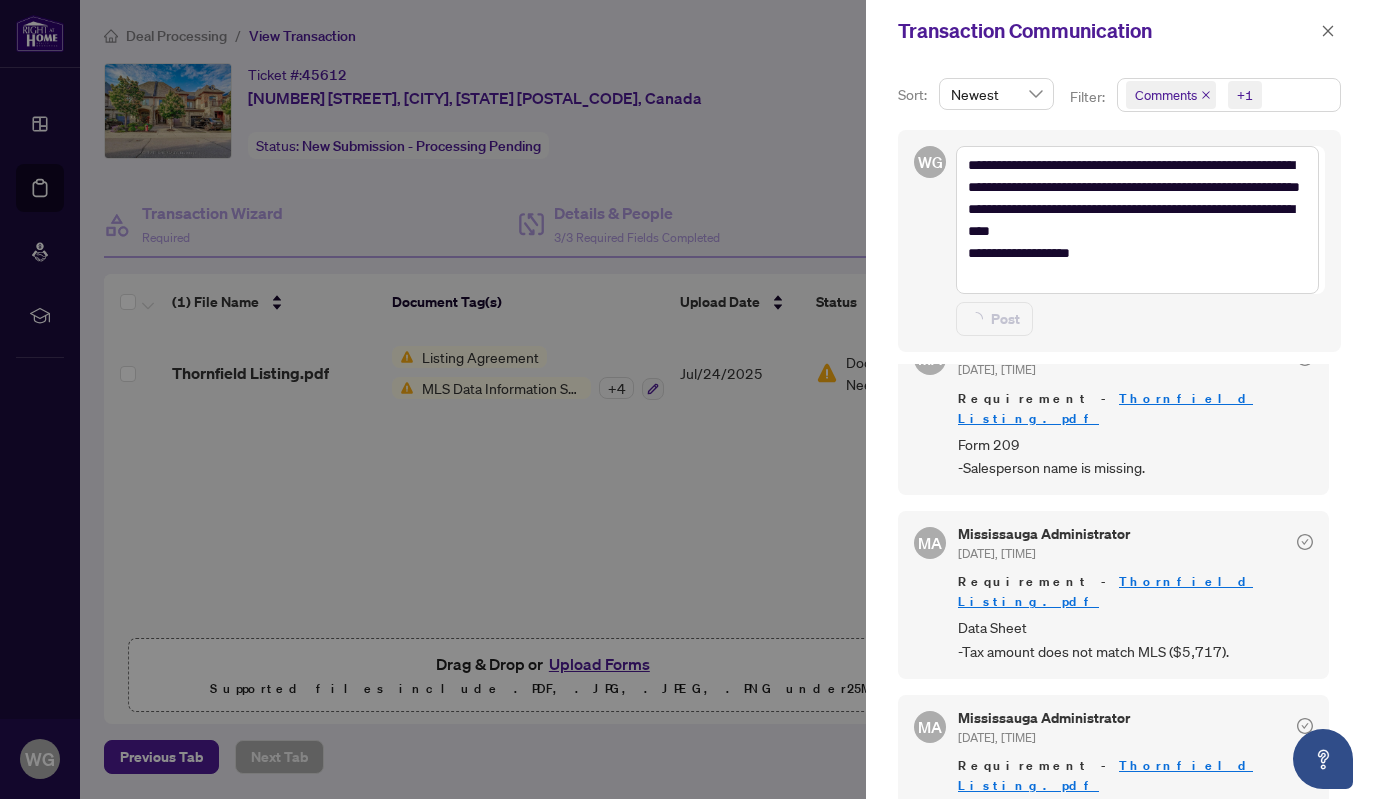type on "**********" 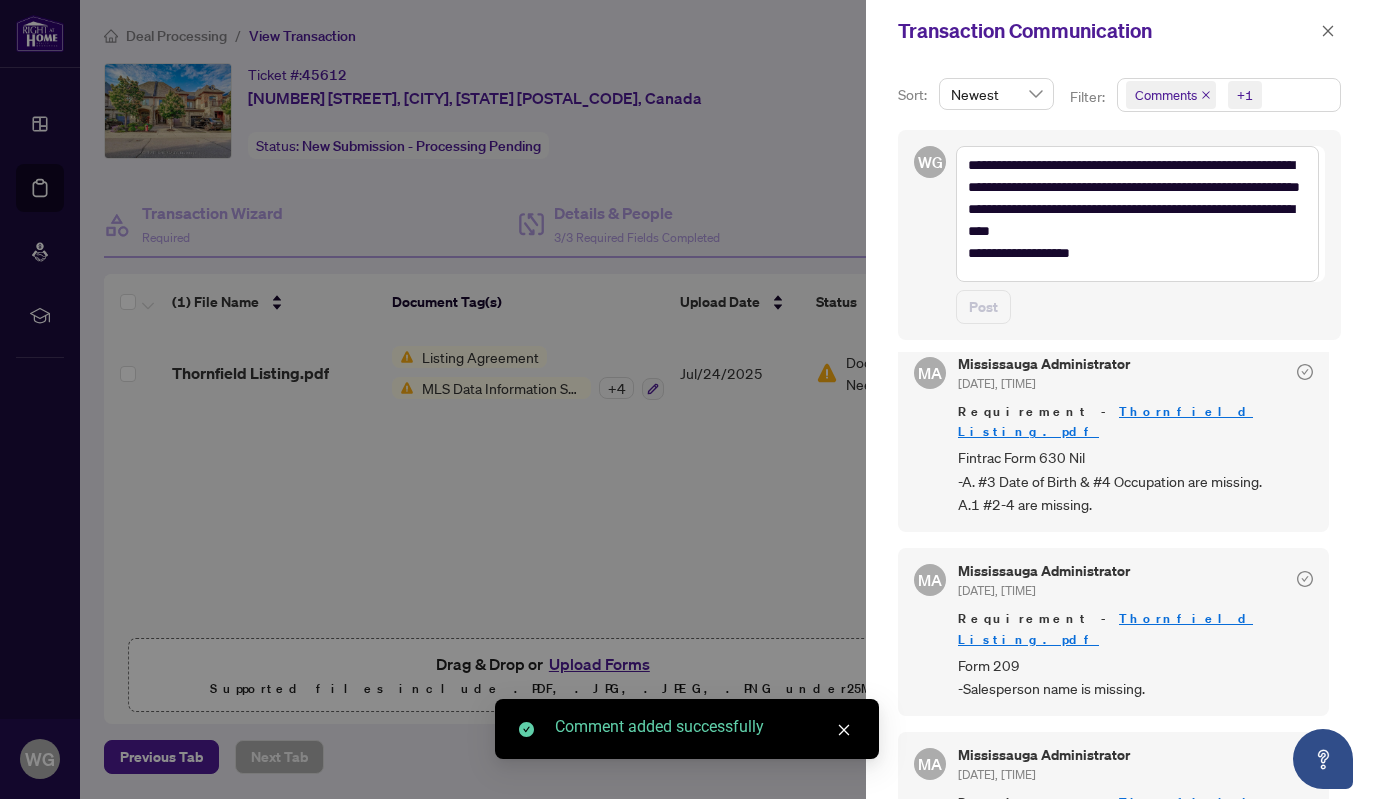 scroll, scrollTop: 0, scrollLeft: 0, axis: both 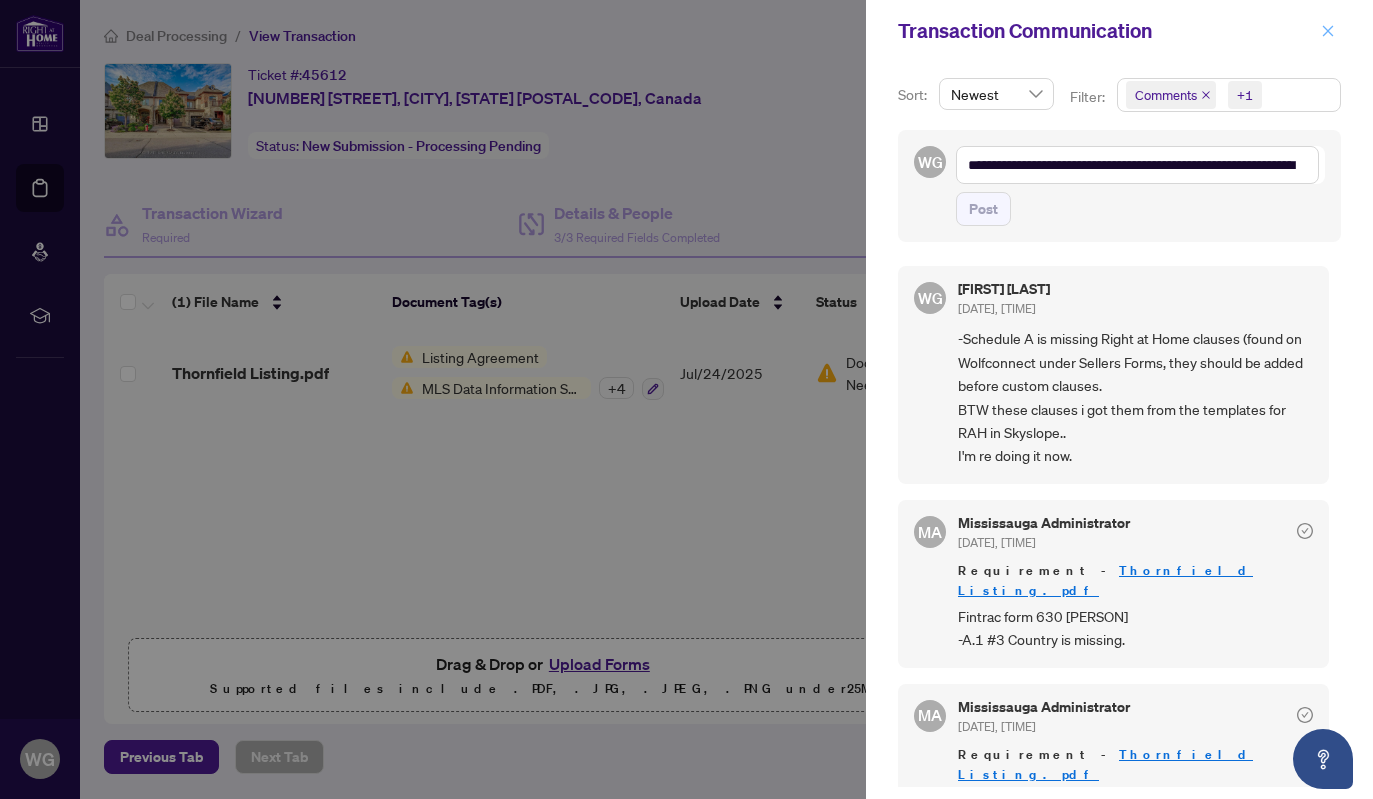 click 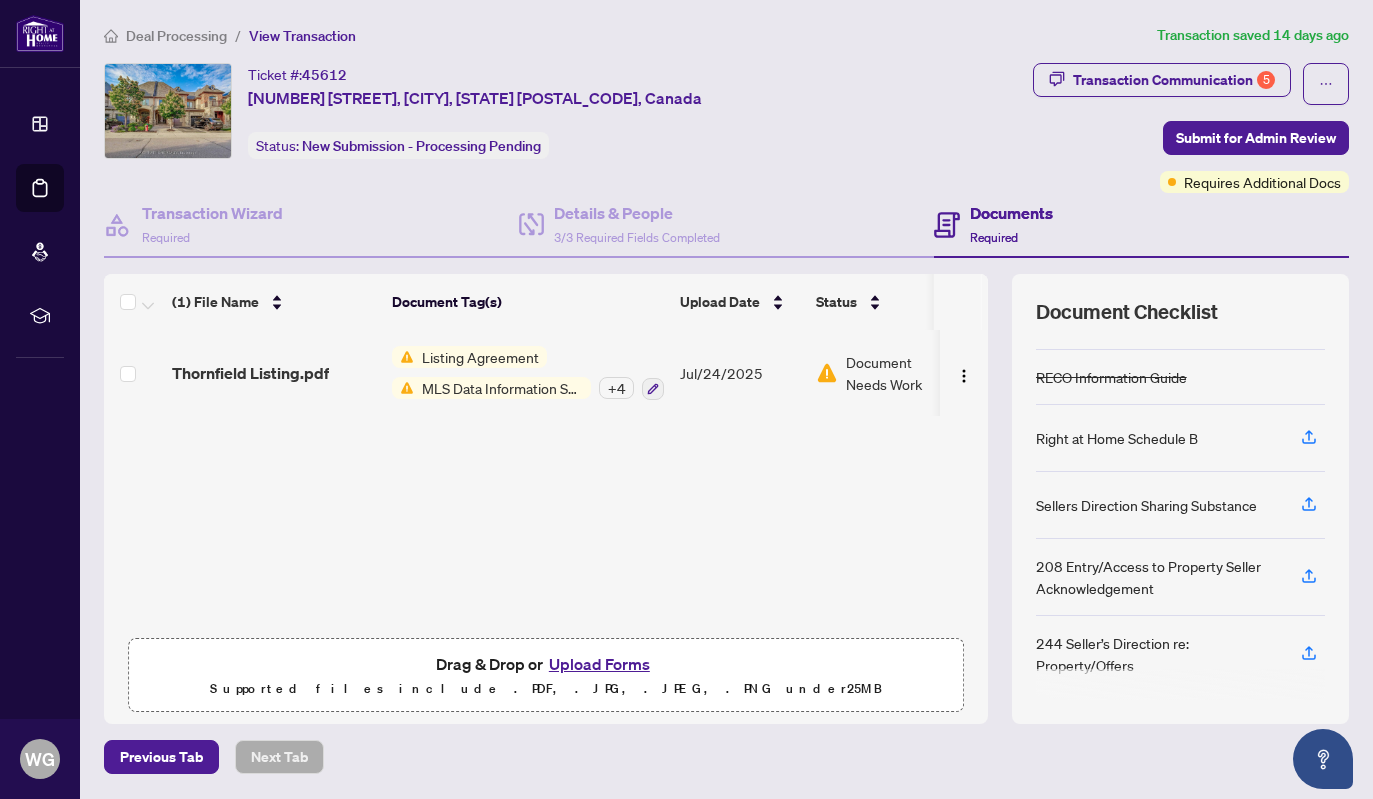 scroll, scrollTop: 67, scrollLeft: 0, axis: vertical 